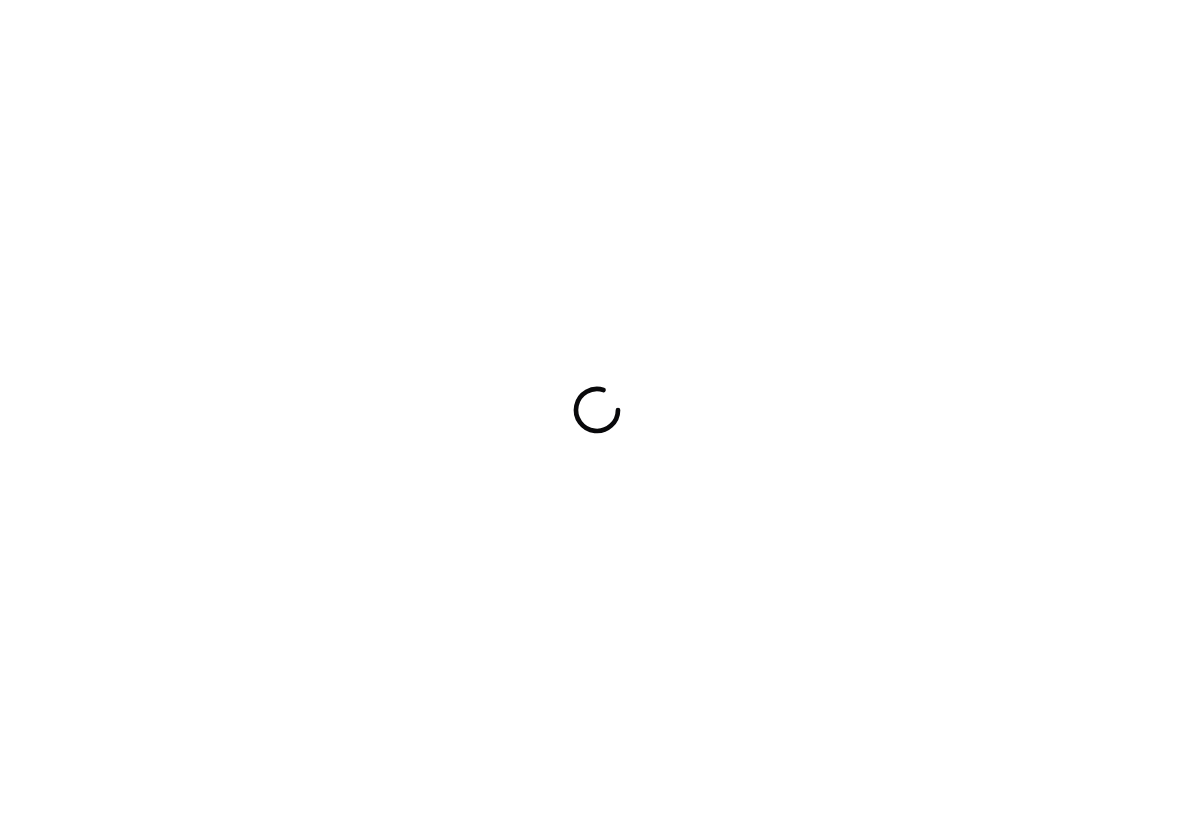 scroll, scrollTop: 0, scrollLeft: 0, axis: both 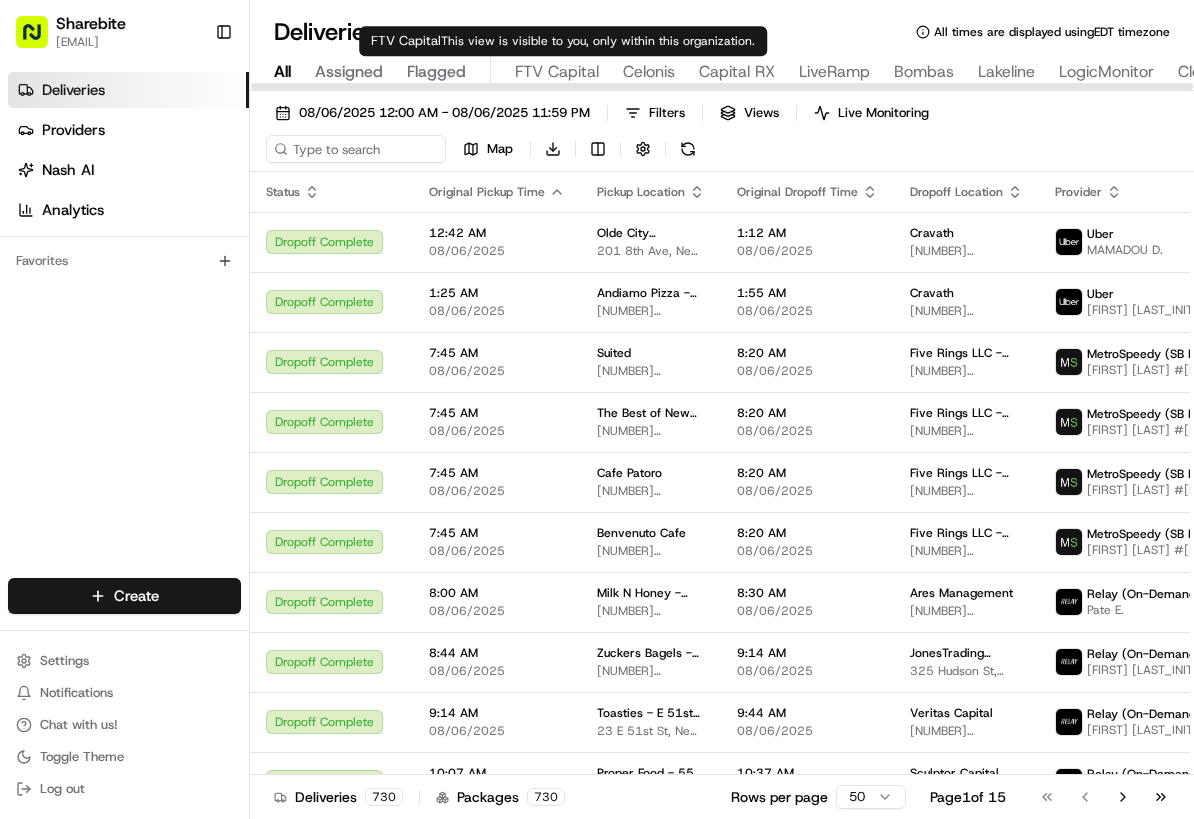 type on "FTV Capital" 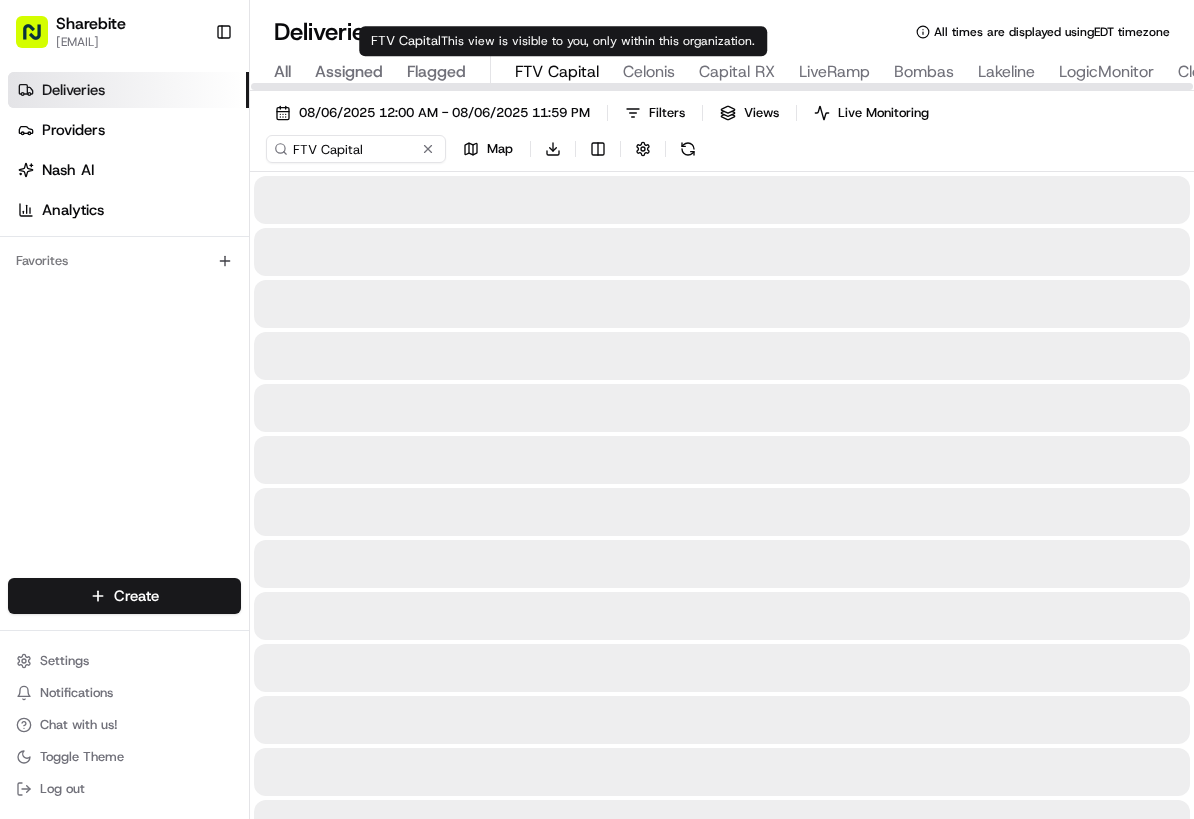 click on "FTV Capital" at bounding box center (557, 72) 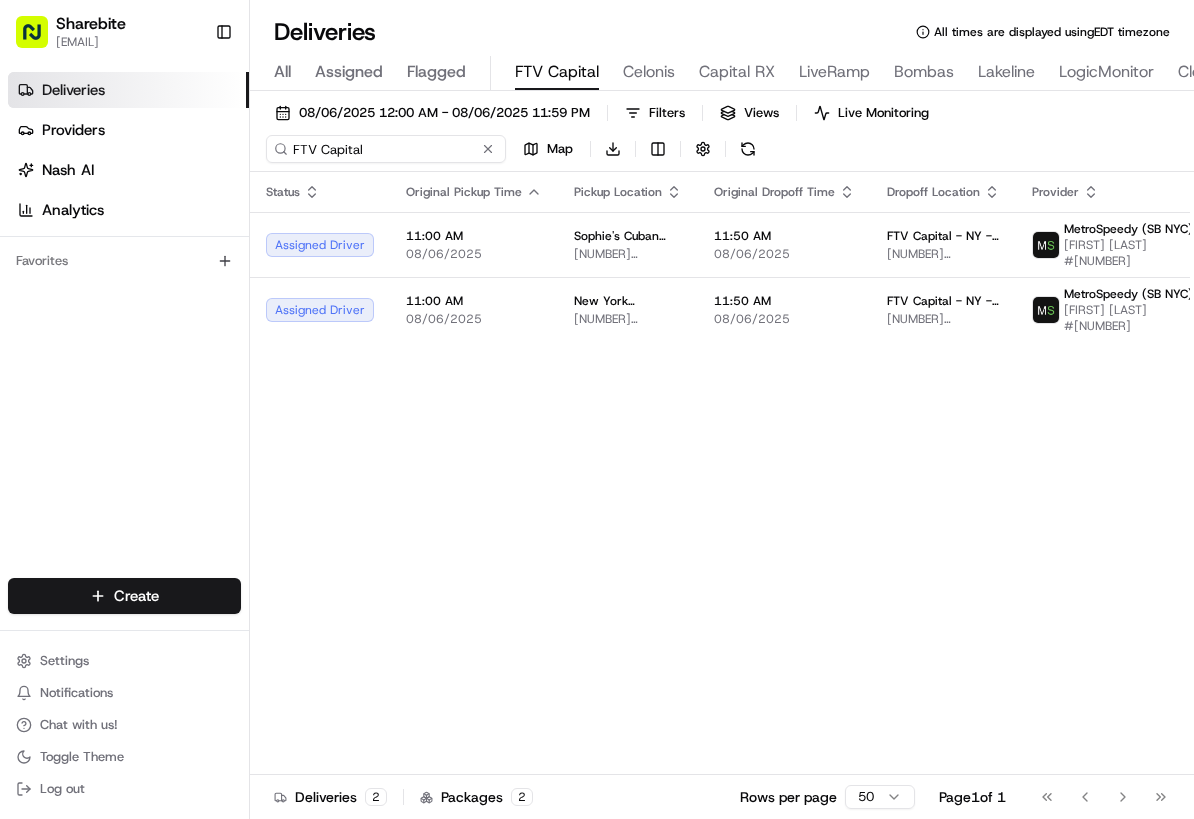 click on "FTV Capital" at bounding box center [386, 149] 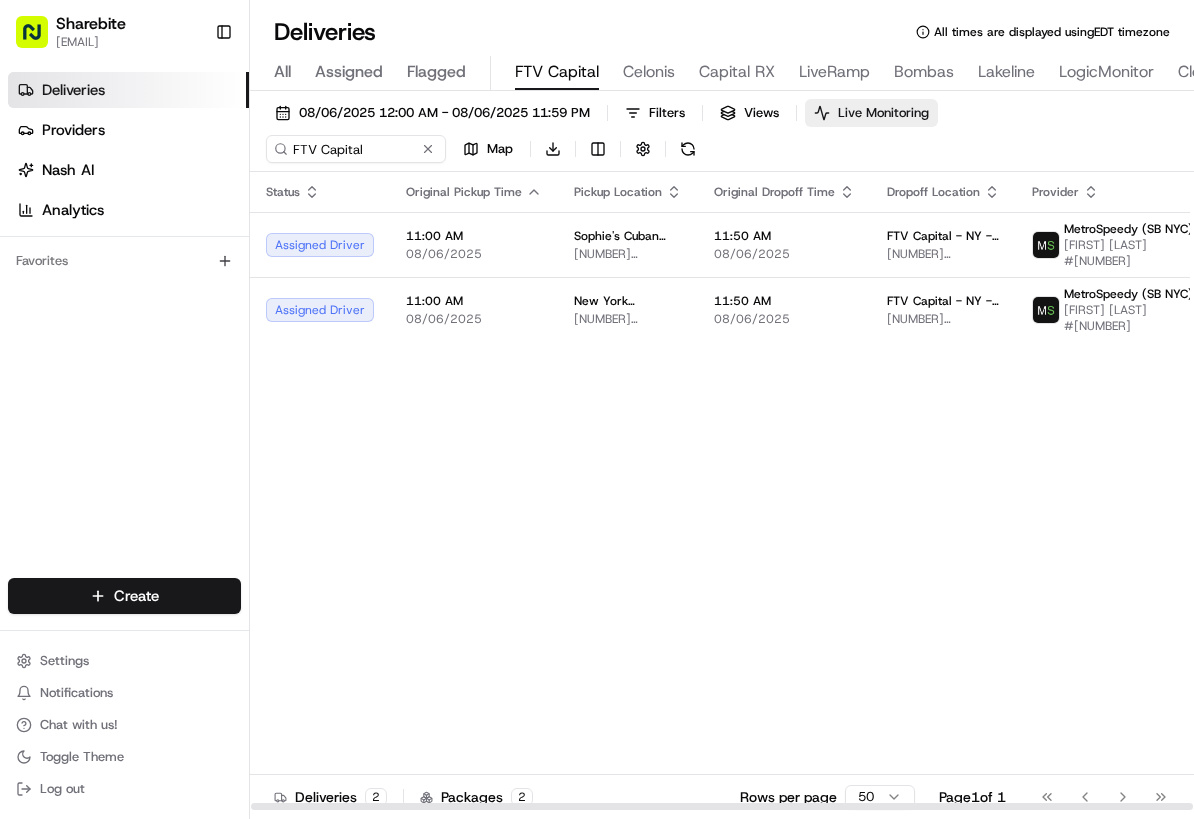 click on "Live Monitoring" at bounding box center (883, 113) 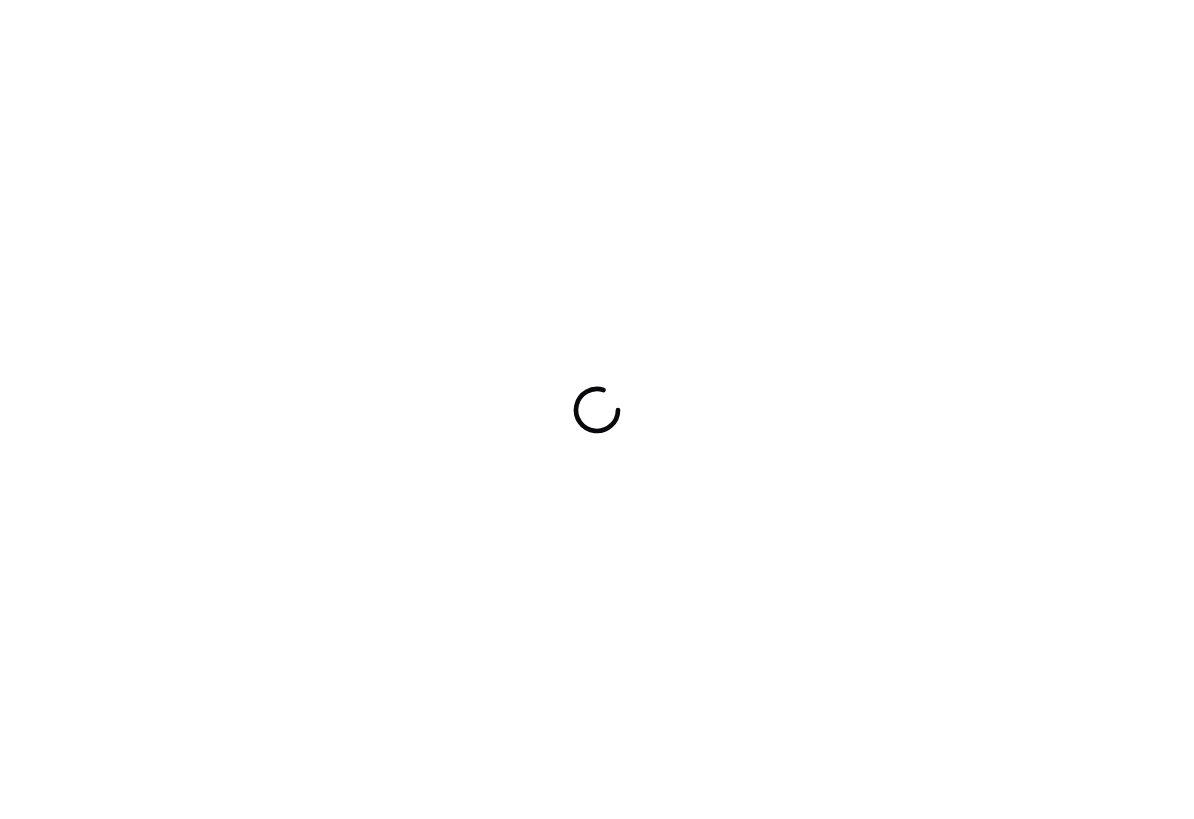 scroll, scrollTop: 0, scrollLeft: 0, axis: both 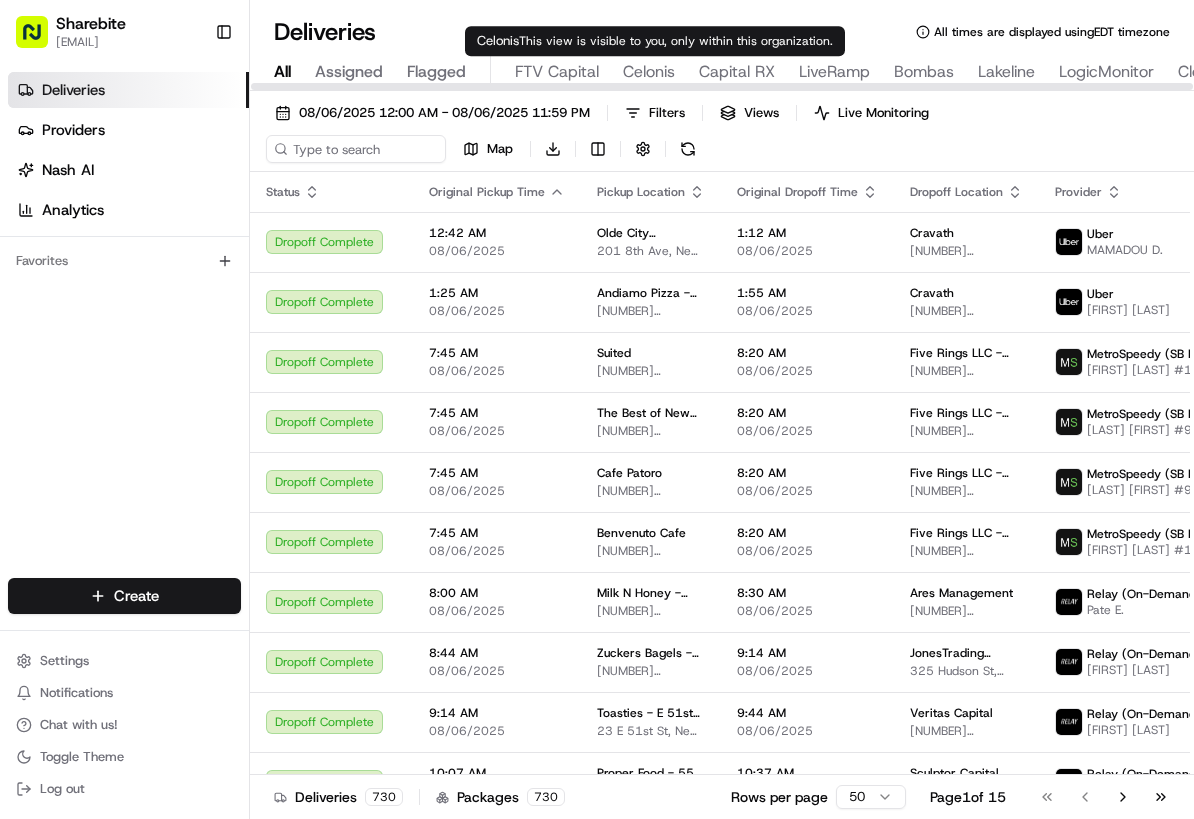 click on "08/06/2025 12:00 AM - 08/06/2025 11:59 PM Filters Views Live Monitoring Map Download Status Original Pickup Time Pickup Location Original Dropoff Time Dropoff Location Provider Tag Adjusted Pickup Time Actual Pickup Time Actual Dropoff Time Adjusted Dropoff Time Driving Distance Merchant Reference Id Action Dropoff Complete 12:42 AM 08/06/2025 Olde City Cheesesteaks & Brew - Chelsea 201 8th Ave, New York, NY 10011, USA 1:12 AM 08/06/2025 Cravath 375 9th Ave, New York, NY 10001, USA Uber MAMADOU D. 12:42 AM 08/06/2025 12:46 AM 08/06/2025 12:58 AM 08/06/2025 1:12 AM 08/06/2025 0.7 mi Dropoff Complete 1:25 AM 08/06/2025 Andiamo Pizza - 818 818 6th Ave, New York, NY 10001, USA 1:55 AM 08/06/2025 Cravath 375 9th Ave, New York, NY 10001, USA Uber AMAR D. 1:25 AM 08/06/2025 1:29 AM 08/06/2025 1:36 AM 08/06/2025 1:55 AM 08/06/2025 1.1 mi Dropoff Complete 7:45 AM 08/06/2025 Suited 45 John St, New York, NY 10038, USA 8:20 AM 08/06/2025 Five Rings LLC - NYC - Floor 30 225 Liberty St, New York, NY 10080, USA 7:45 AM + 1" at bounding box center [722, 475] 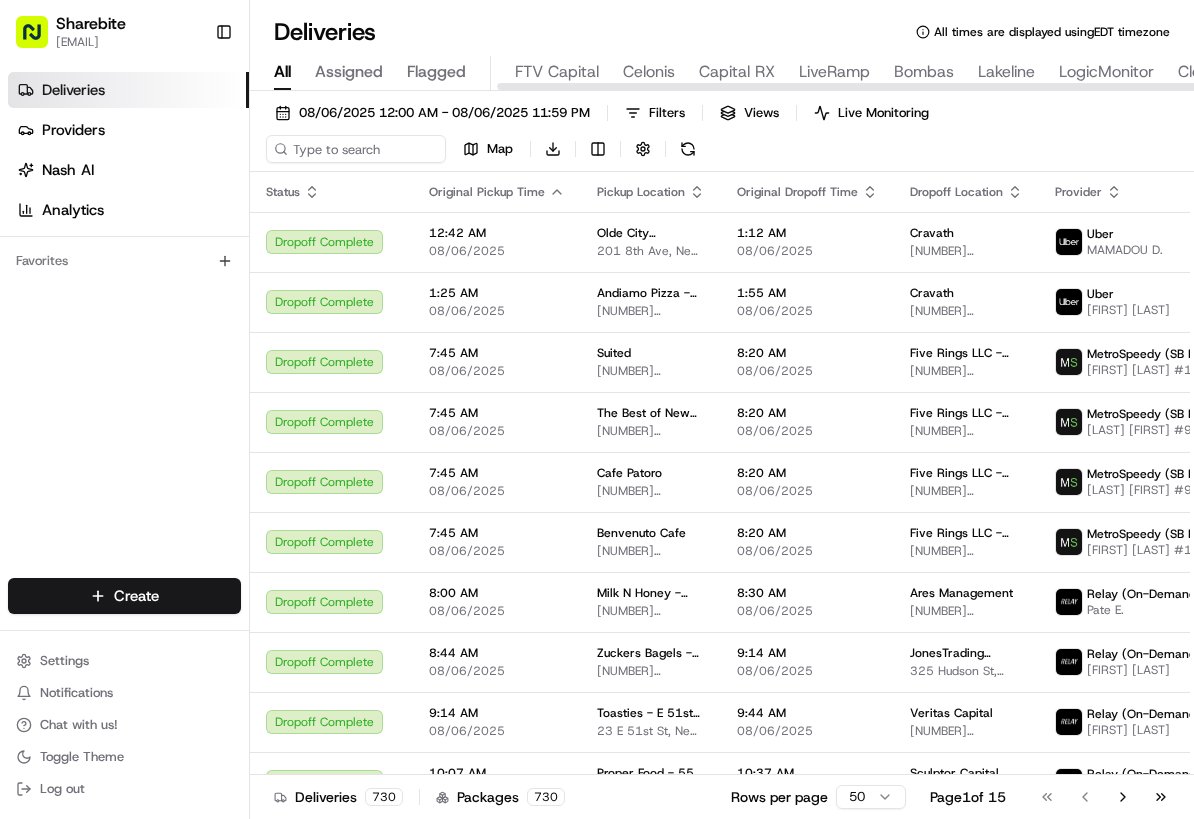 scroll, scrollTop: 0, scrollLeft: 739, axis: horizontal 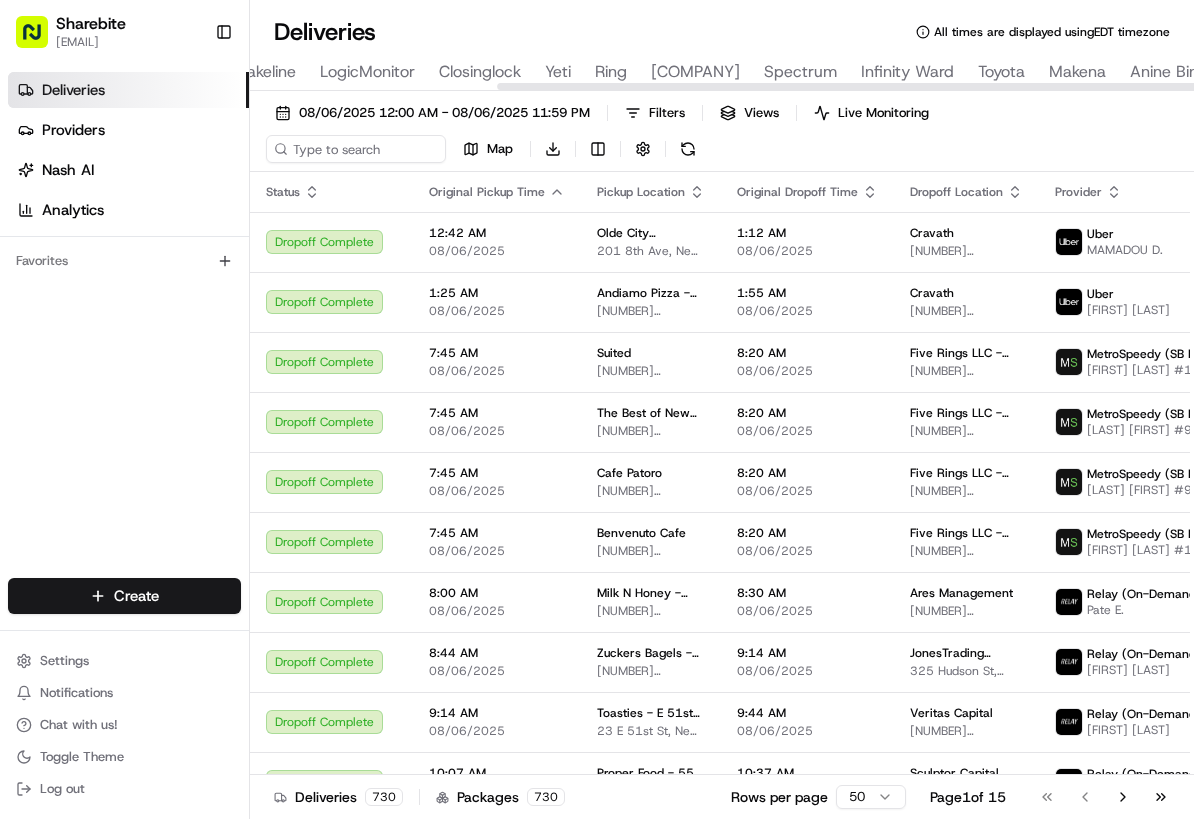 click at bounding box center [722, 86] 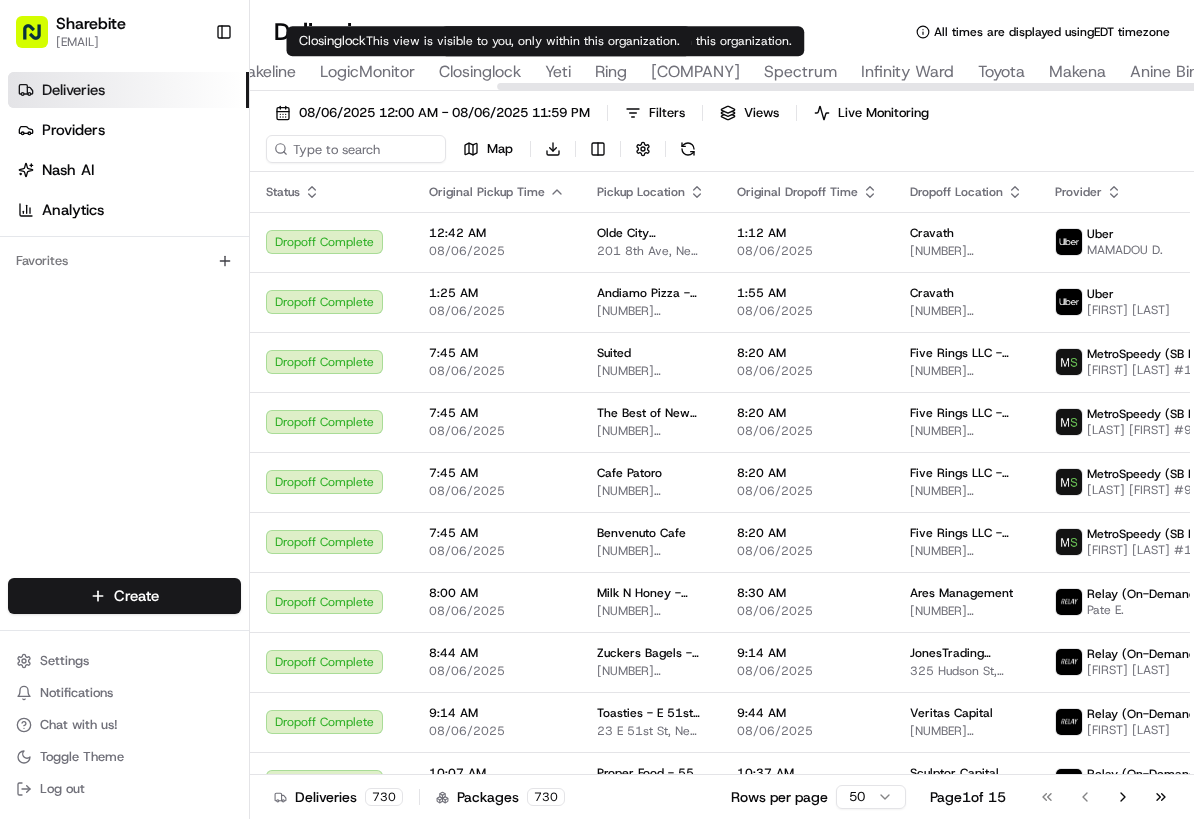 scroll, scrollTop: 0, scrollLeft: 0, axis: both 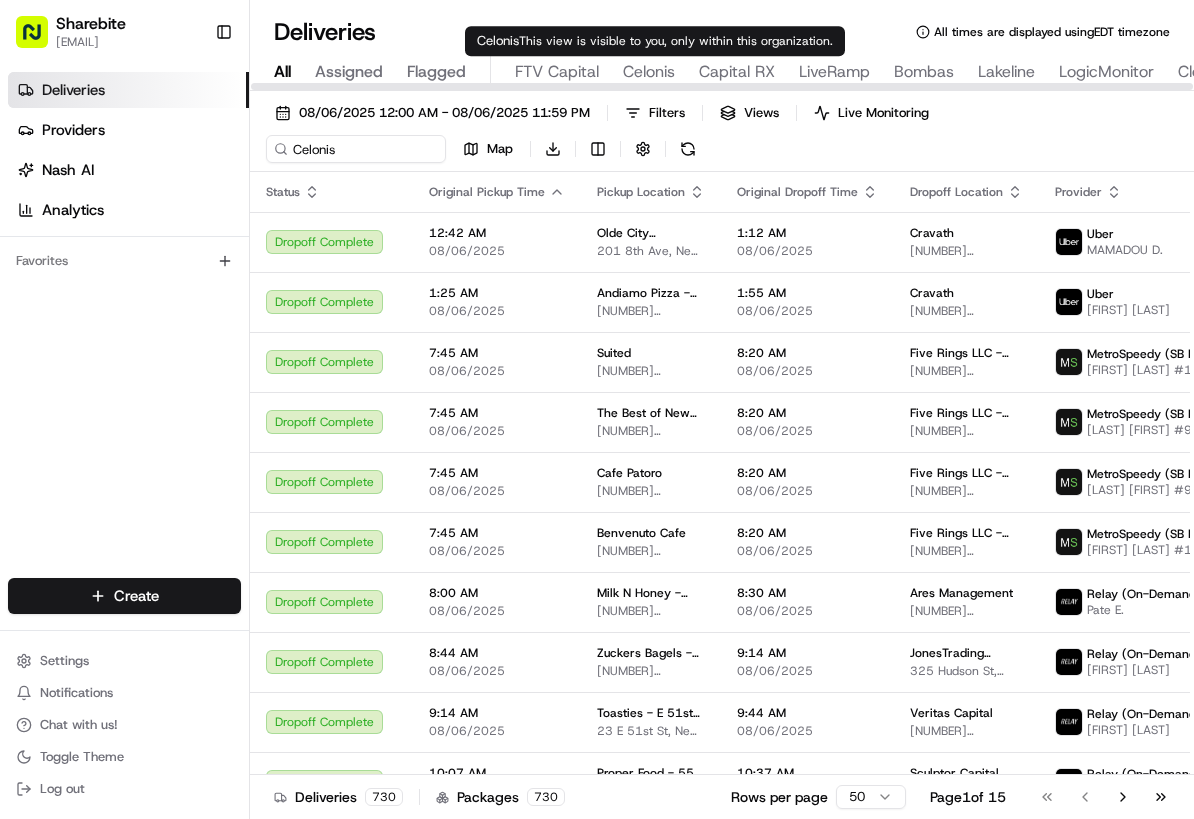 click on "Celonis" at bounding box center (649, 72) 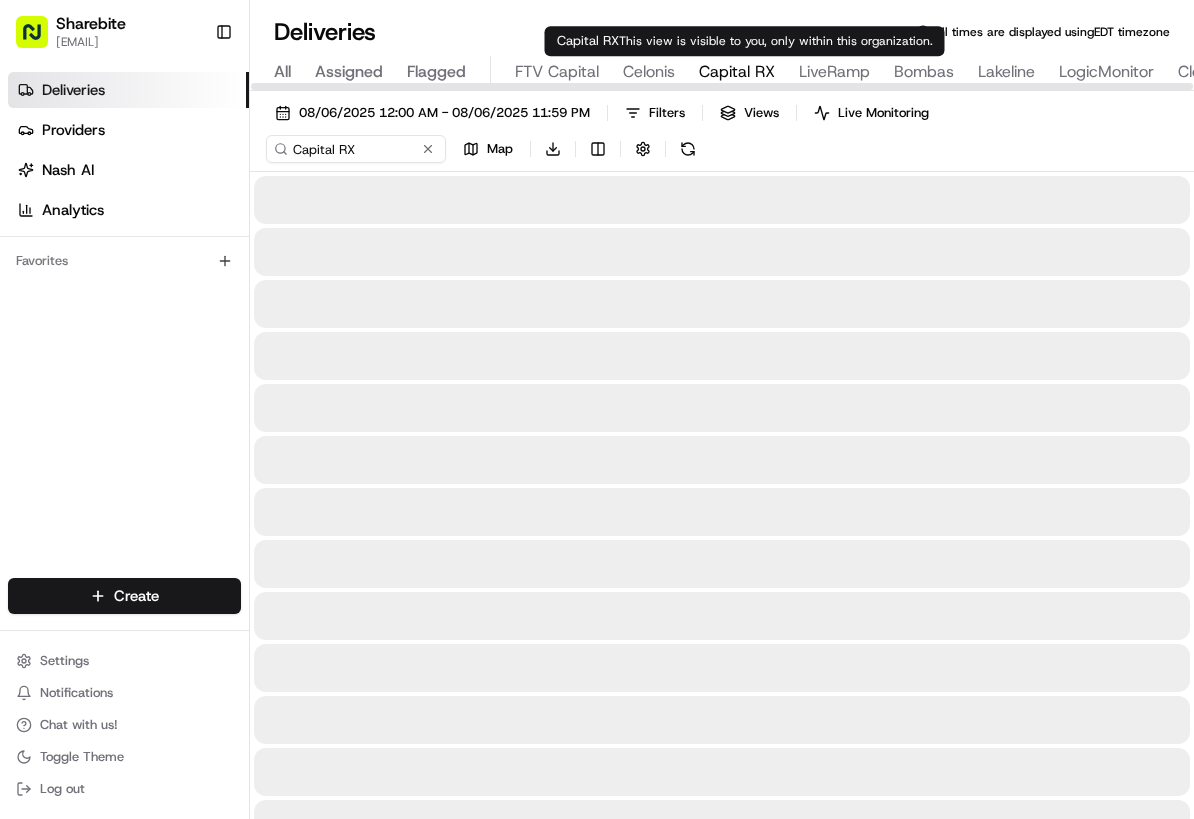 click on "Capital RX" at bounding box center (737, 72) 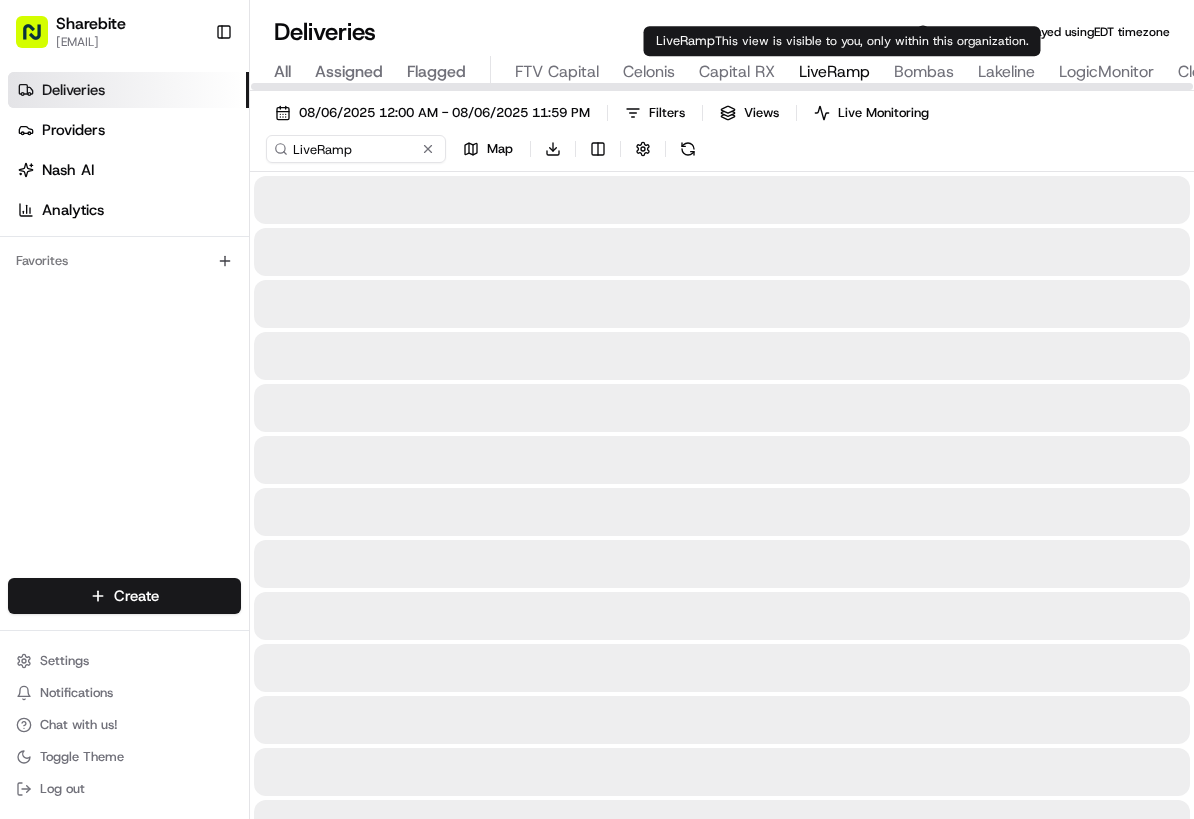 click on "LiveRamp" at bounding box center (834, 72) 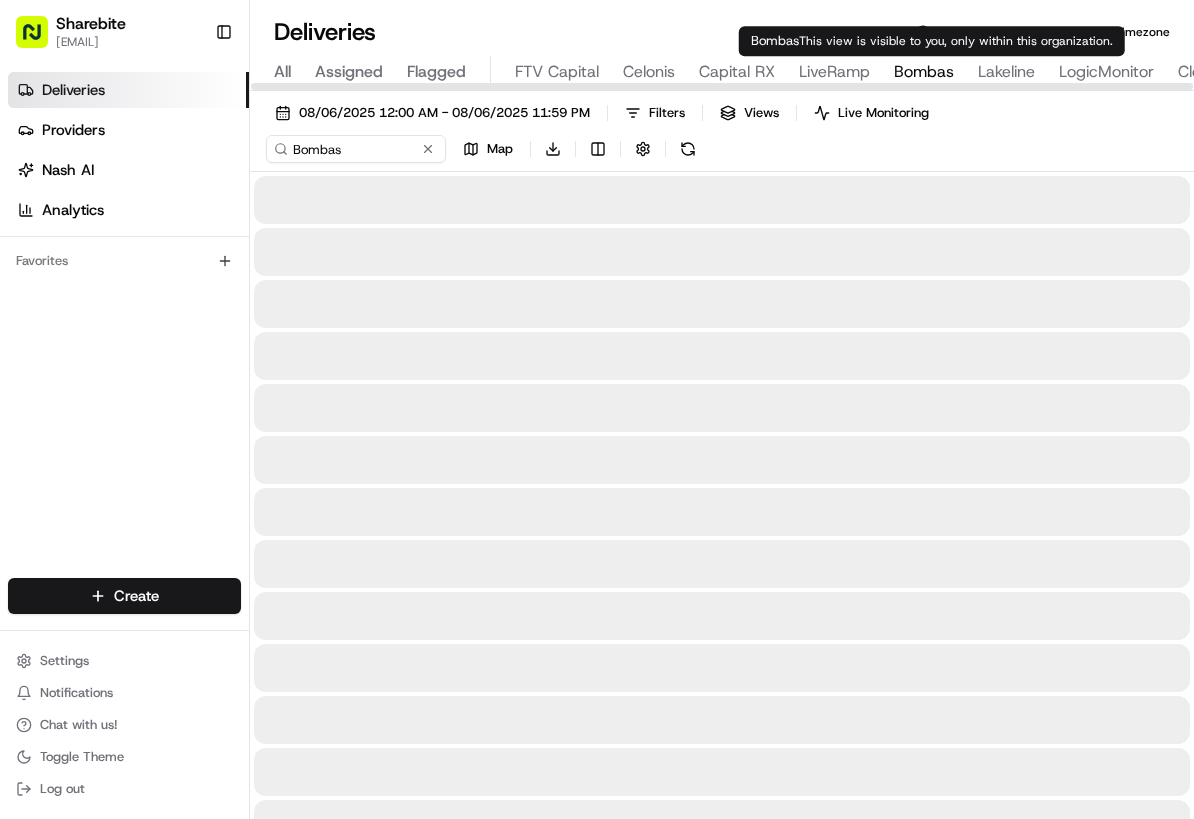 click on "Bombas" at bounding box center [924, 72] 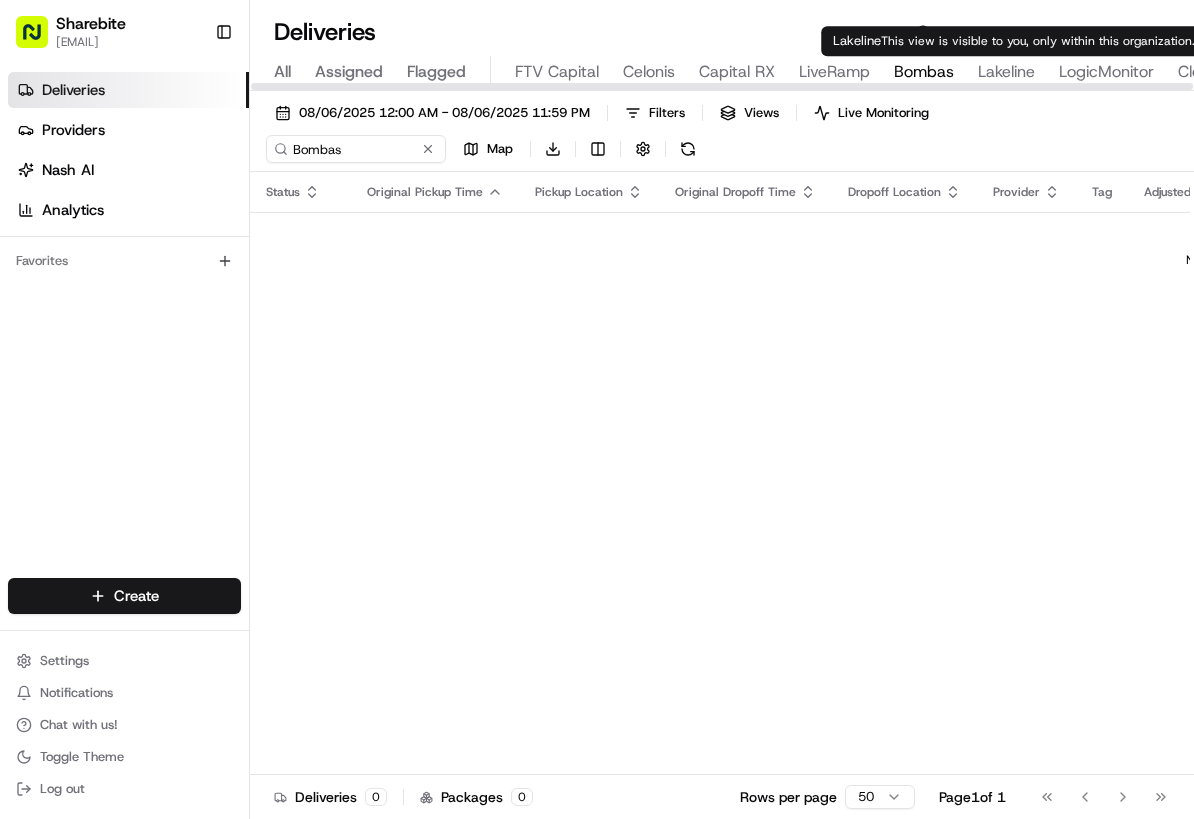 type on "11200 Lakeline Blvd, Austin, TX 78717, USA" 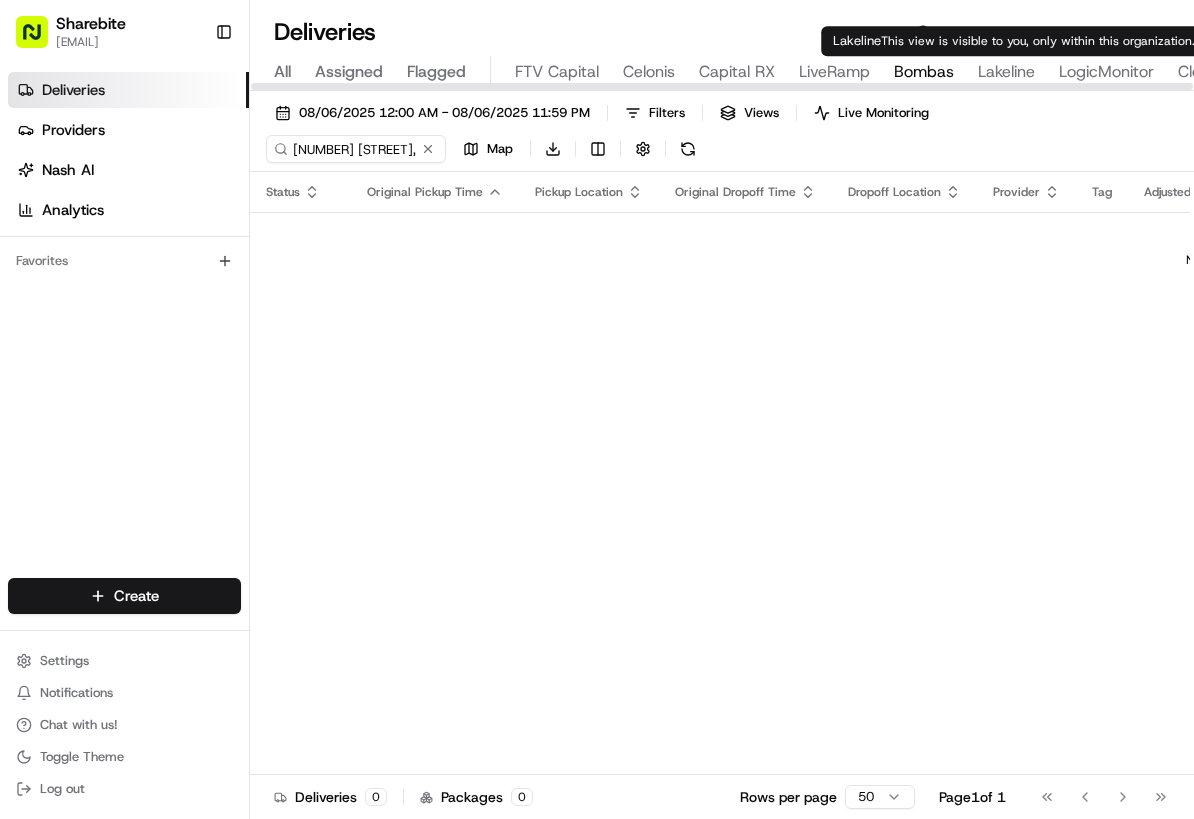 click on "Lakeline" at bounding box center [1006, 72] 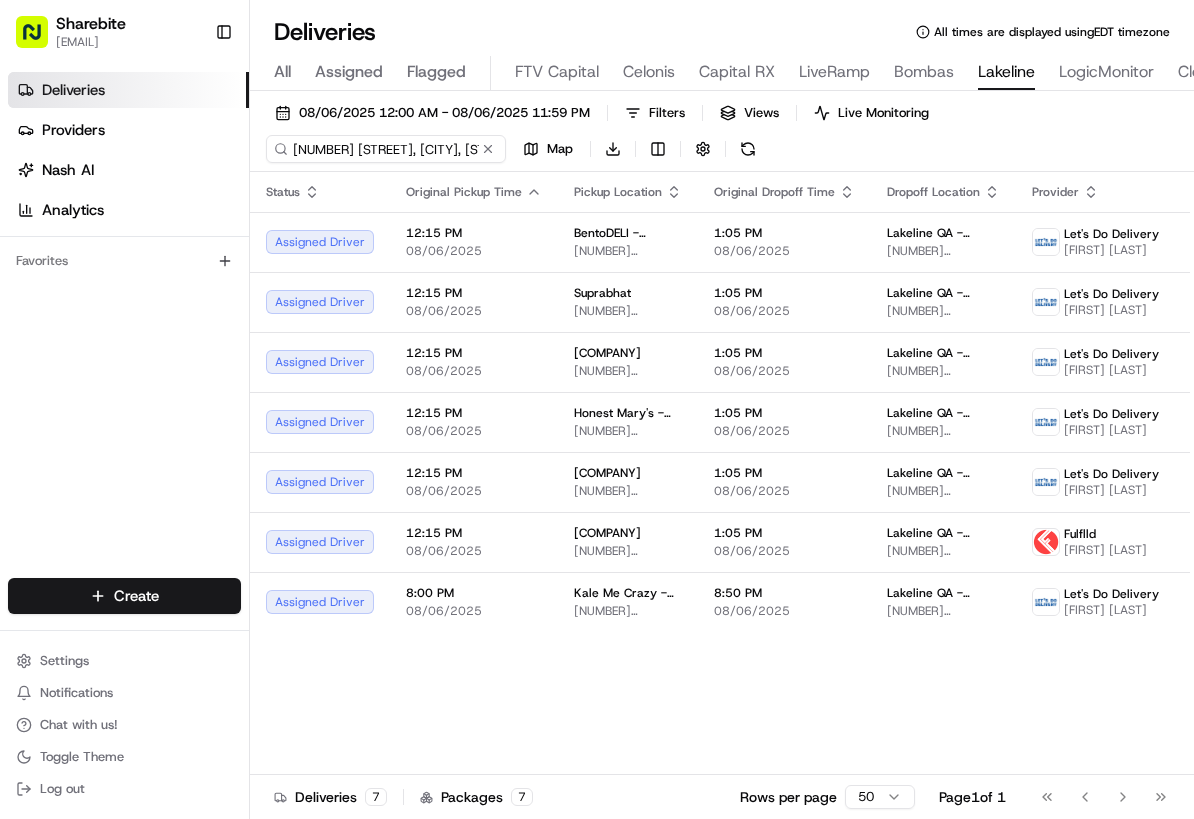 click on "11200 Lakeline Blvd, Austin, TX 78717, USA" at bounding box center [386, 149] 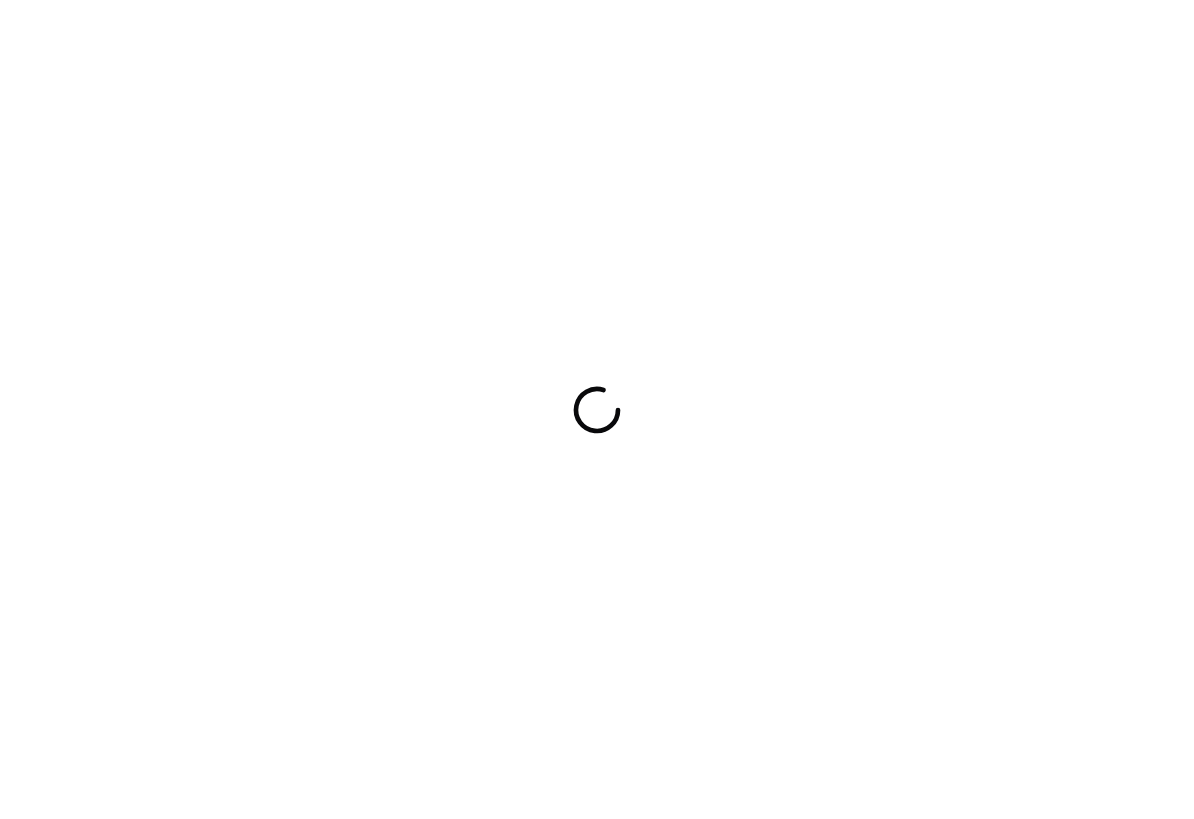 scroll, scrollTop: 0, scrollLeft: 0, axis: both 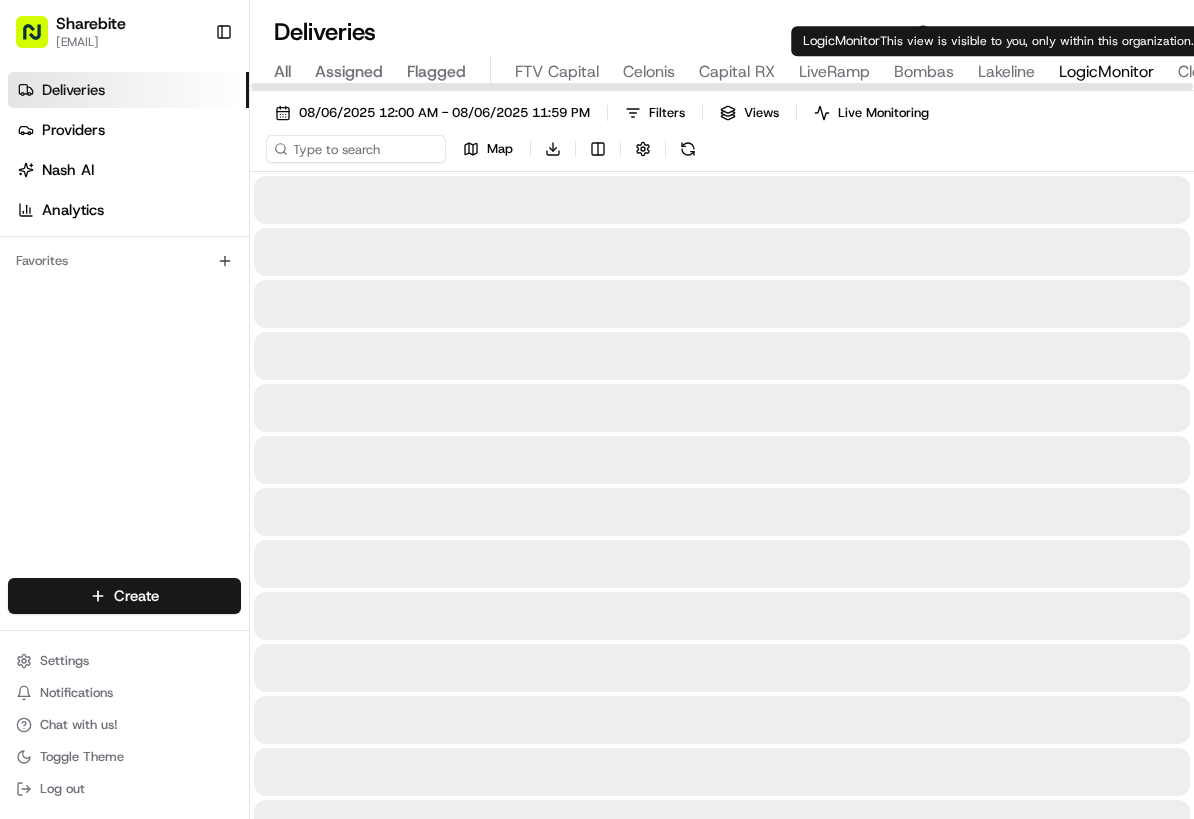 type on "LogicMonitor" 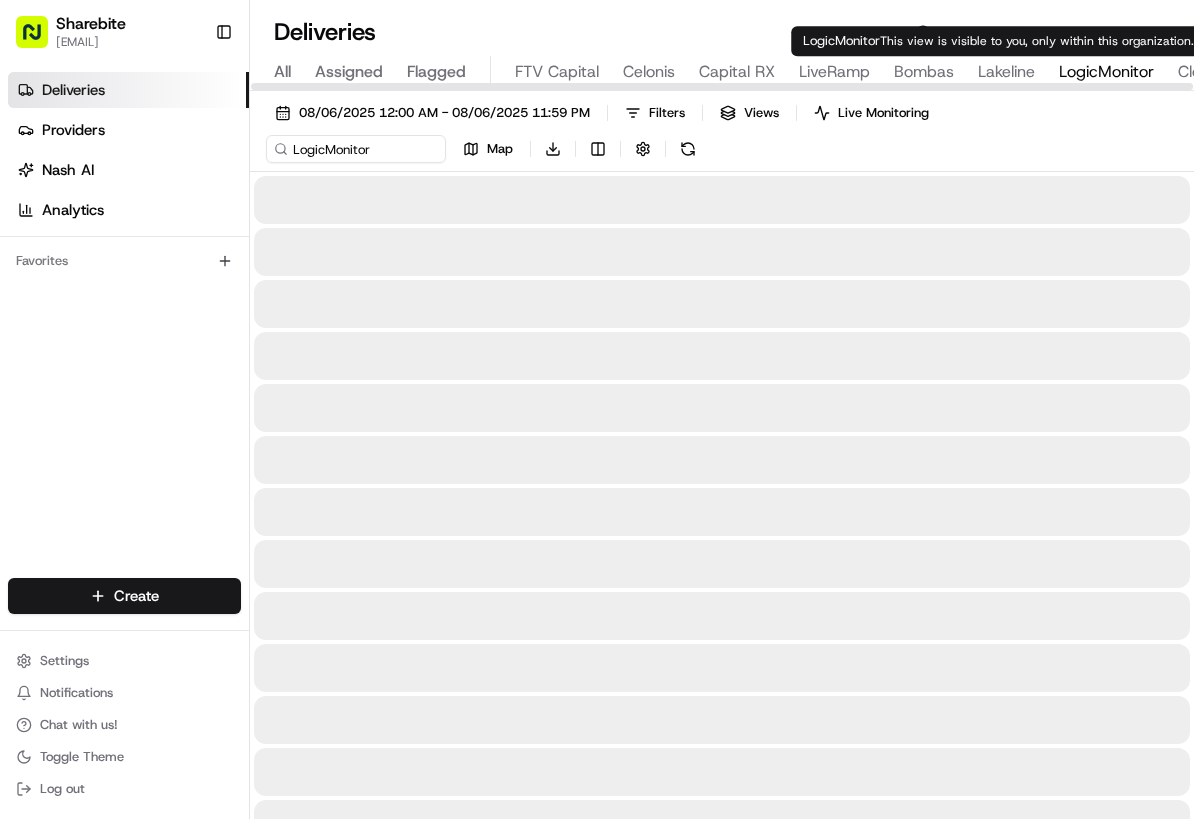 click on "LogicMonitor" at bounding box center [1106, 72] 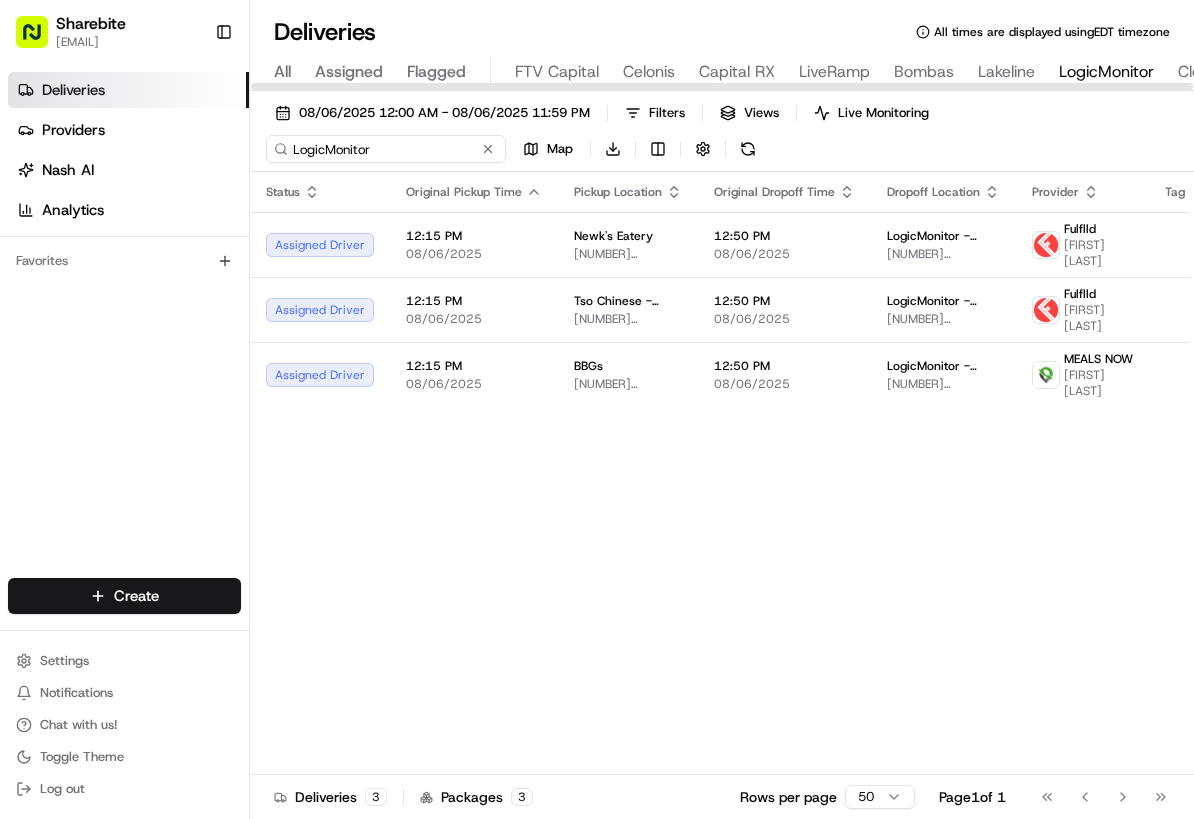 click on "LogicMonitor" at bounding box center (386, 149) 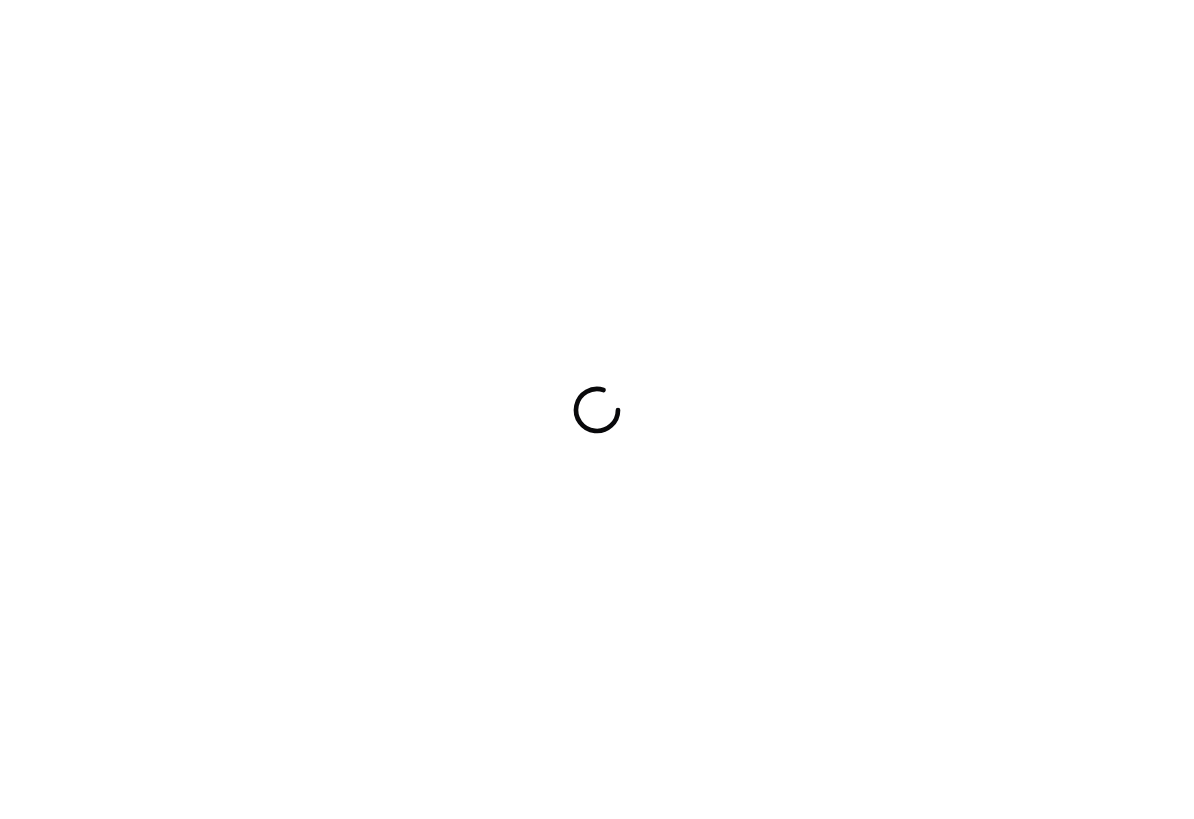scroll, scrollTop: 0, scrollLeft: 0, axis: both 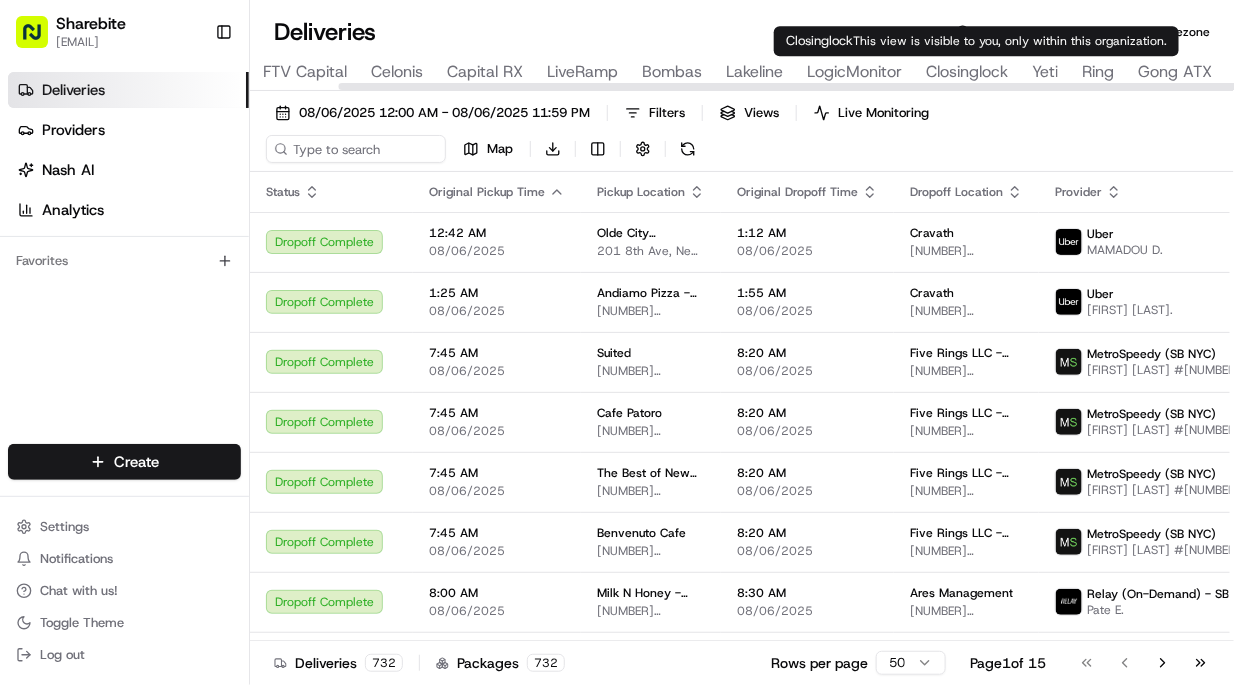 type on "Closinglock" 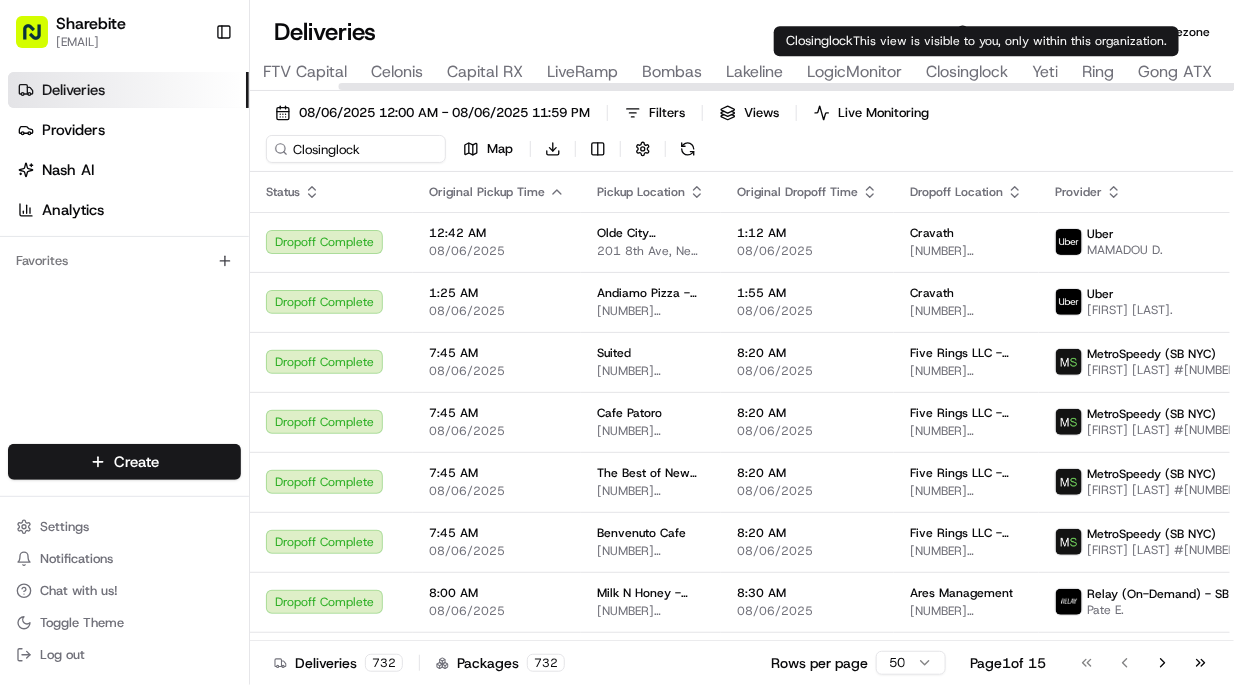 click on "Closinglock" at bounding box center (967, 73) 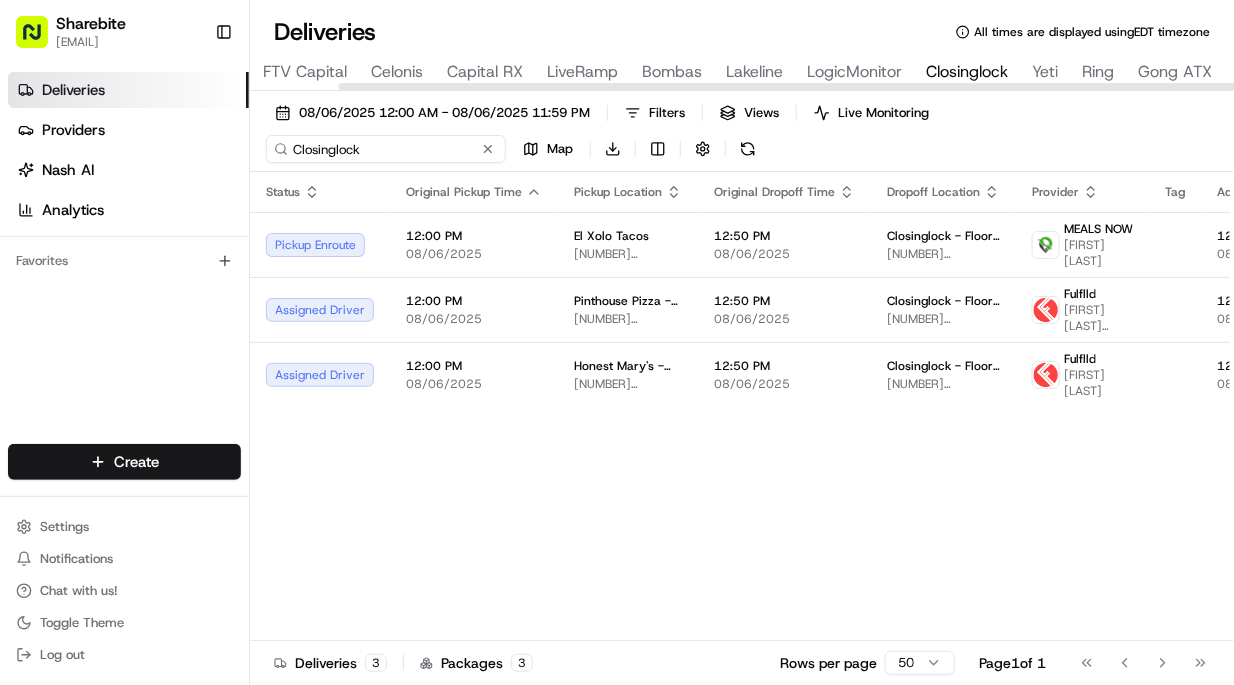 click on "Closinglock" at bounding box center [386, 149] 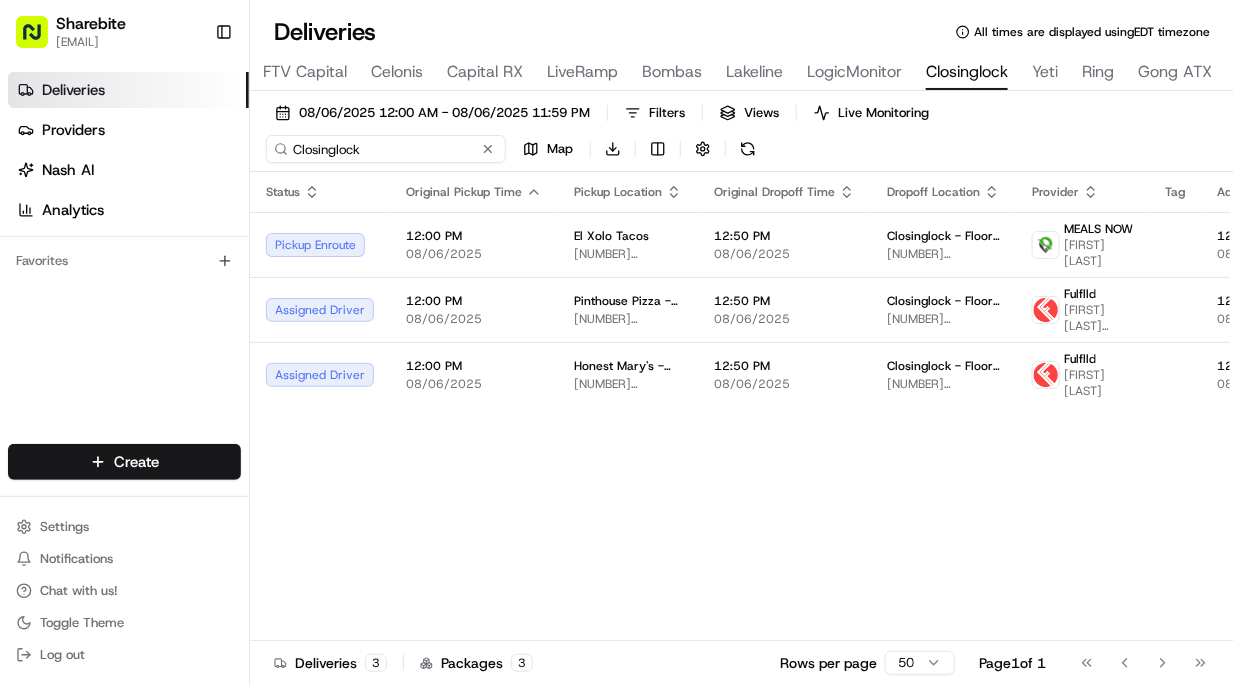 click on "Closinglock" at bounding box center (386, 149) 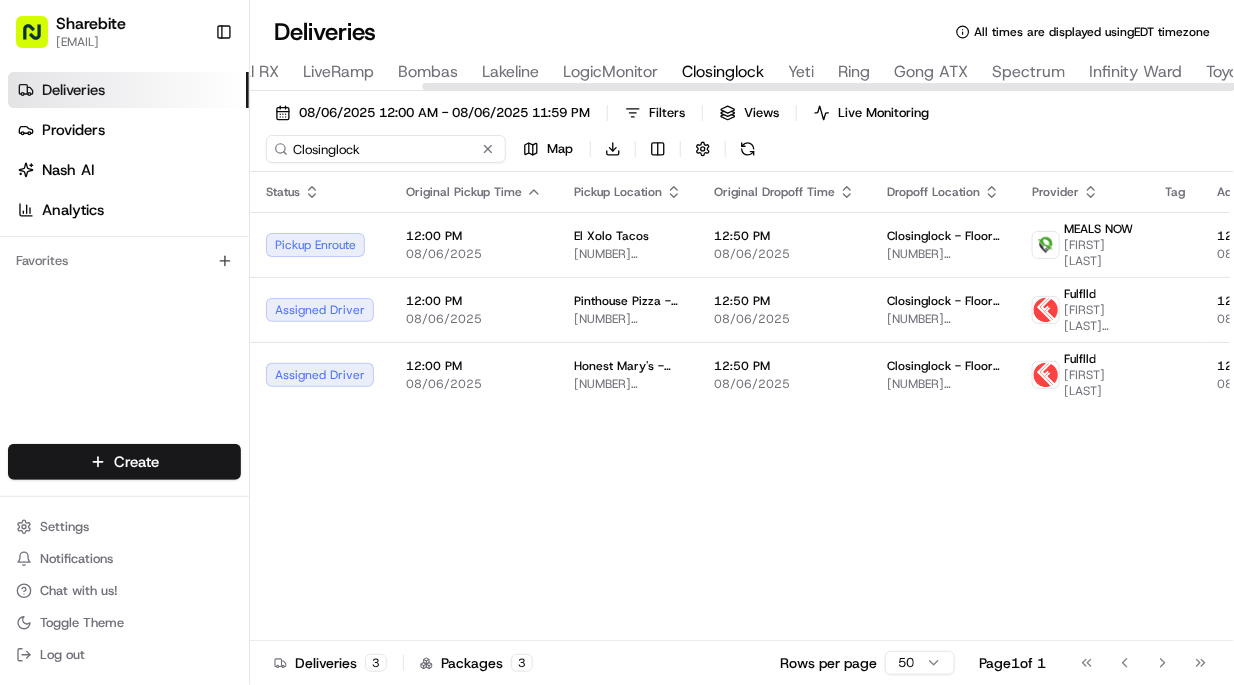 scroll, scrollTop: 0, scrollLeft: 501, axis: horizontal 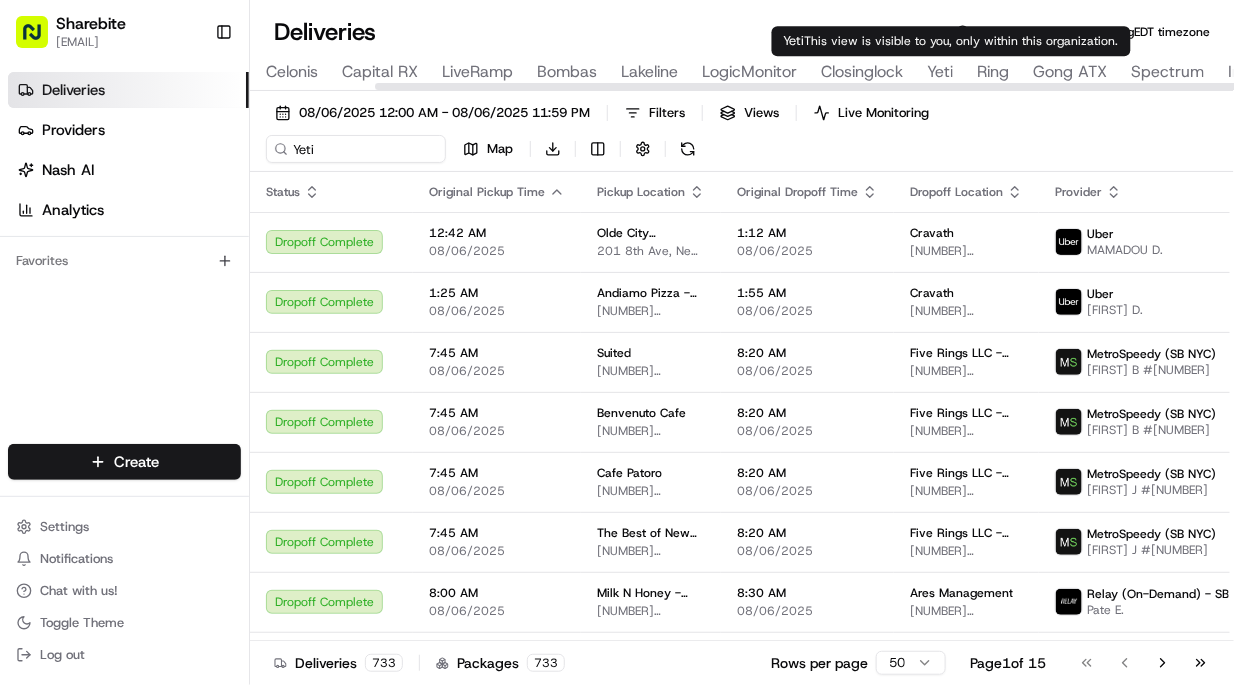click on "Yeti" at bounding box center (940, 72) 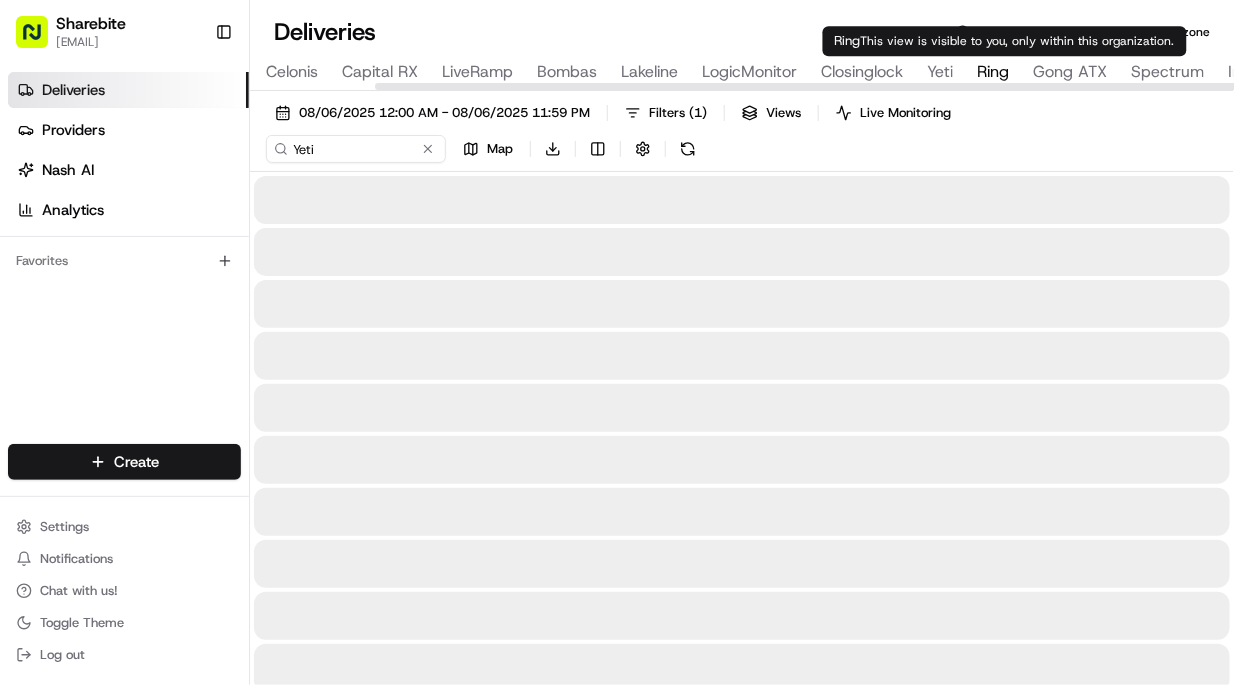 type on "Ring - Austin" 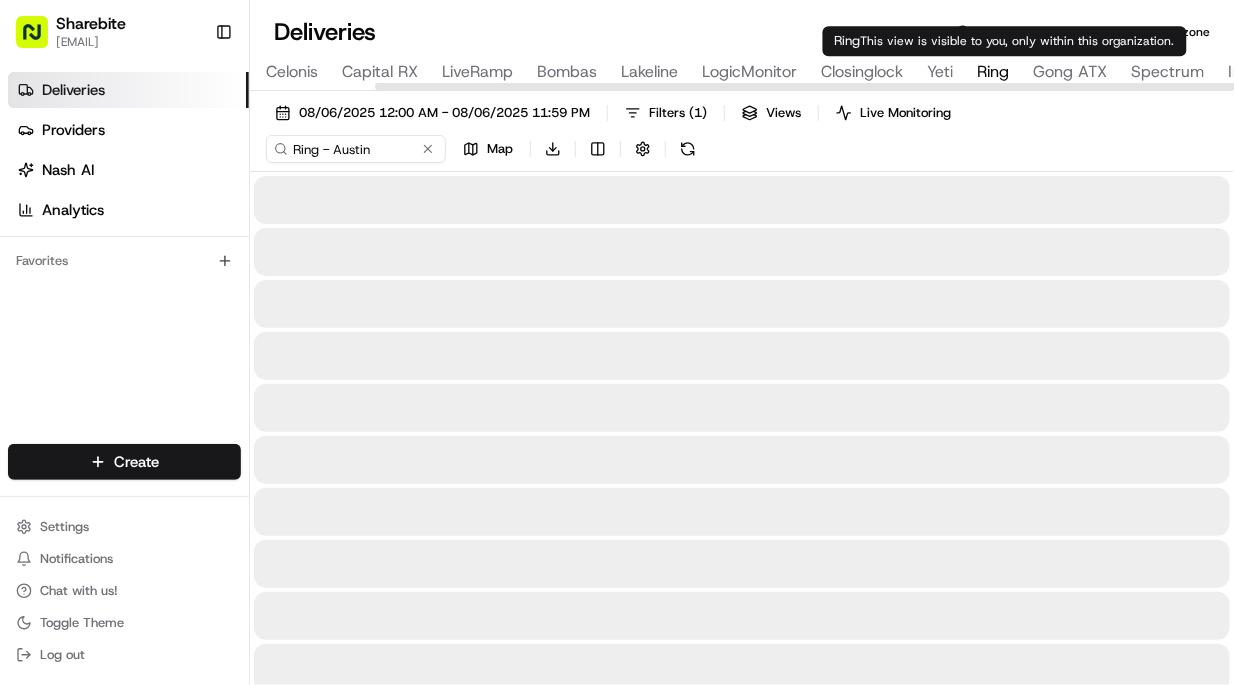click on "Ring" at bounding box center (993, 72) 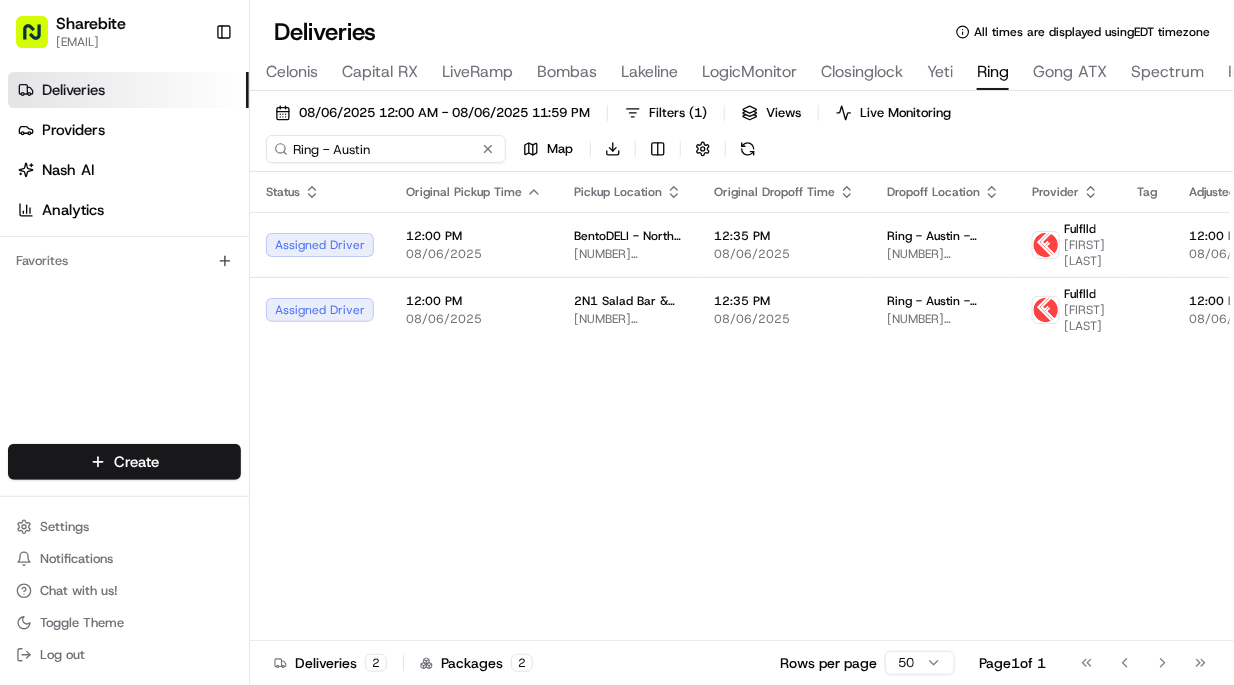 click on "Ring - Austin" at bounding box center (386, 149) 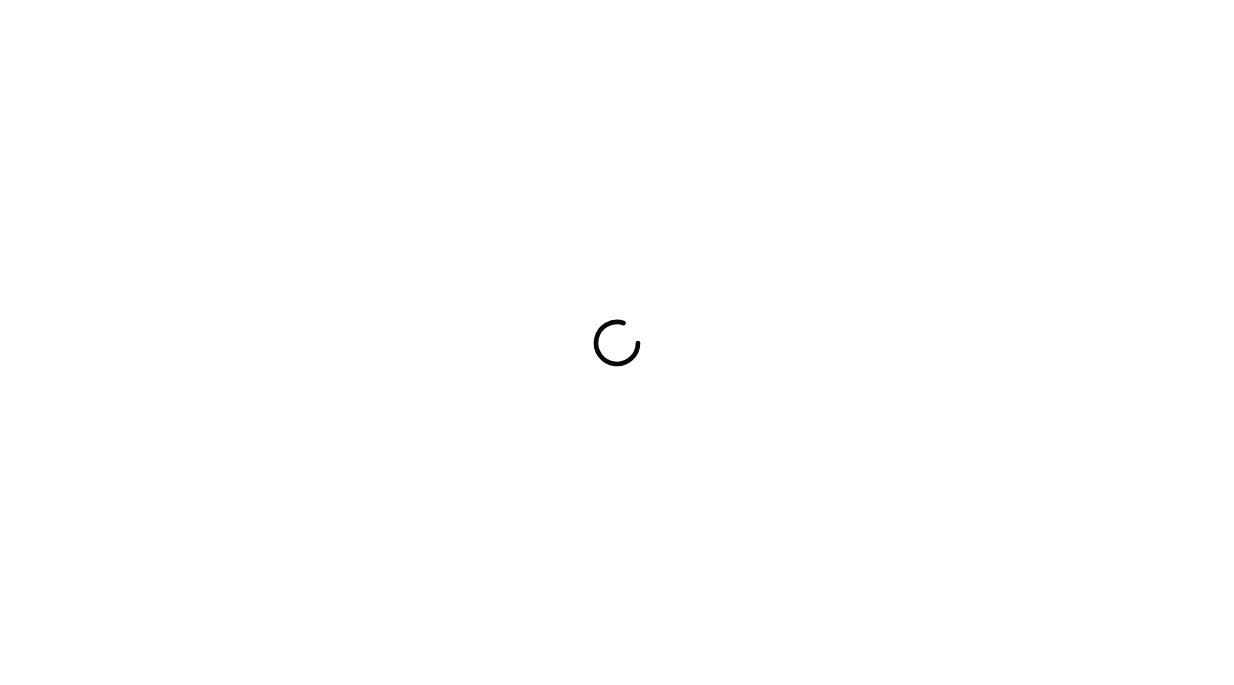 scroll, scrollTop: 0, scrollLeft: 0, axis: both 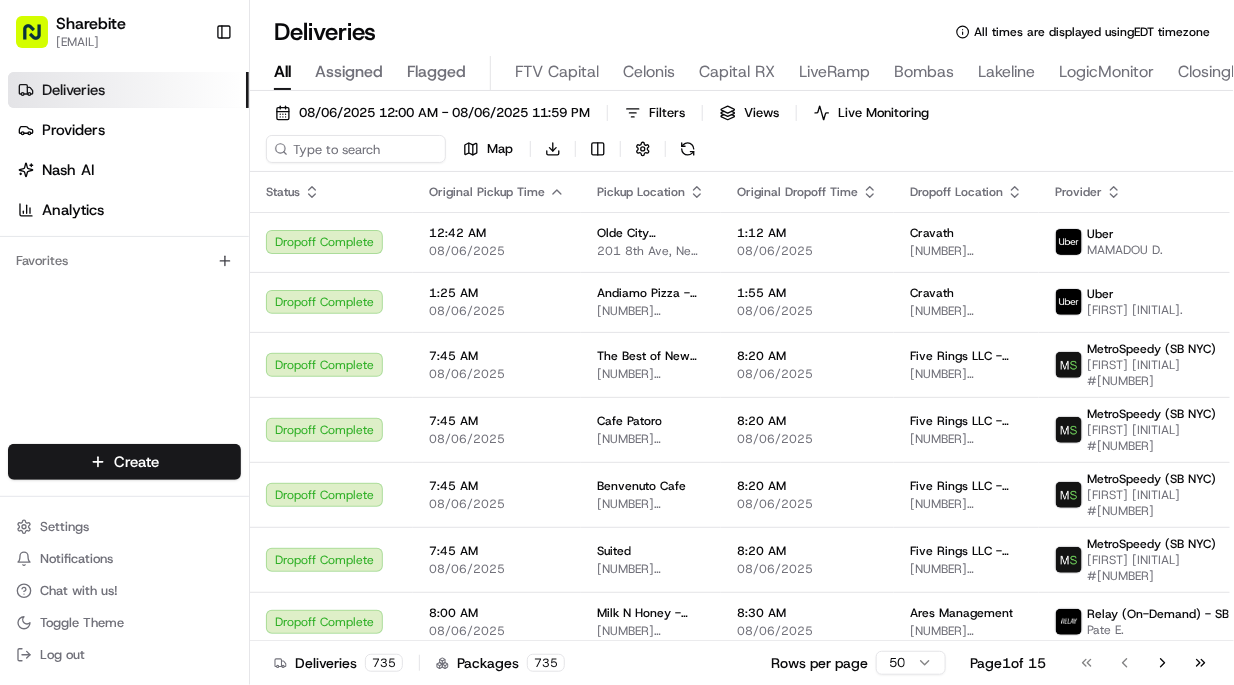 click on "Deliveries All times are displayed using  EDT   timezone" at bounding box center [742, 32] 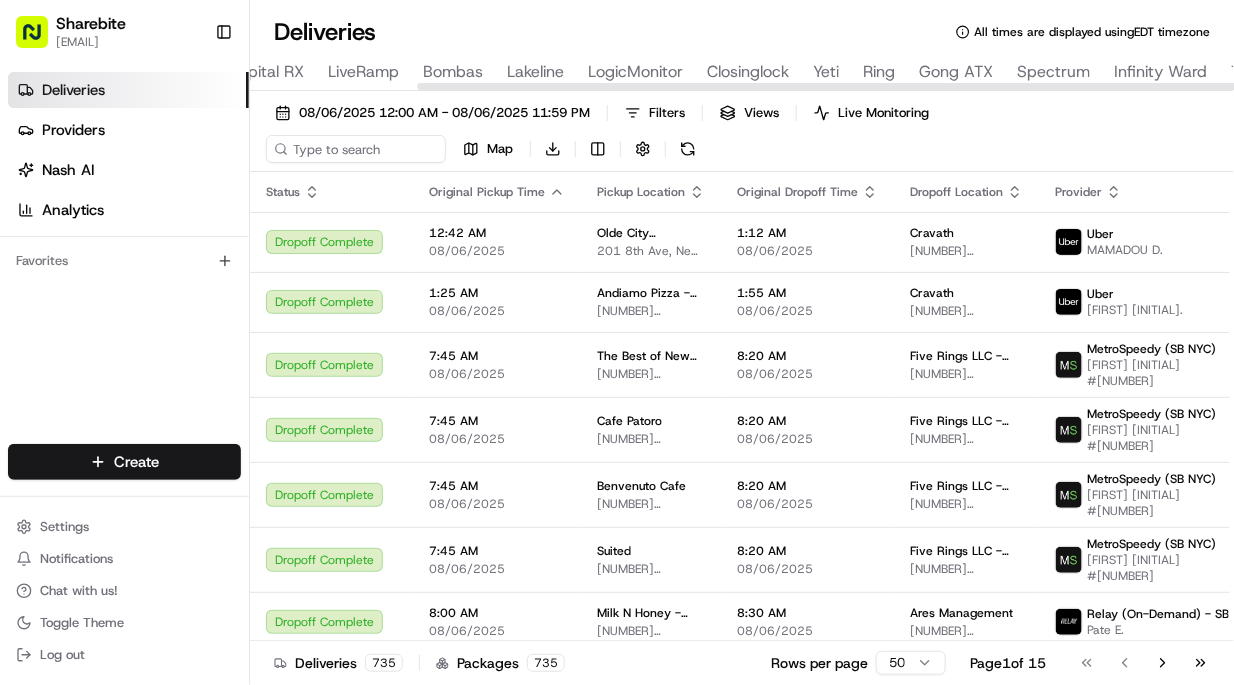 scroll, scrollTop: 0, scrollLeft: 478, axis: horizontal 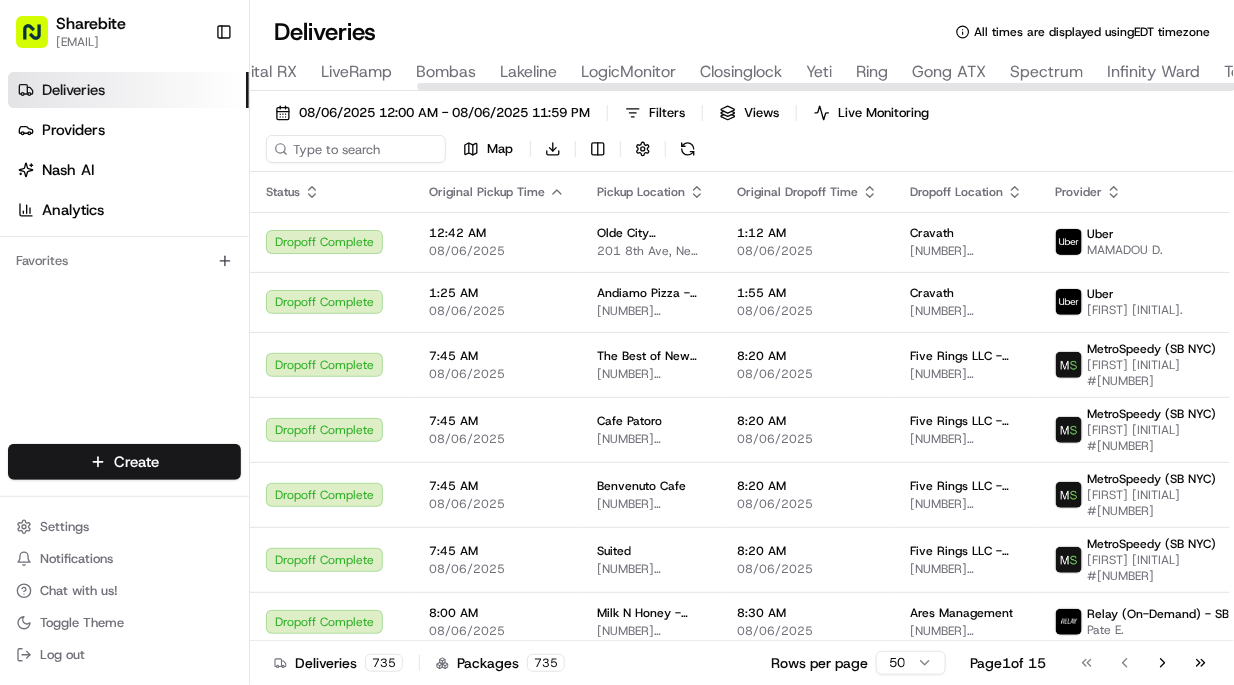 type on "Gong" 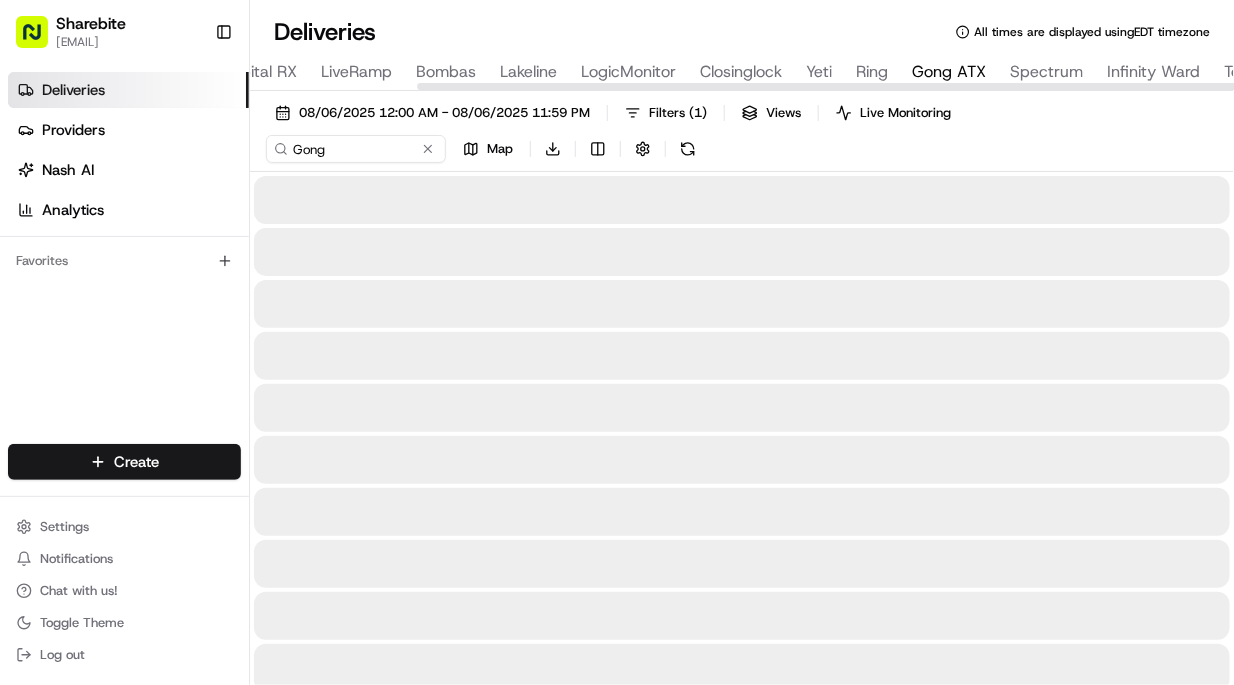 click on "Gong ATX" at bounding box center [949, 72] 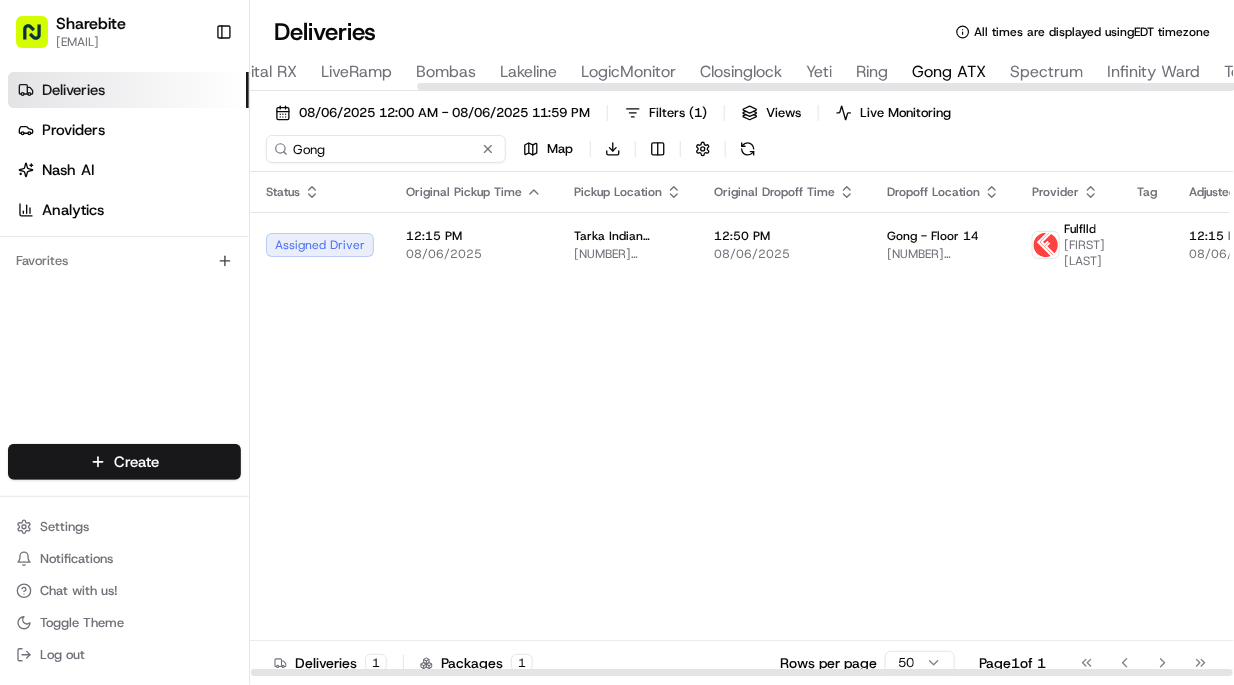 click on "Gong" at bounding box center (386, 149) 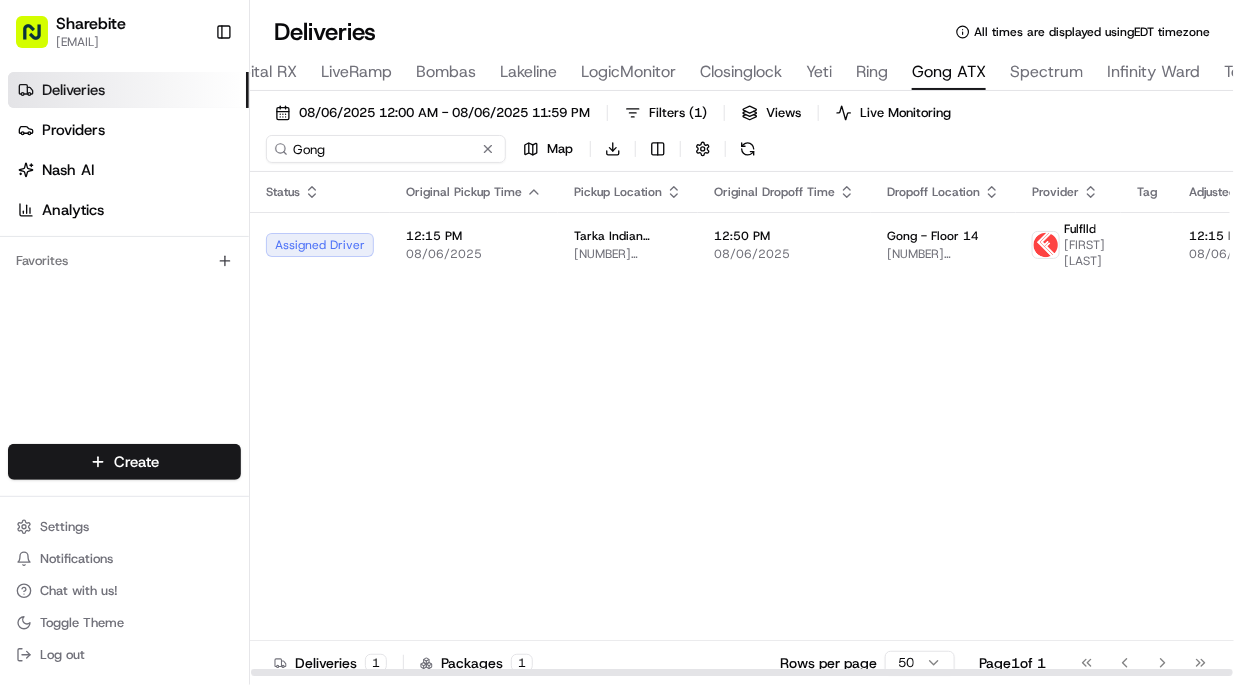 click on "Gong" at bounding box center [386, 149] 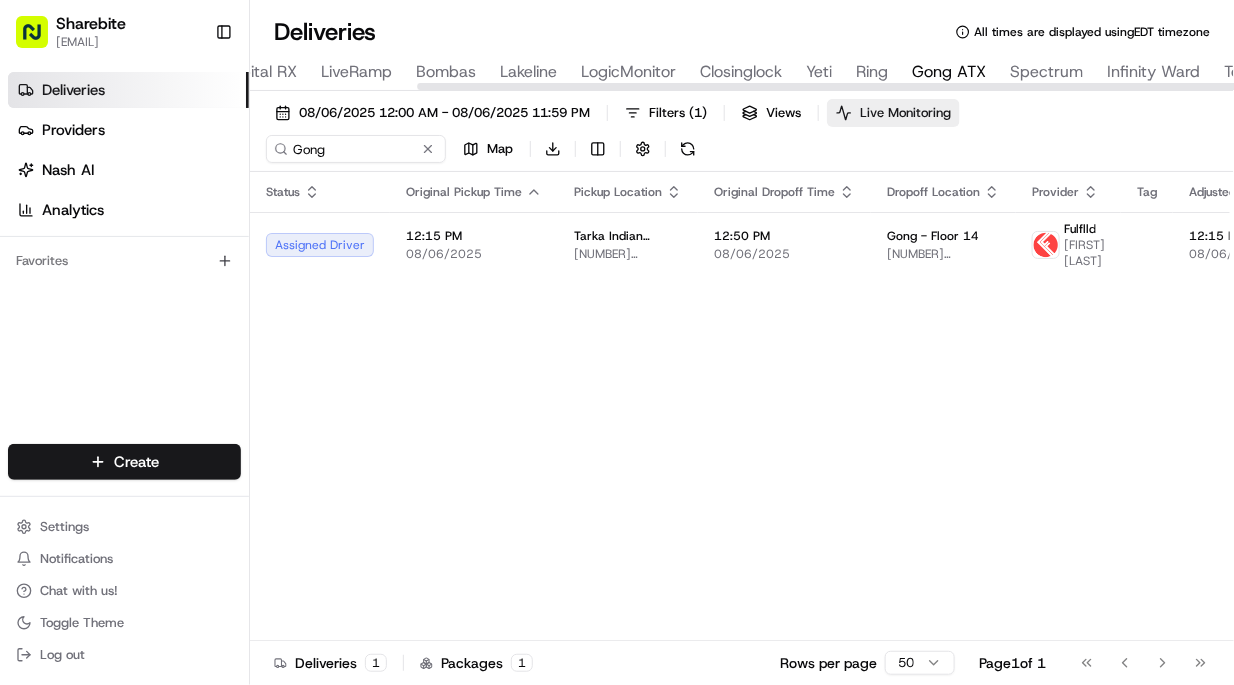 click on "Live Monitoring" at bounding box center [905, 113] 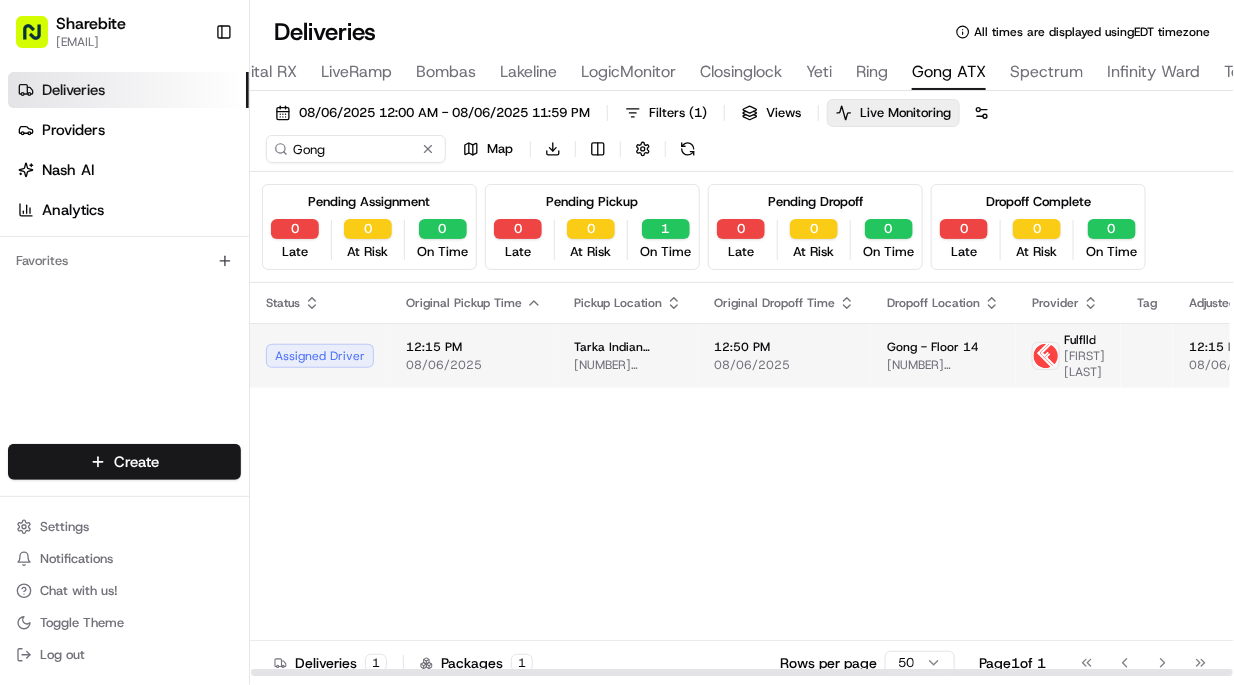 click on "[TIME] [DATE]" at bounding box center [784, 355] 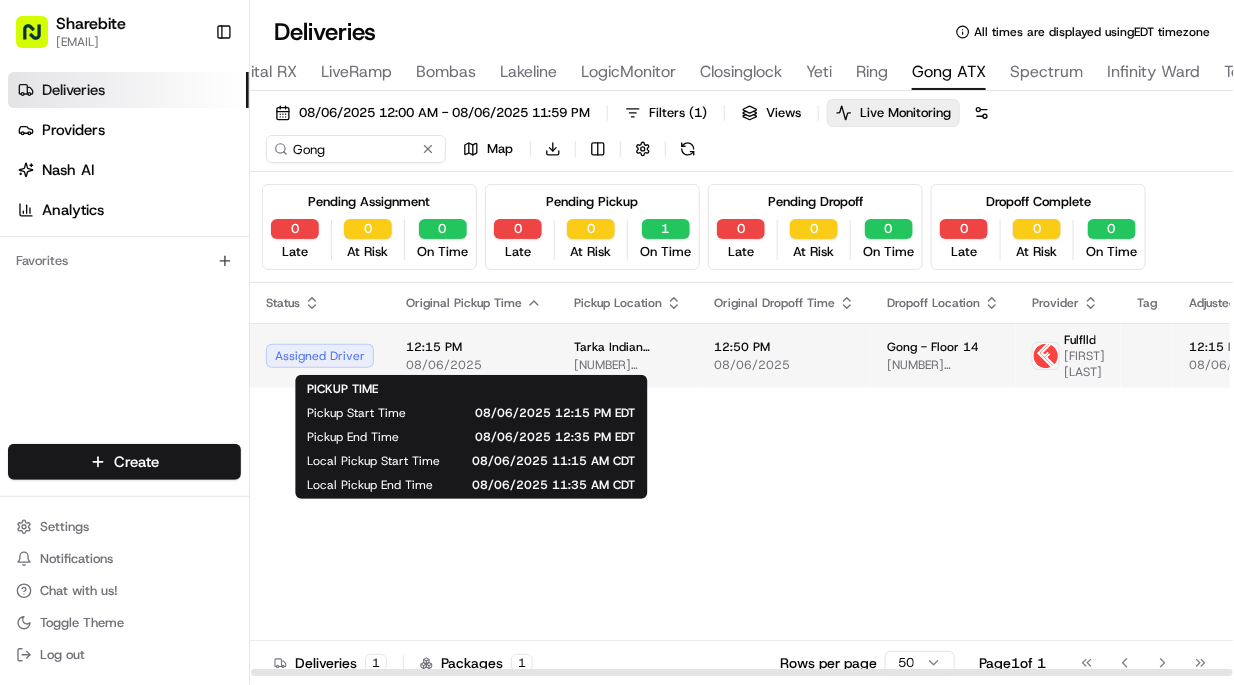 click on "08/06/2025" at bounding box center (474, 365) 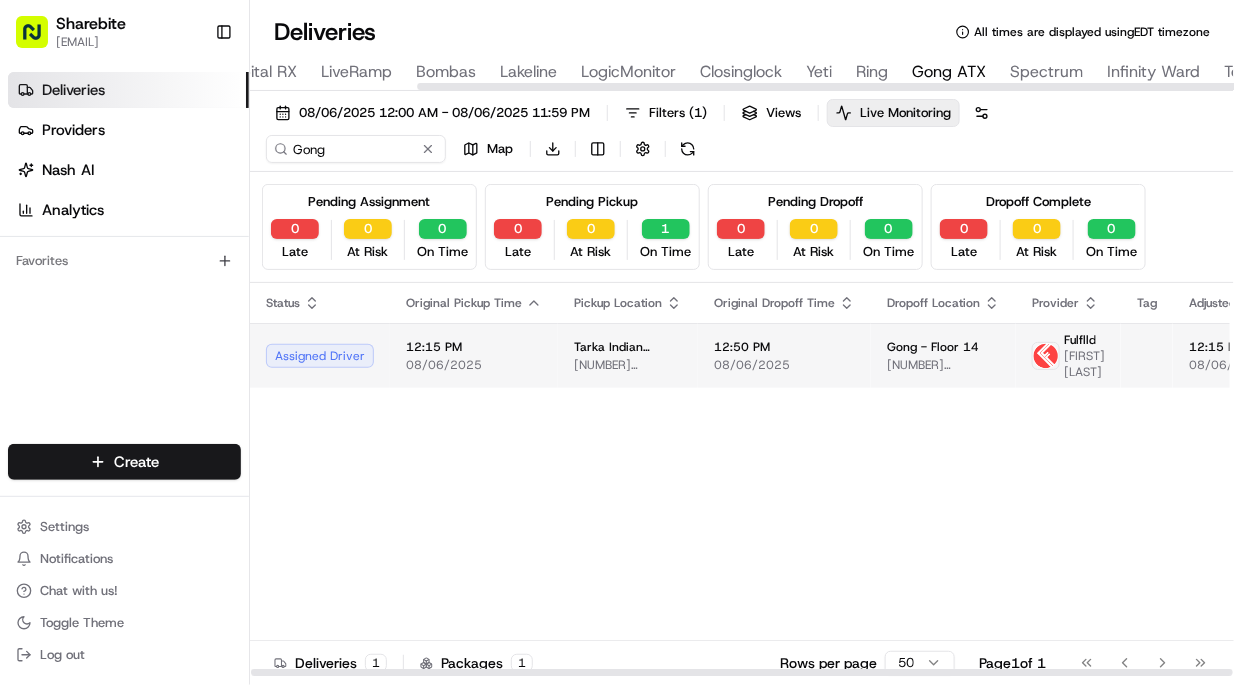 click on "[BRAND] - [CITY] [NUMBER] [STREET], [CITY], [STATE] [POSTAL_CODE], [COUNTRY]" at bounding box center (628, 356) 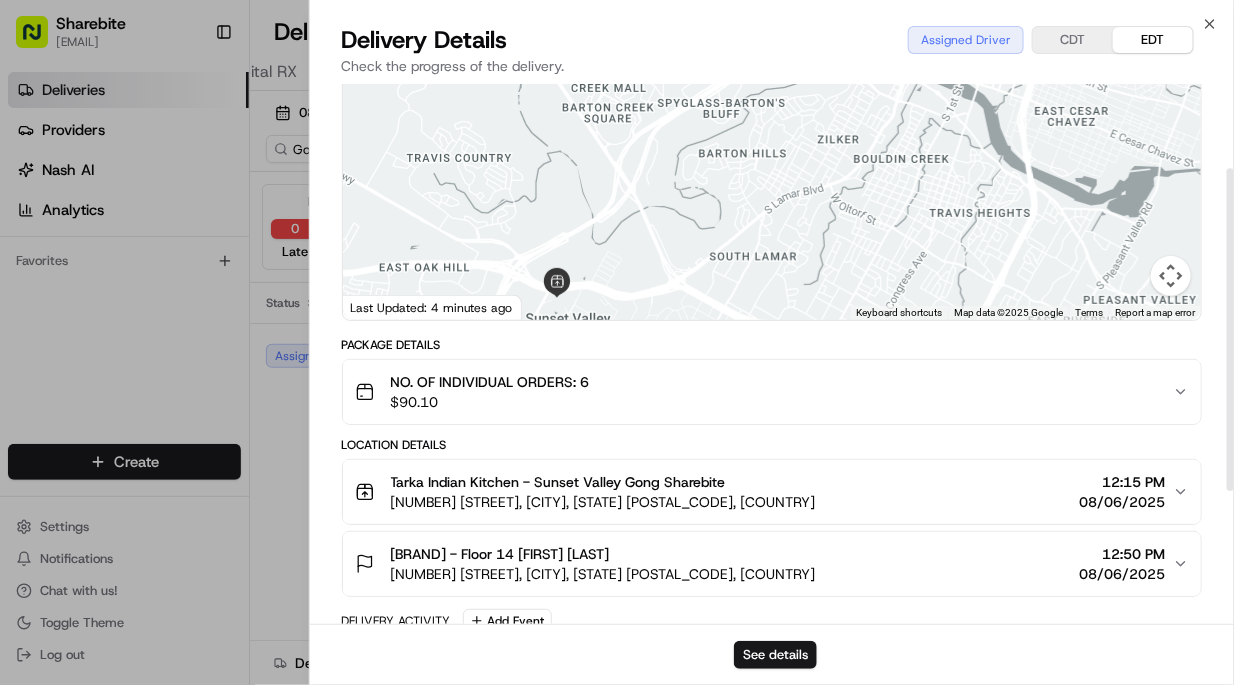 scroll, scrollTop: 142, scrollLeft: 0, axis: vertical 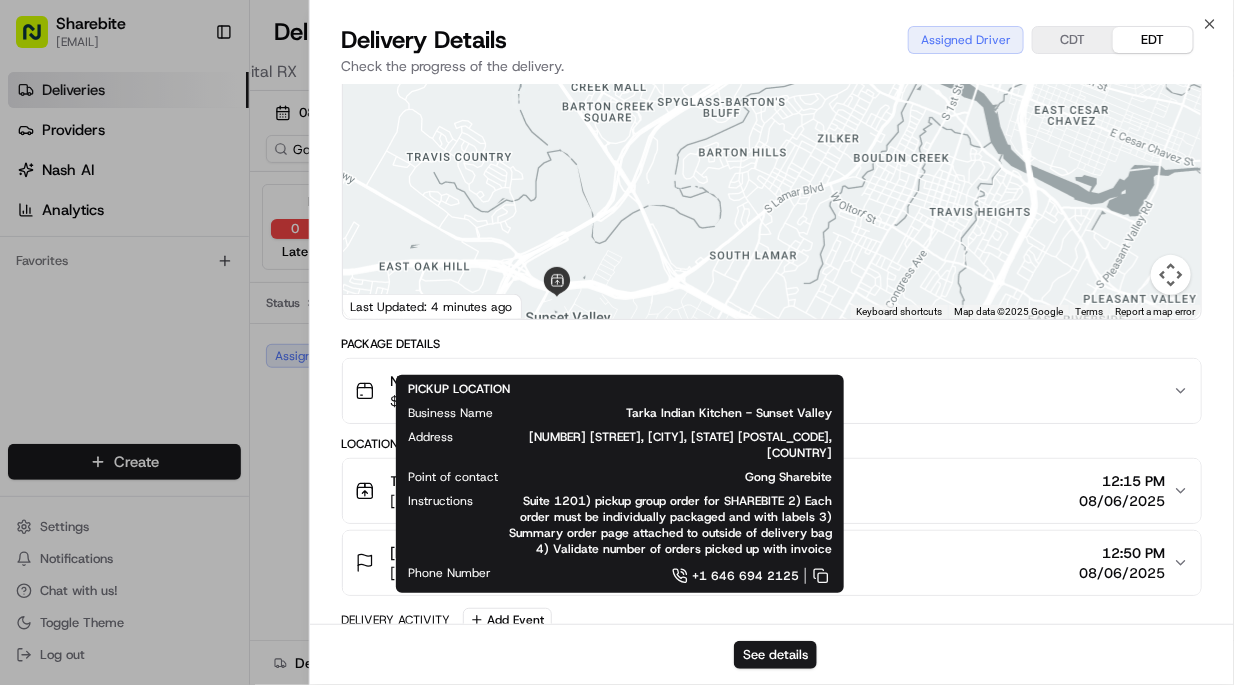 click on "Location Details Tarka Indian Kitchen - Sunset Valley Gong Sharebite 5207 Brodie Ln, Sunset Valley, TX 78745, USA 12:15 PM 08/06/2025 Gong - Floor 14 Nee Lee 600 Congress Ave., Austin, TX 78701, USA 12:50 PM 08/06/2025" at bounding box center [772, 516] 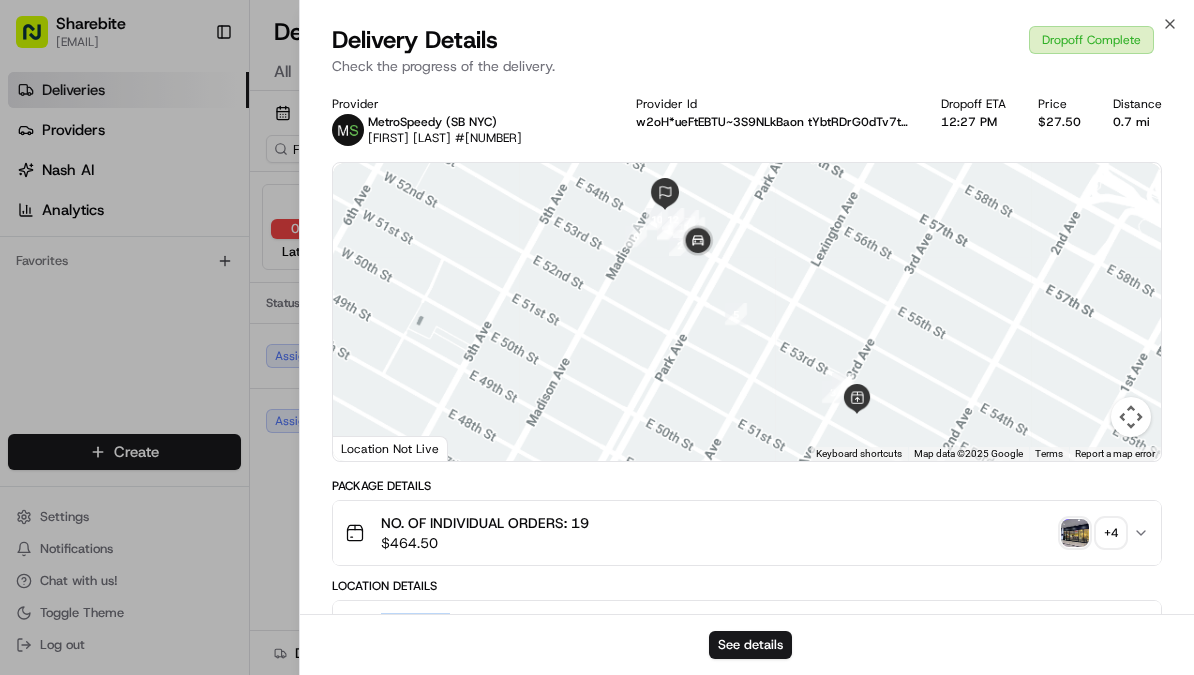 scroll, scrollTop: 0, scrollLeft: 0, axis: both 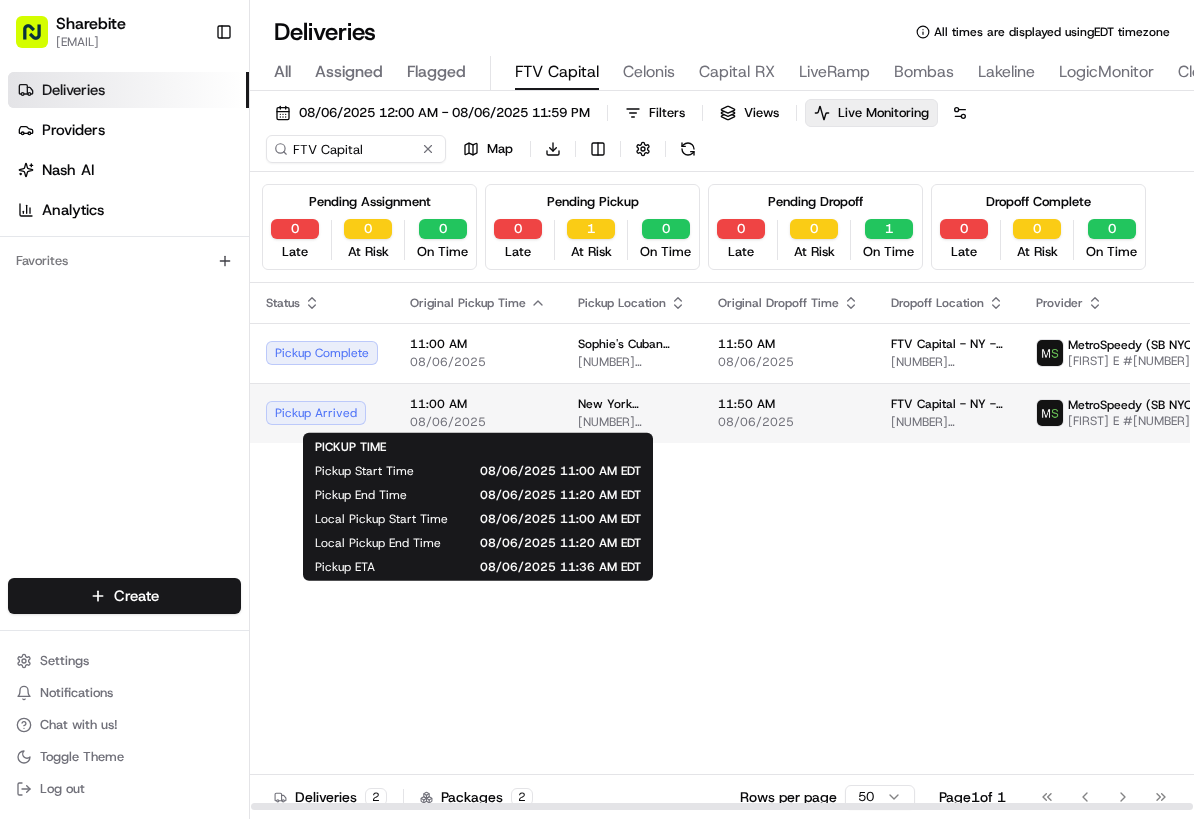 click on "08/06/2025" at bounding box center [478, 422] 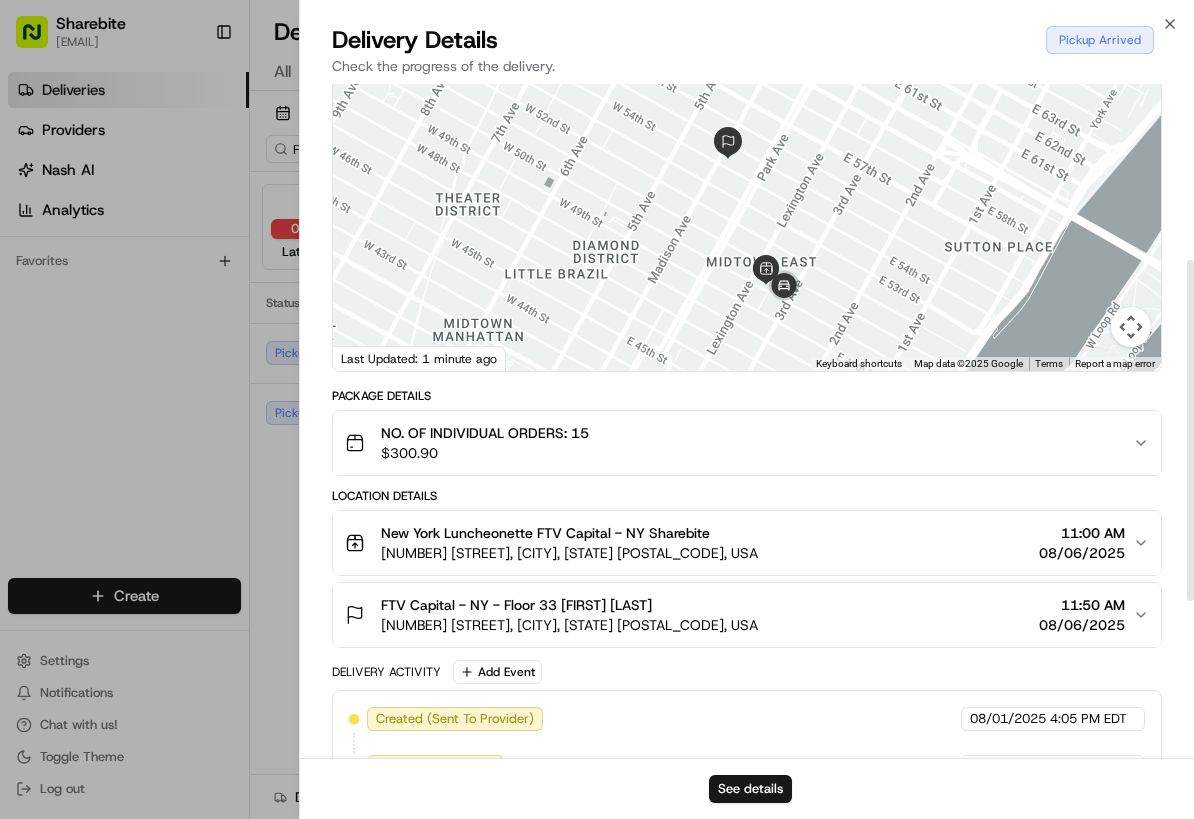 scroll, scrollTop: 0, scrollLeft: 0, axis: both 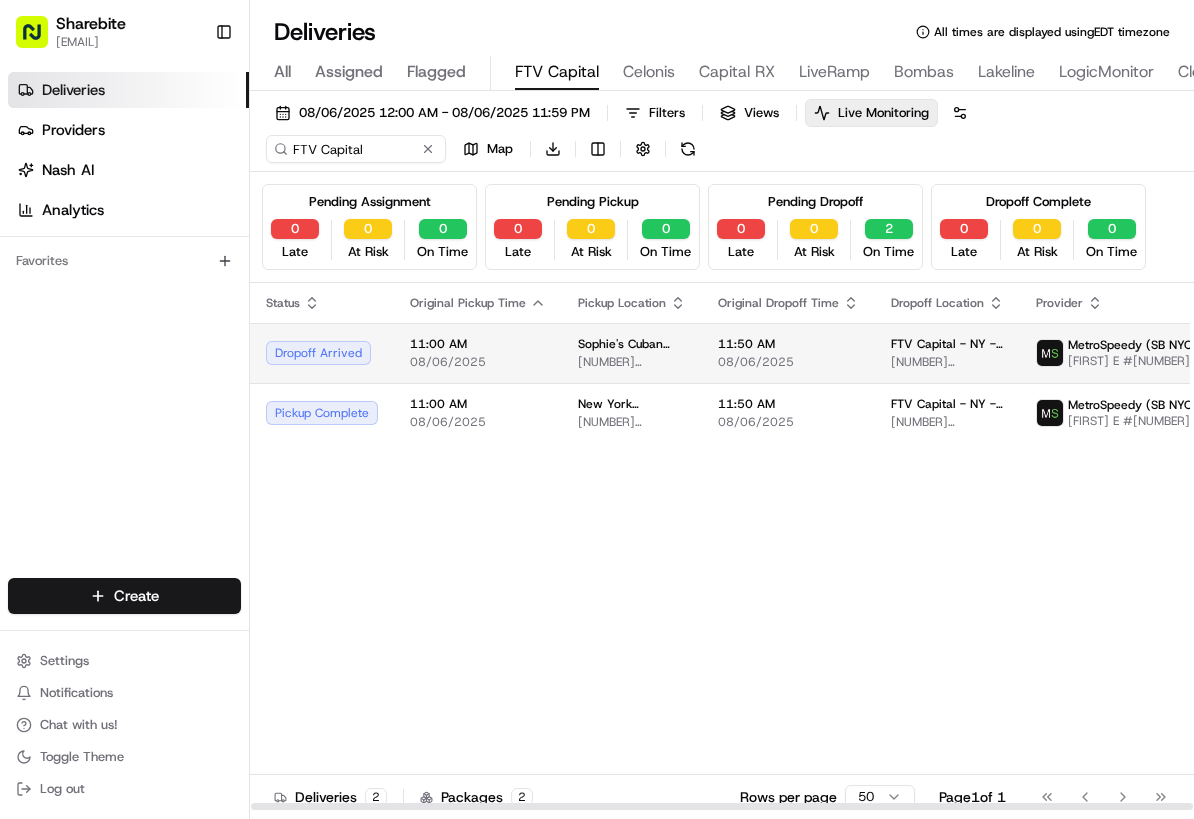 click on "08/06/2025" at bounding box center (788, 362) 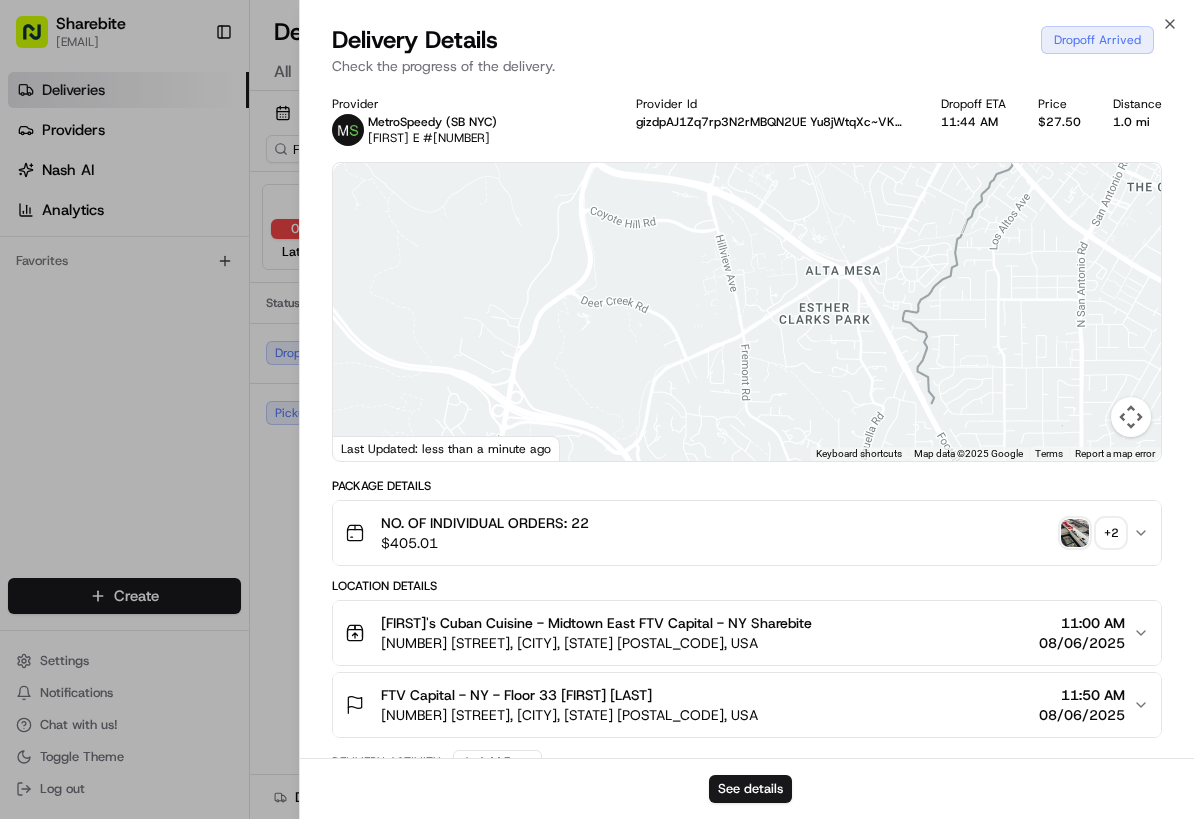 scroll, scrollTop: 801, scrollLeft: 0, axis: vertical 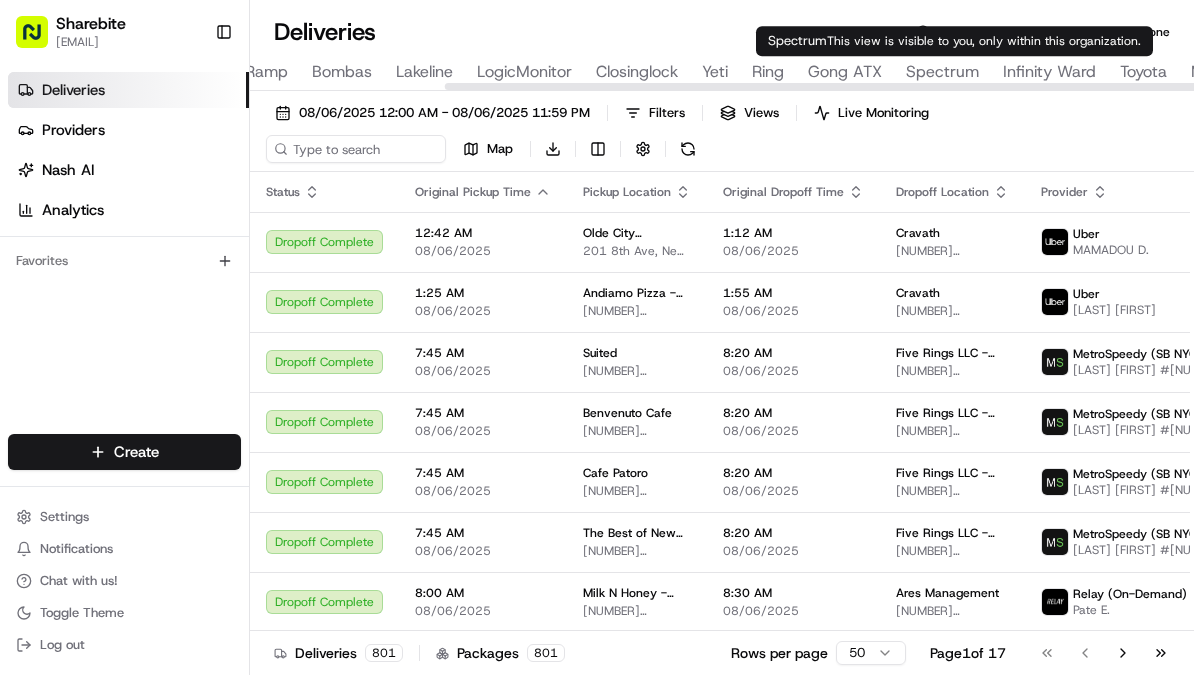 type on "Spectrum" 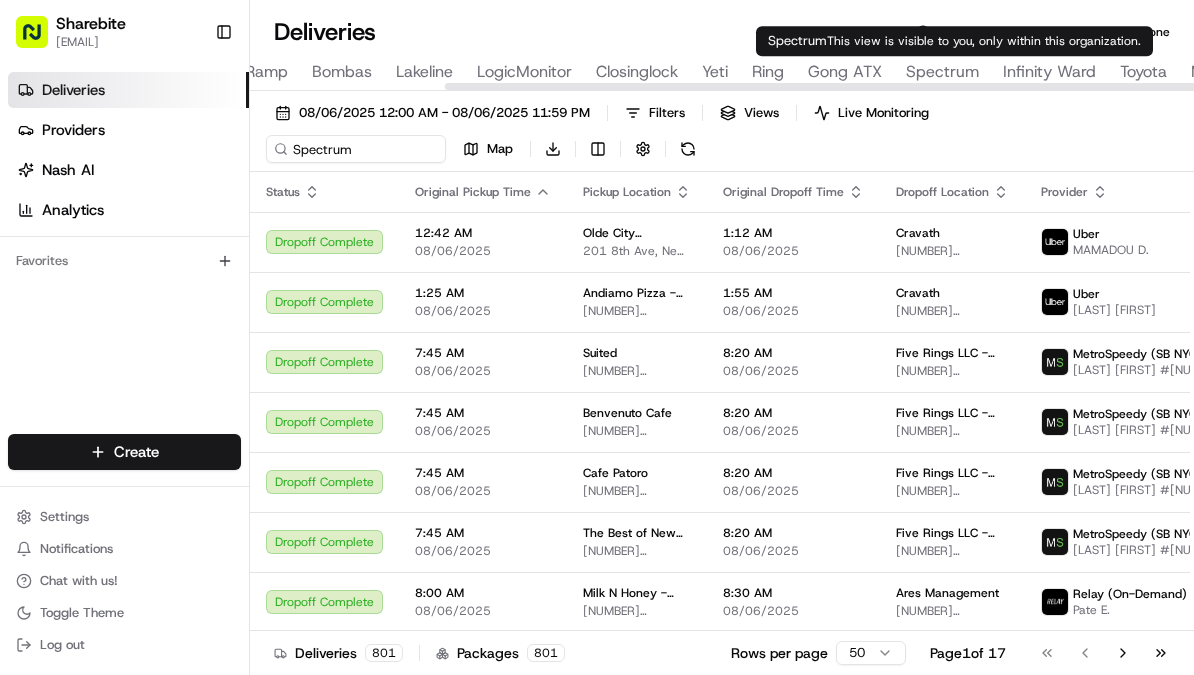 click on "Spectrum" at bounding box center (942, 72) 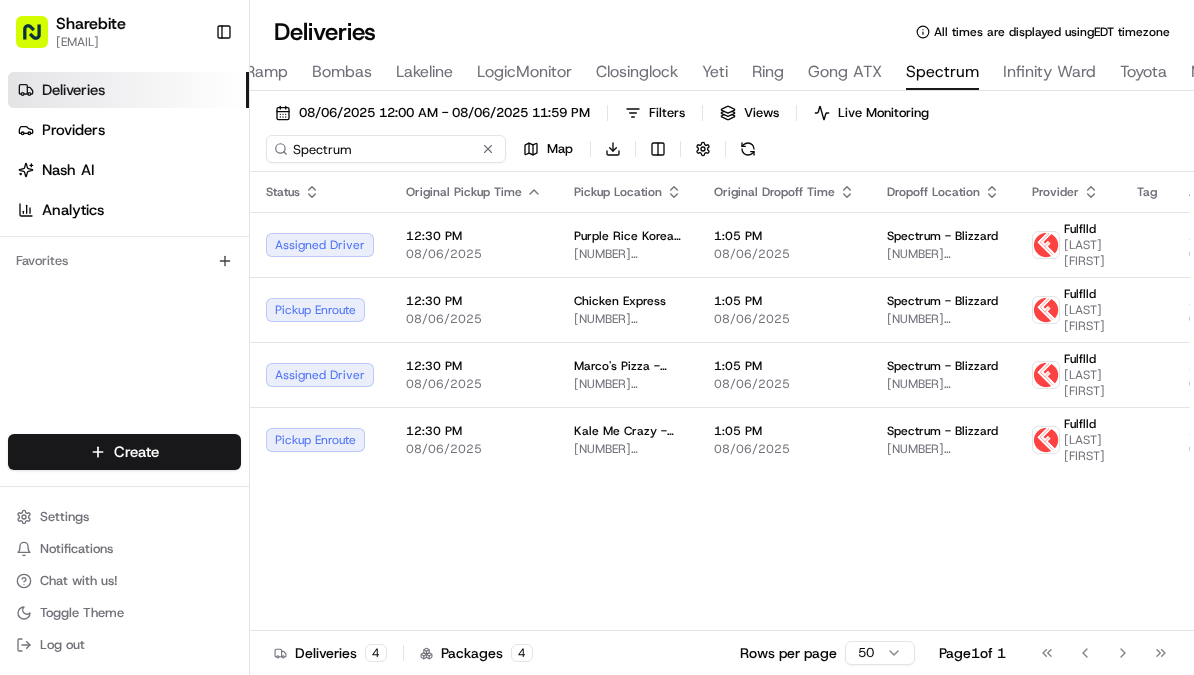 click on "Spectrum" at bounding box center [386, 149] 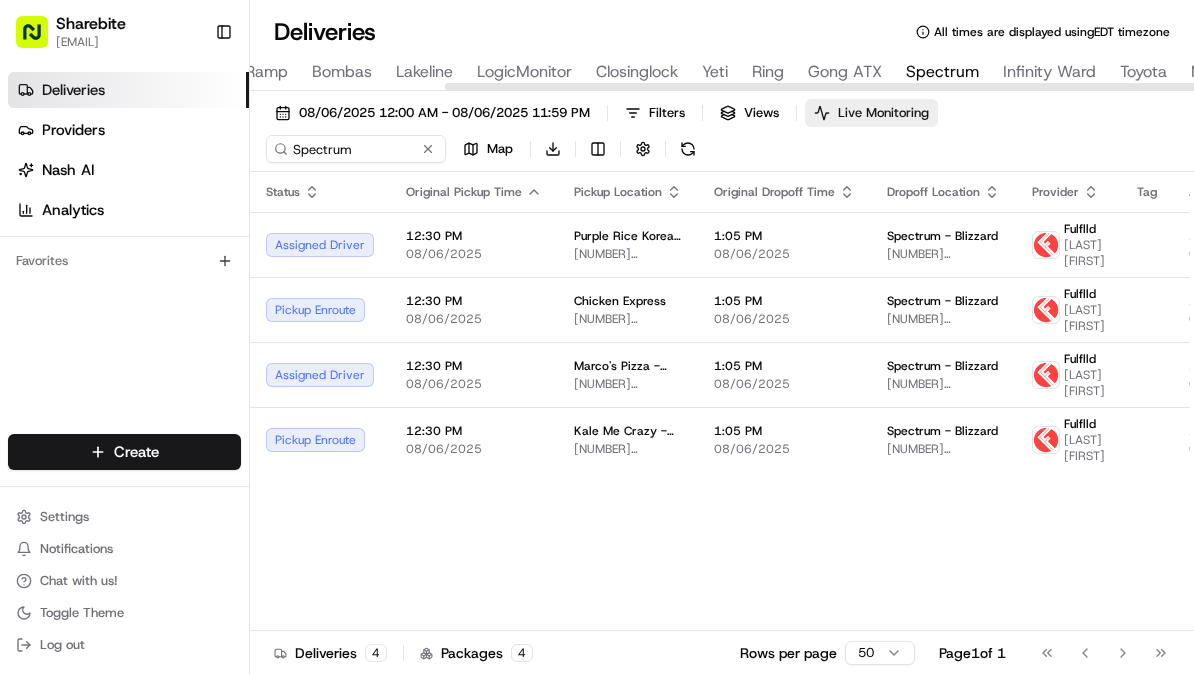 click on "Live Monitoring" at bounding box center [871, 113] 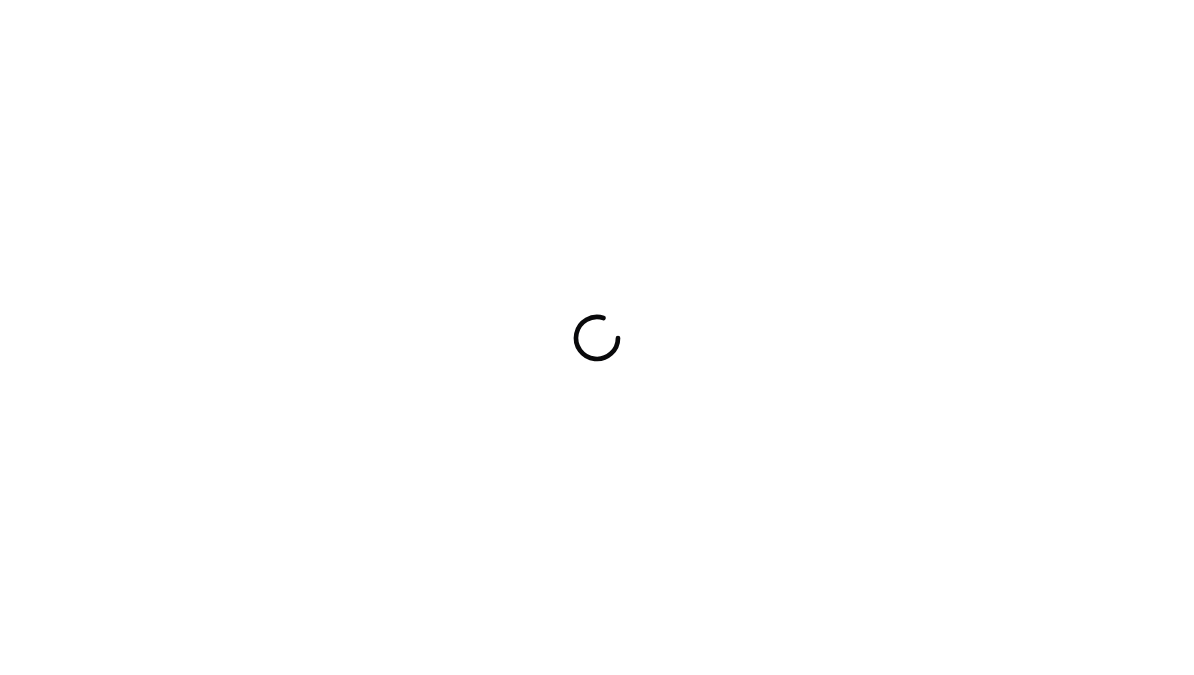 scroll, scrollTop: 0, scrollLeft: 0, axis: both 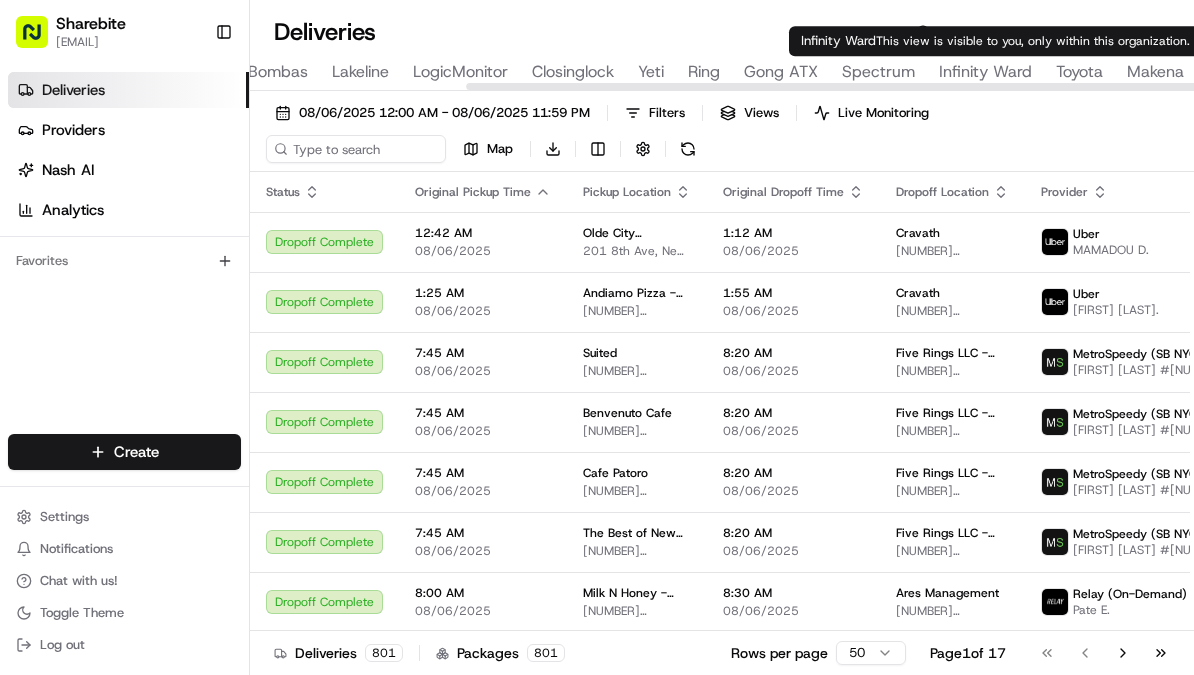type on "Infinity Ward" 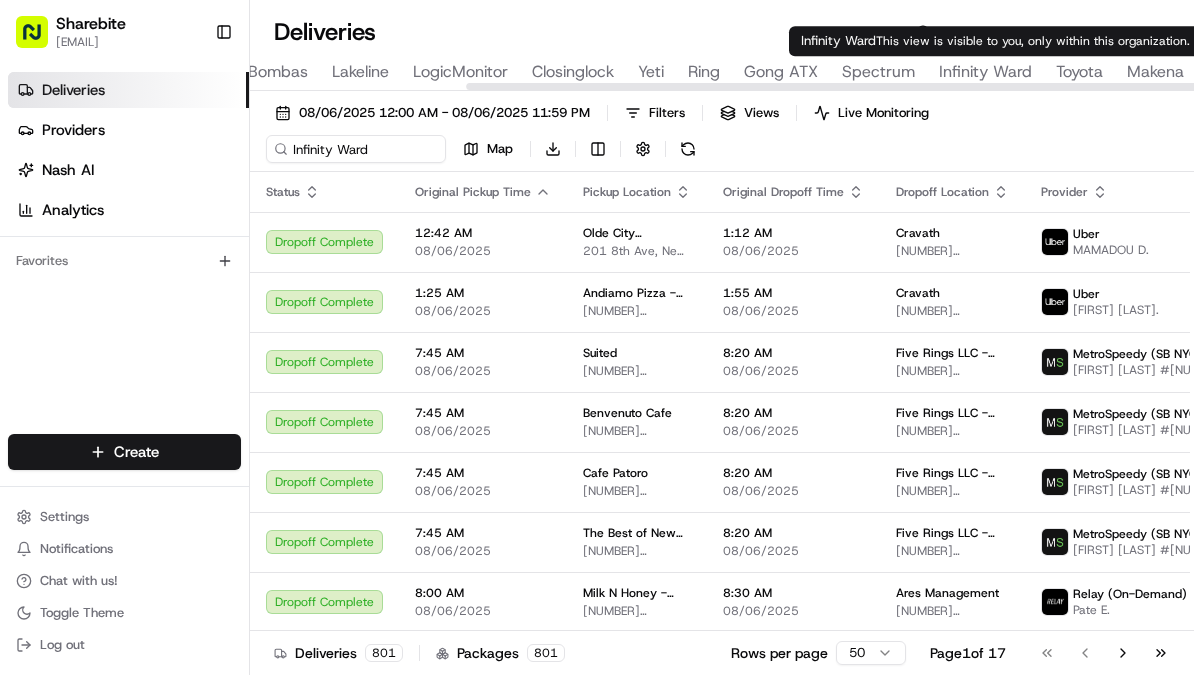 click on "Sharebite [EMAIL] Toggle Sidebar Deliveries Providers Nash AI Analytics Favorites Main Menu Members & Organization Organization Users Roles Preferences Customization Tracking Orchestration Automations Dispatch Strategy Locations Pickup Locations Dropoff Locations Billing Billing Refund Requests Integrations Notification Triggers Webhooks API Keys Request Logs Create Settings Notifications Chat with us! Toggle Theme Log out Deliveries All times are displayed using EDT timezone All Assigned Flagged FTV Capital Celonis Capital RX LiveRamp Bombas Lakeline LogicMonitor Closinglock Yeti Ring Gong ATX Spectrum Infinity Ward Toyota Makena Anine Bing Trailer Park Group Sapphire Venture Hercules Hackman March Capital IO's Bridgewater Relay EST Triage PST Triage 08/06/2025 12:00 AM - 08/06/2025 11:59 PM Filters Views Live Monitoring Infinity Ward Map Download Status Original Pickup Time Pickup Location Original Dropoff Time Dropoff Location Provider Tag Adjusted Pickup Time Merchant Uber" at bounding box center (597, 337) 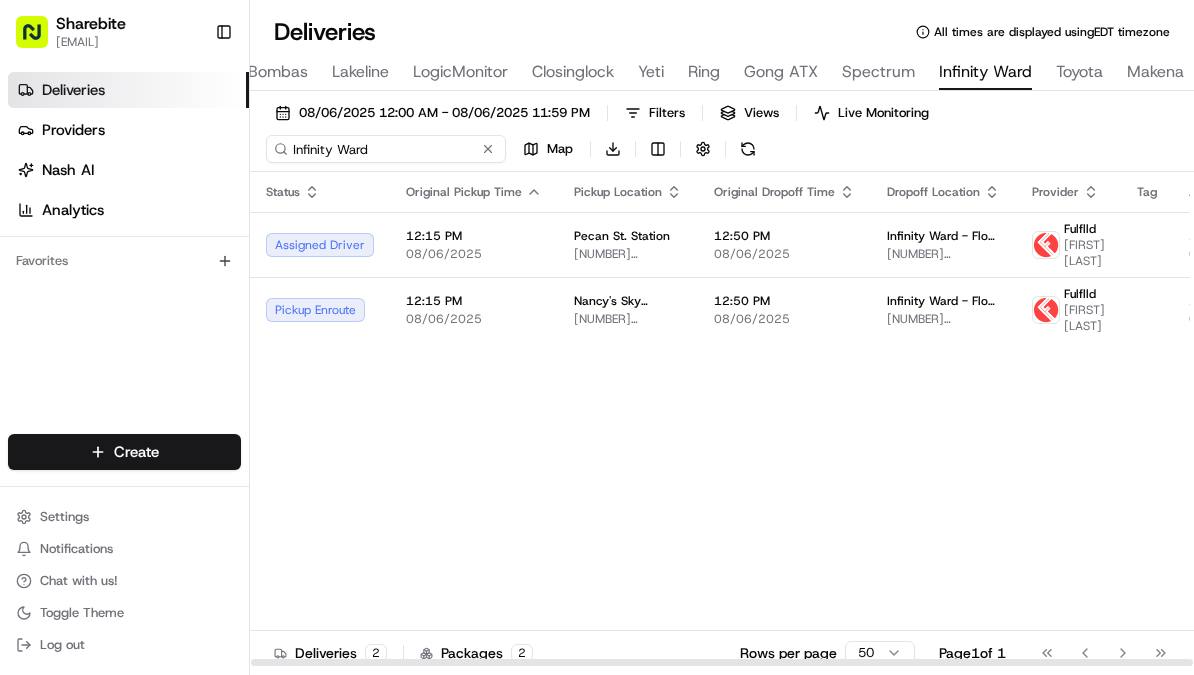 click on "Infinity Ward" at bounding box center (386, 149) 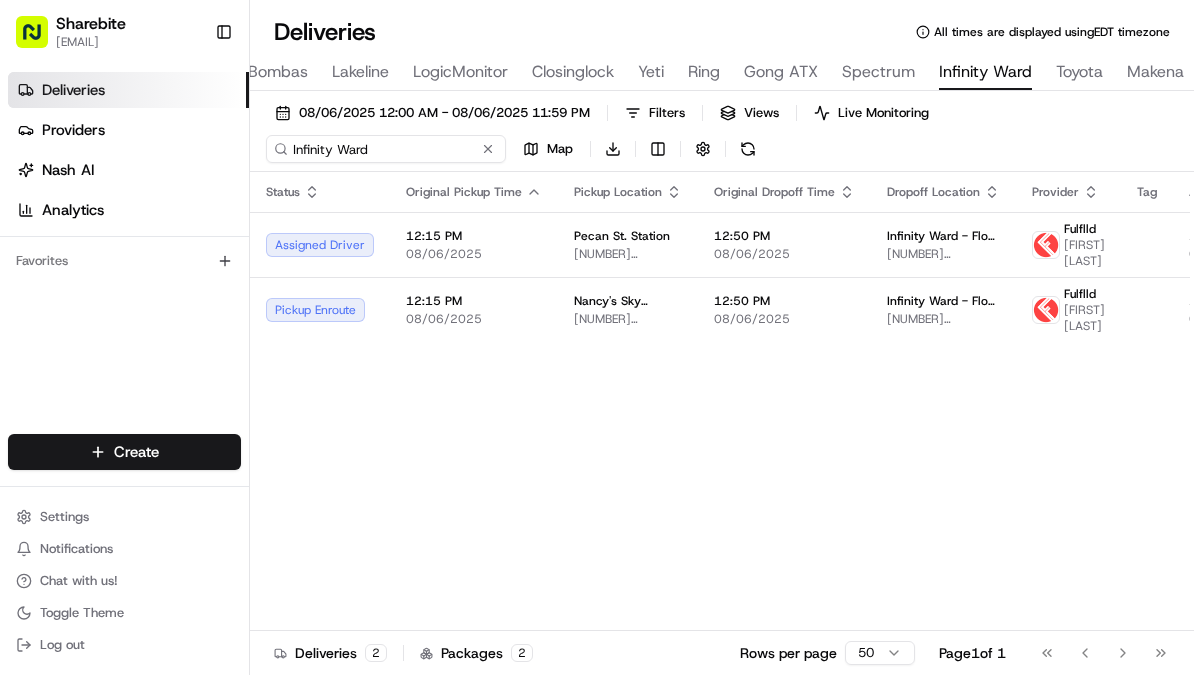 click on "Infinity Ward" at bounding box center [386, 149] 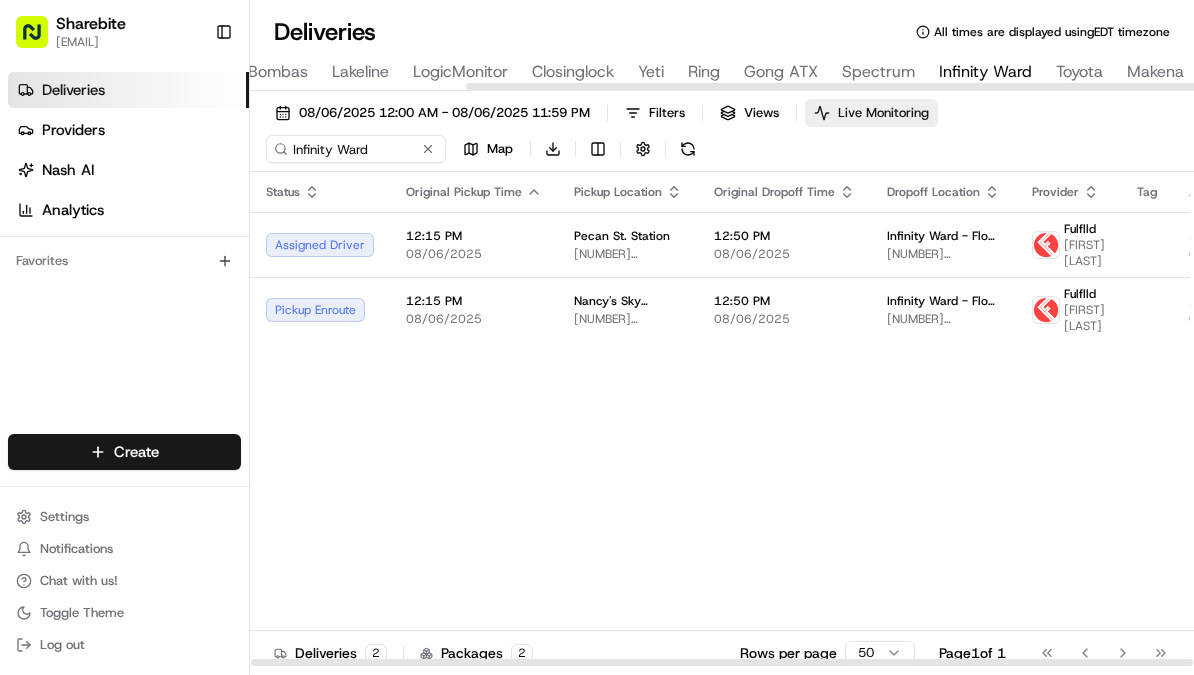 click on "Live Monitoring" at bounding box center (883, 113) 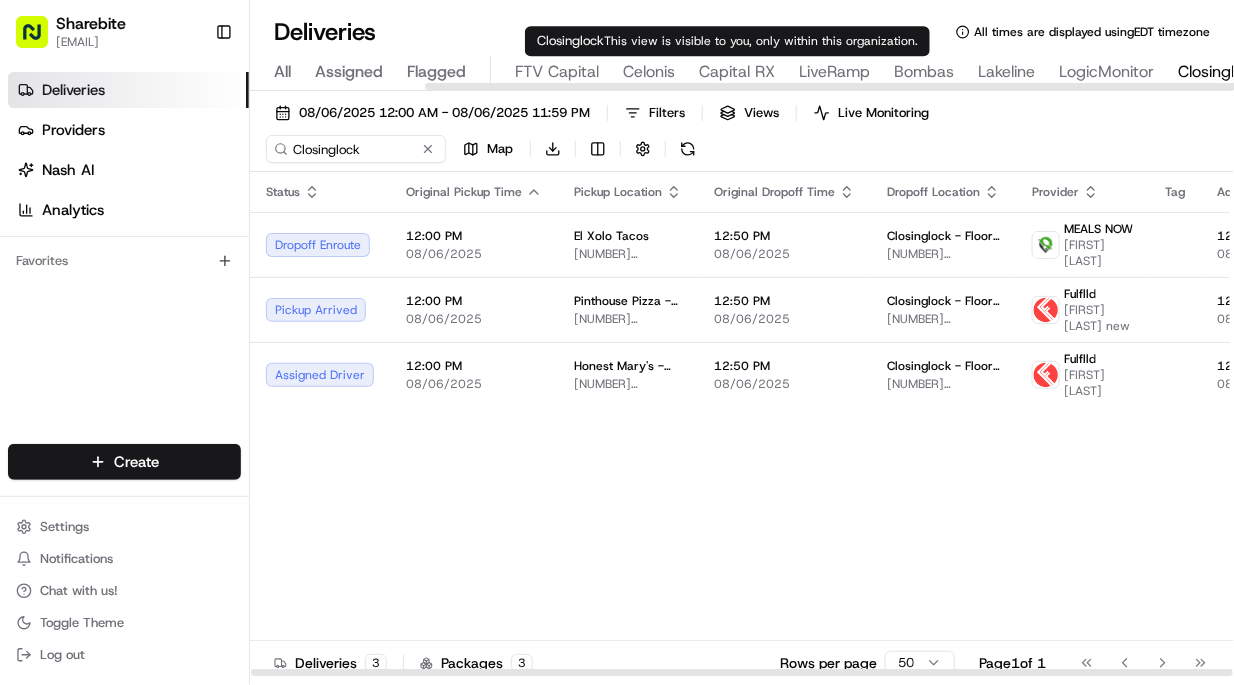 scroll, scrollTop: 0, scrollLeft: 0, axis: both 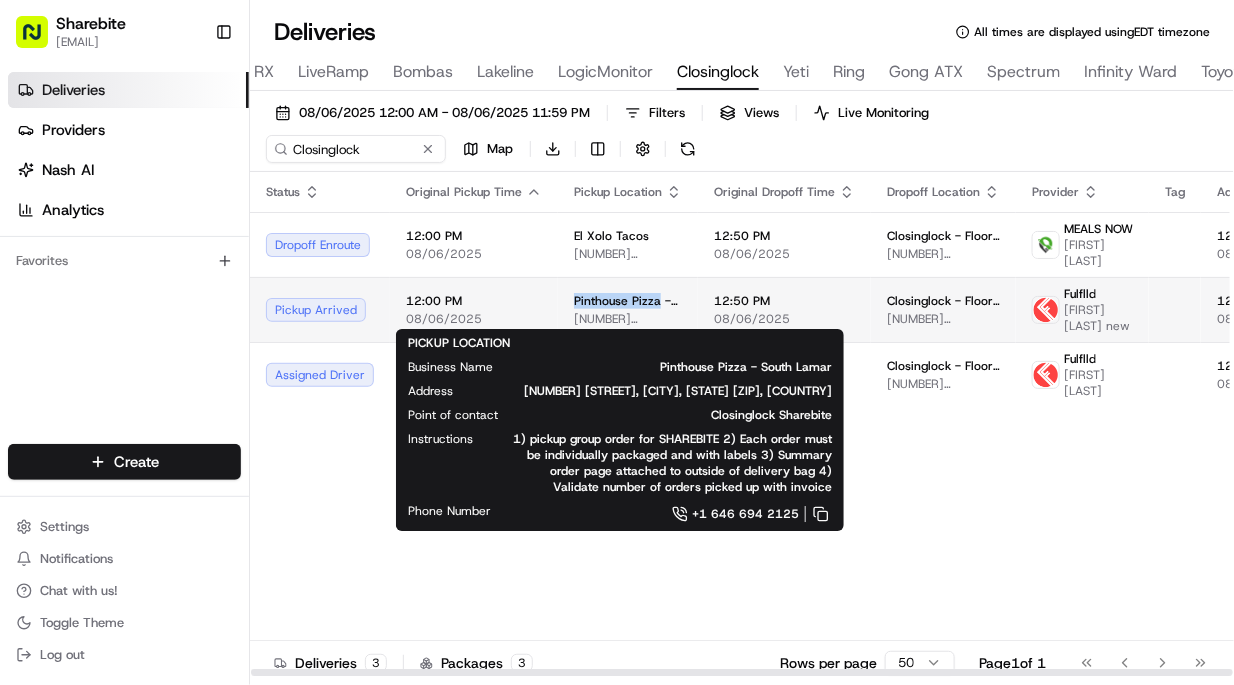 drag, startPoint x: 555, startPoint y: 301, endPoint x: 650, endPoint y: 301, distance: 95 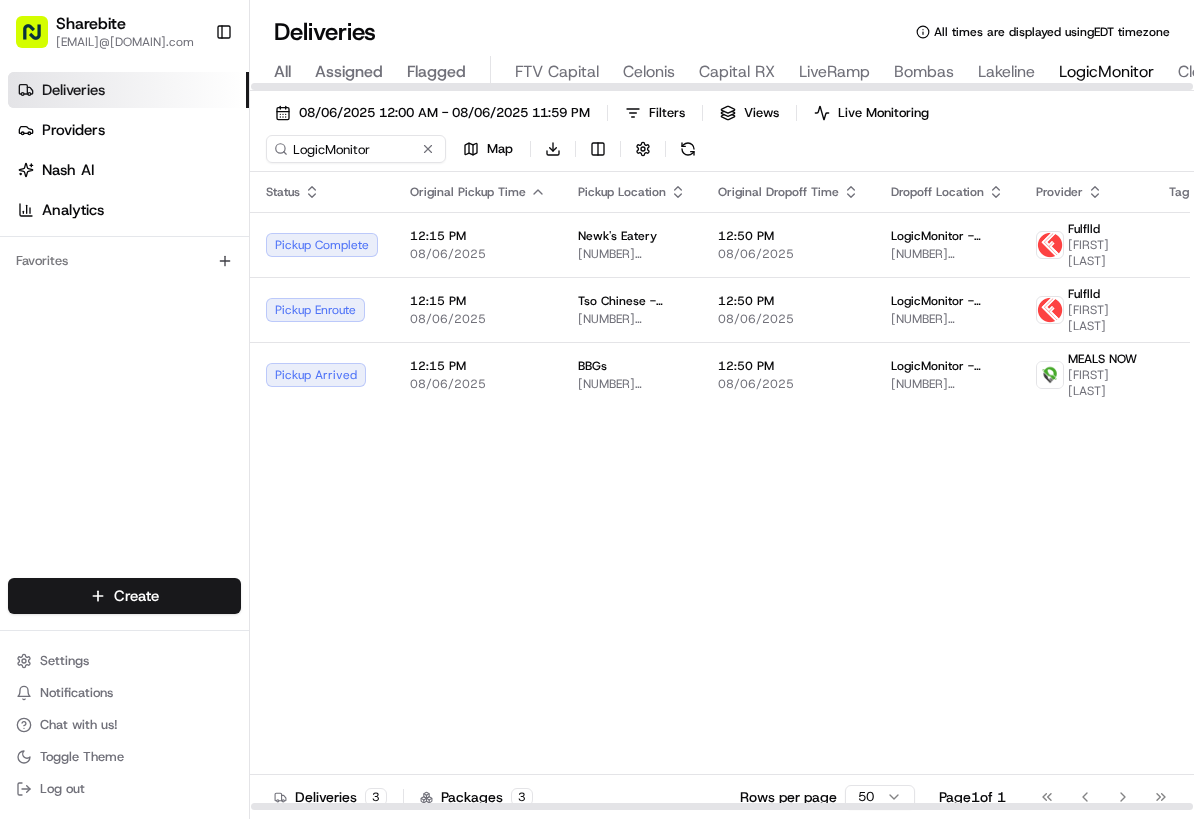 scroll, scrollTop: 0, scrollLeft: 0, axis: both 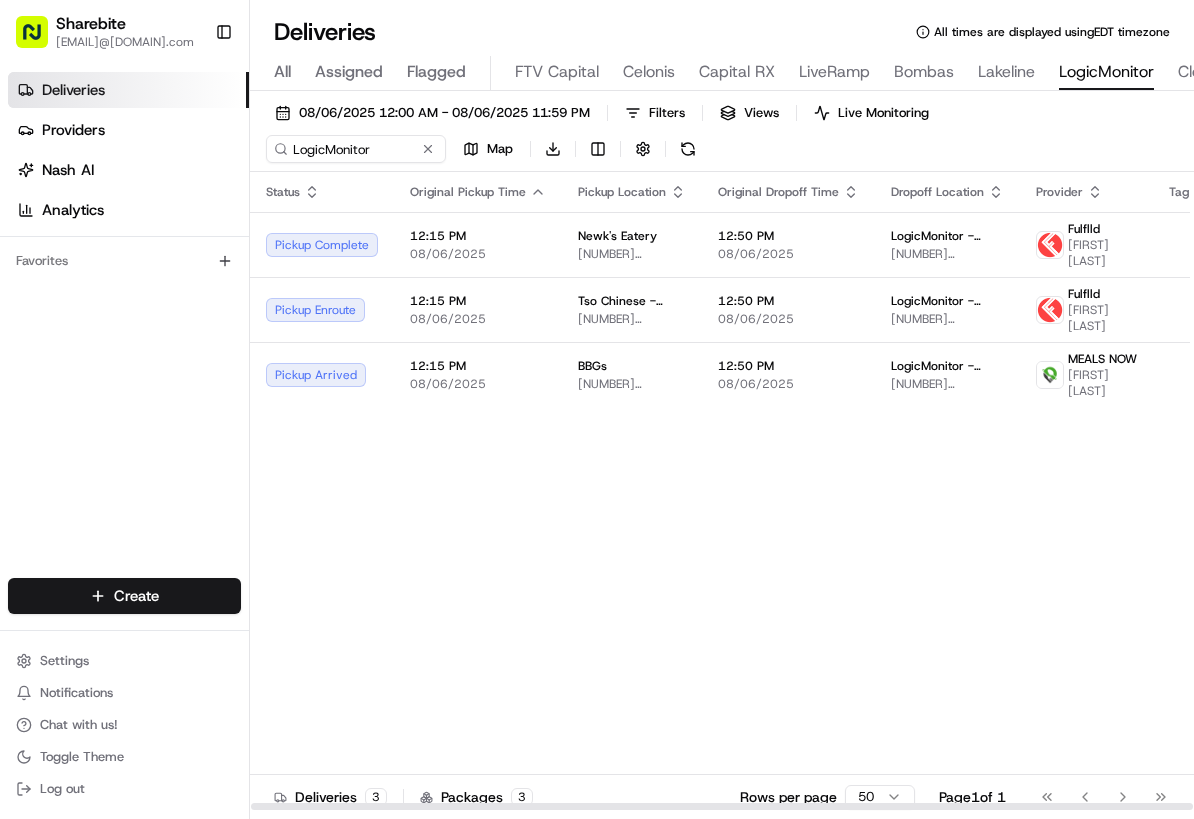click on "Status Original Pickup Time Pickup Location Original Dropoff Time Dropoff Location Provider Tag Adjusted Pickup Time Actual Pickup Time Actual Dropoff Time Adjusted Dropoff Time Driving Distance Merchant Reference Id Action Pickup Complete 12:15 PM 08/06/2025 Newk's Eatery 9722 Great Hills Trl, Austin, TX 78759, USA 12:50 PM 08/06/2025 LogicMonitor - Floor Suite 1300 - 13th FL 98 San Jacinto Blvd, Austin, TX 78701, USA Fulflld Brandon Tinsley 12:15 PM 08/06/2025 12:07 PM 08/06/2025 12:50 PM 08/06/2025 11.6 mi Pickup Enroute 12:15 PM 08/06/2025 Tso Chinese - Arbor 9333 Research Blvd #300, Austin, TX 78759, USA 12:50 PM 08/06/2025 LogicMonitor - Floor Suite 1300 - 13th FL 98 San Jacinto Blvd, Austin, TX 78701, USA Fulflld Brandon Tinsley 12:15 PM 08/06/2025 12:50 PM 08/06/2025 10.3 mi Pickup Arrived 12:15 PM 08/06/2025 BBGs 214 E 6th St, Austin, TX 78701, USA 12:50 PM 08/06/2025 LogicMonitor - Floor Suite 1300 - 13th FL 98 San Jacinto Blvd, Austin, TX 78701, USA MEALS NOW Franco Camerini 12:15 PM 08/06/2025" at bounding box center (1256, 491) 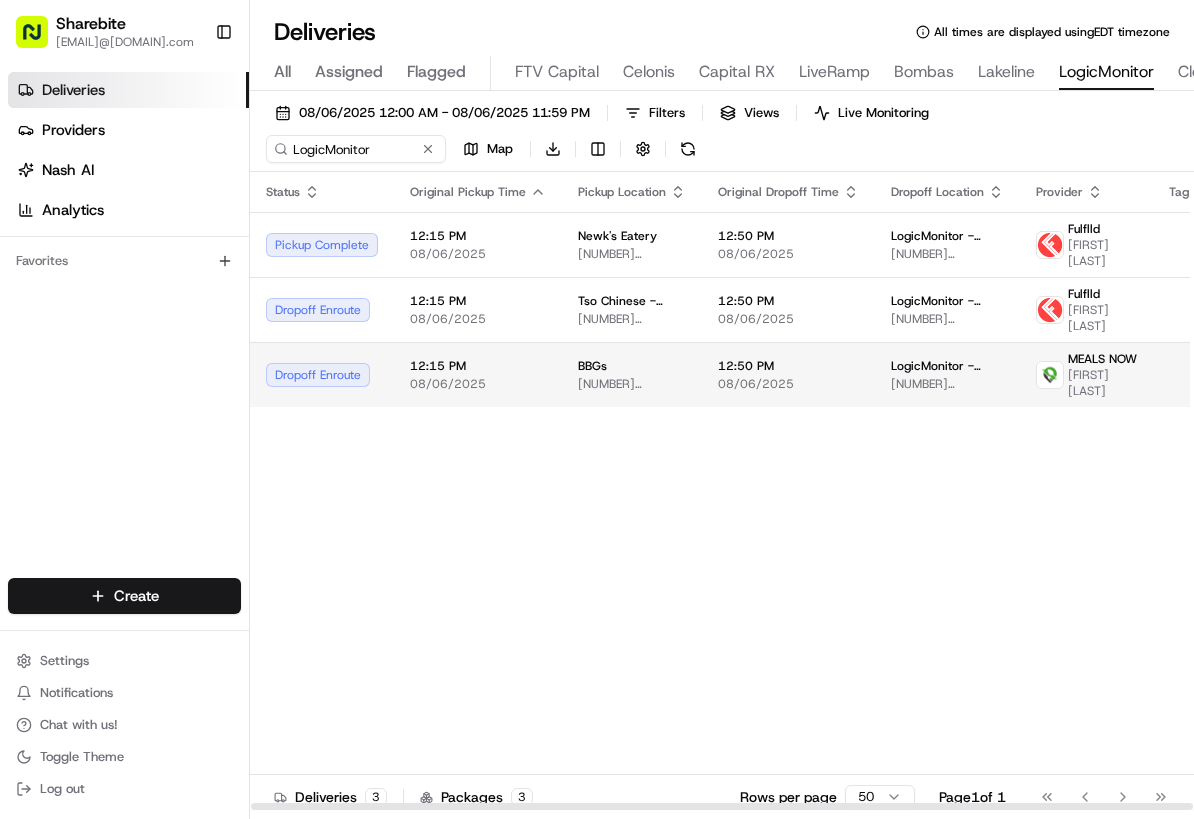 click on "Franco Camerini" at bounding box center (1102, 383) 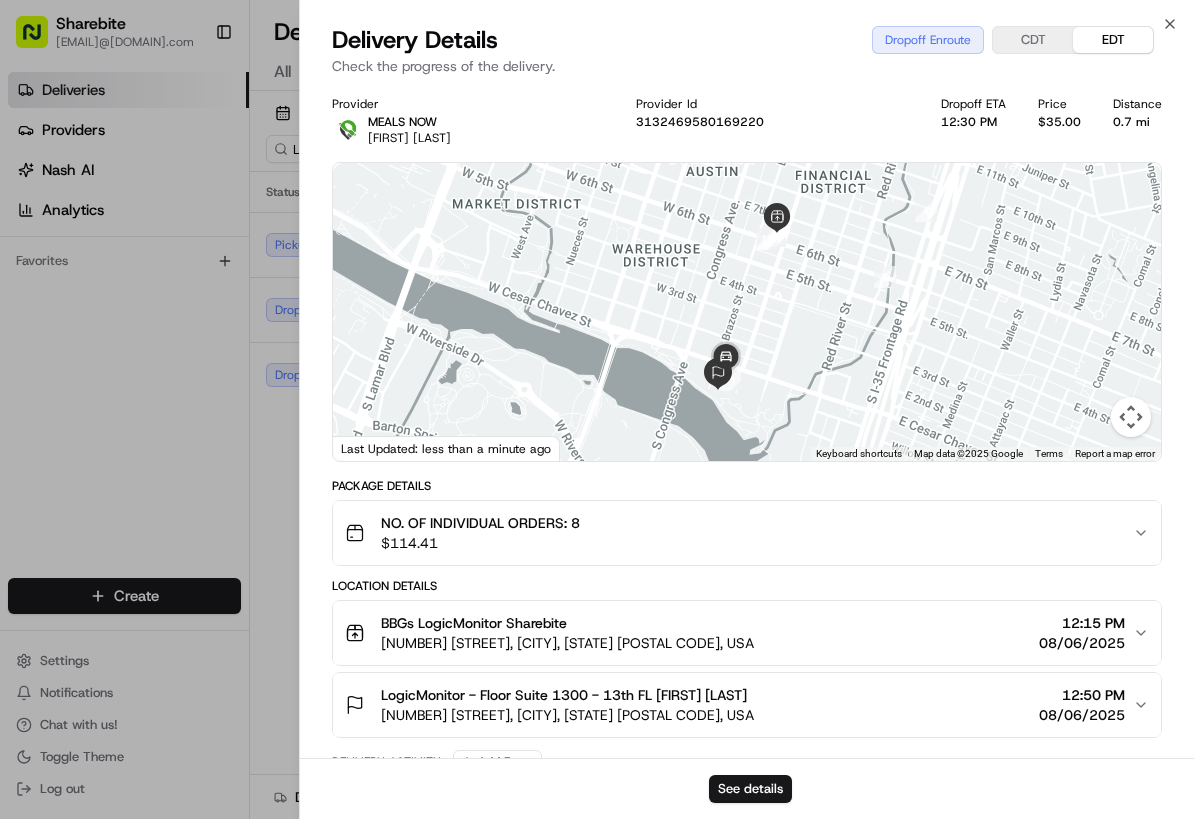 click on "Franco Camerini" at bounding box center (409, 138) 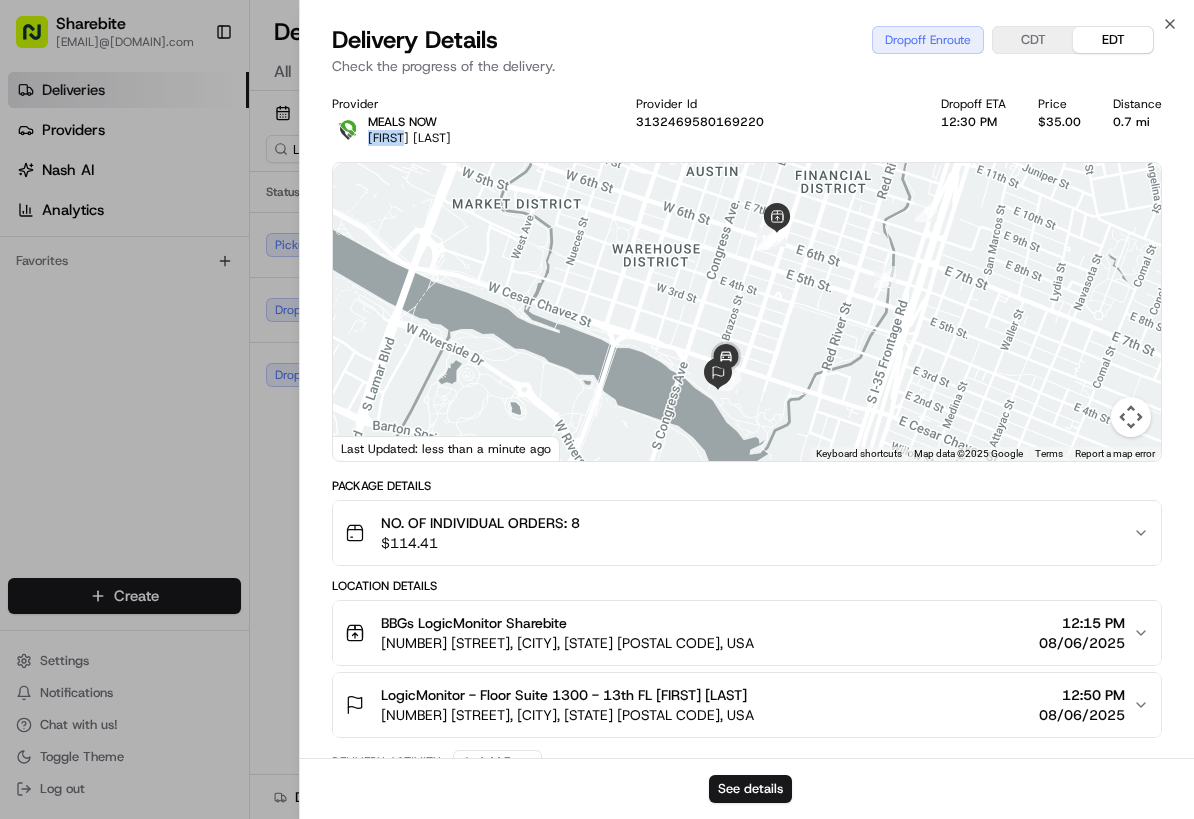 click on "Franco Camerini" at bounding box center (409, 138) 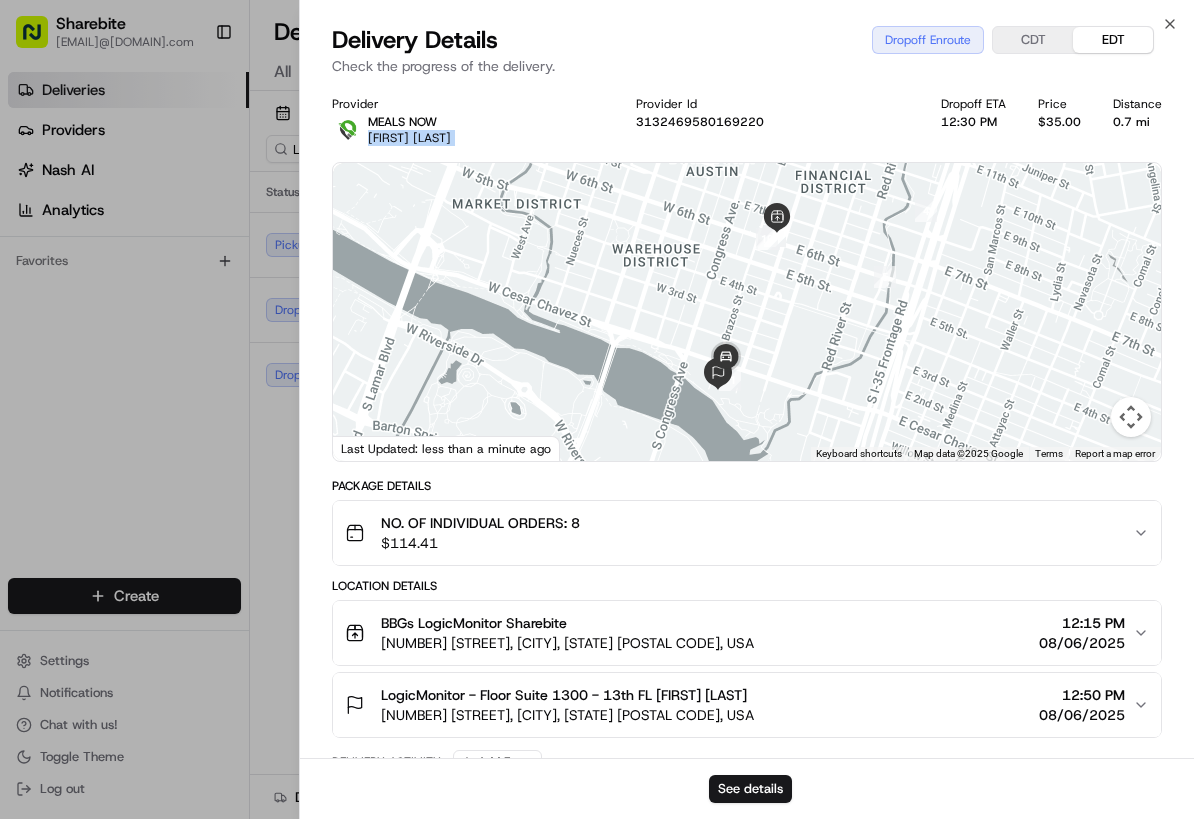 click on "Franco Camerini" at bounding box center [409, 138] 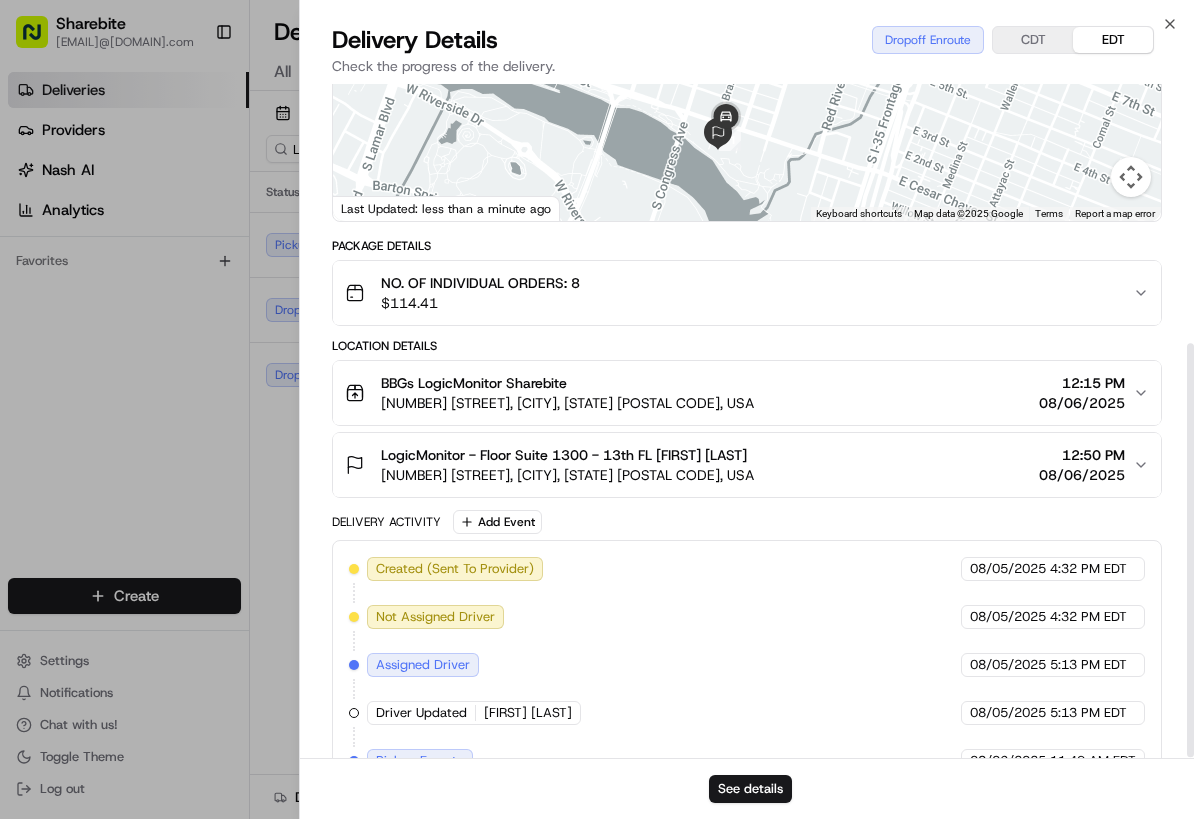 scroll, scrollTop: 421, scrollLeft: 0, axis: vertical 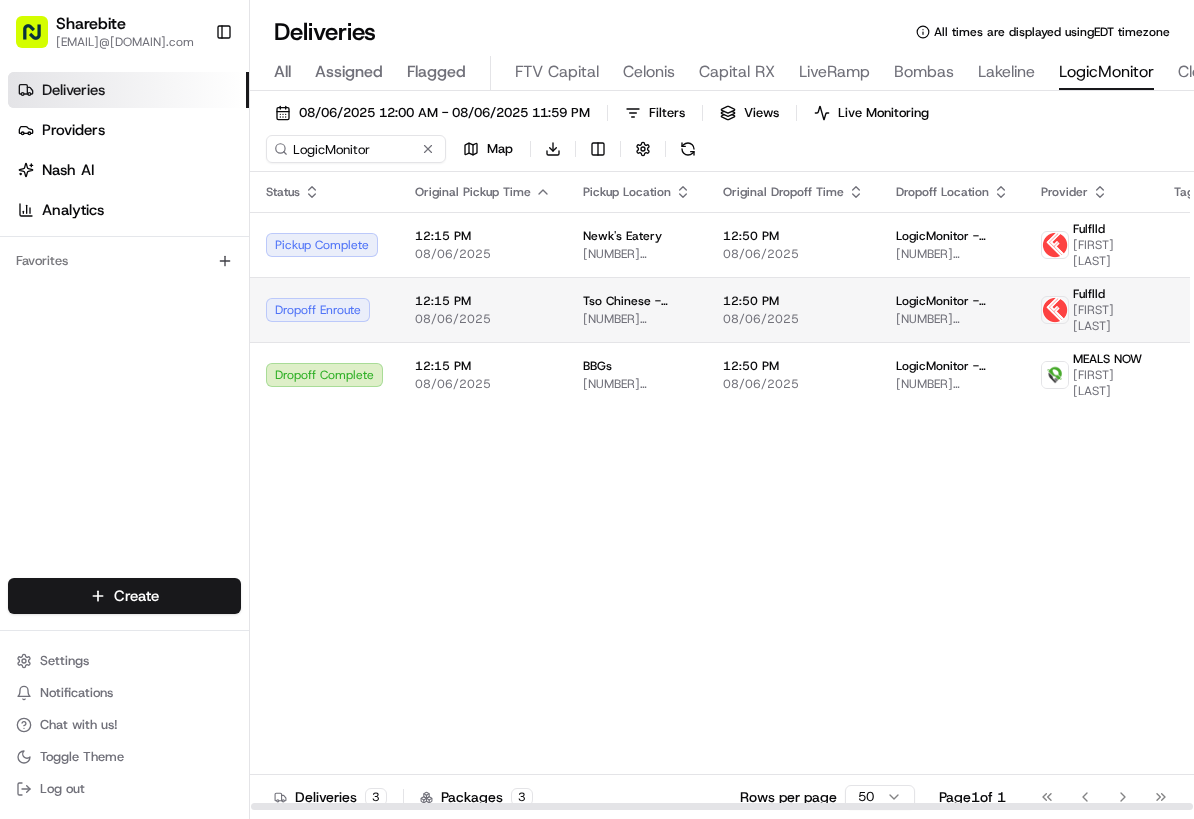 click on "12:15 PM 08/06/2025" at bounding box center (483, 309) 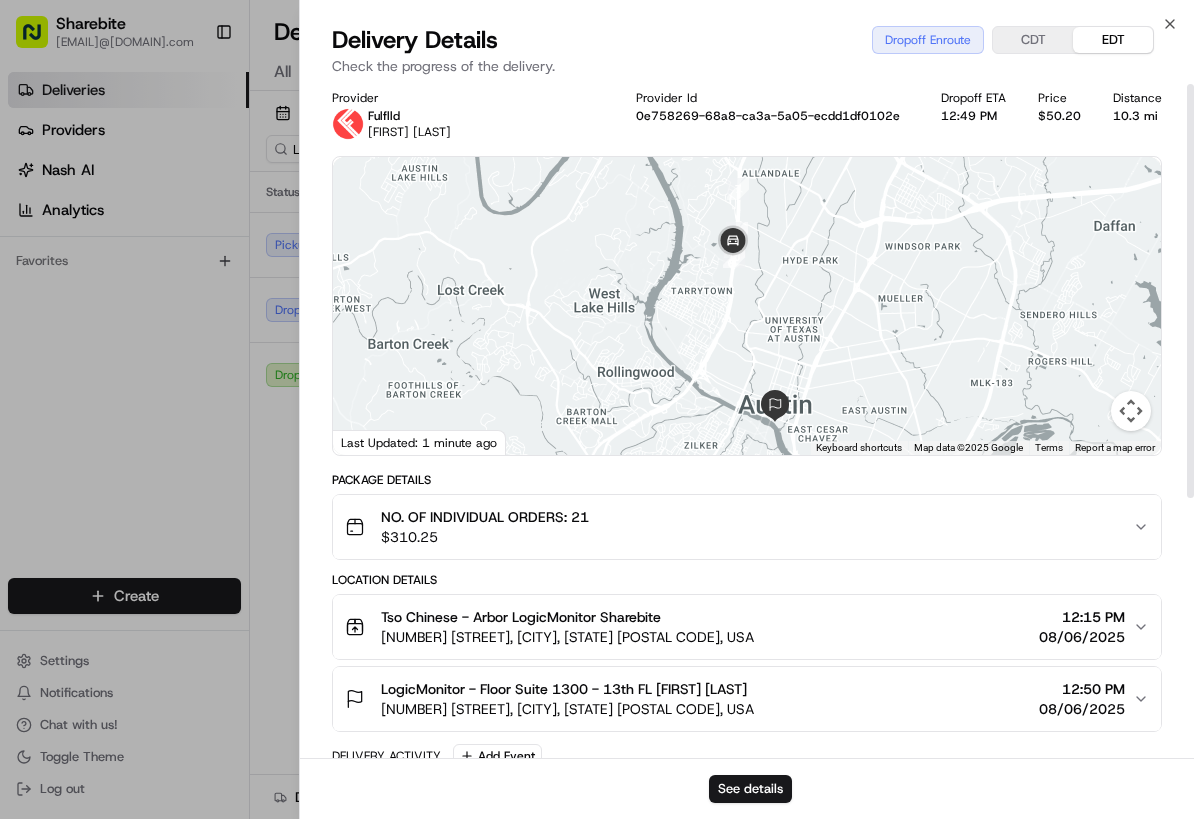 scroll, scrollTop: 0, scrollLeft: 0, axis: both 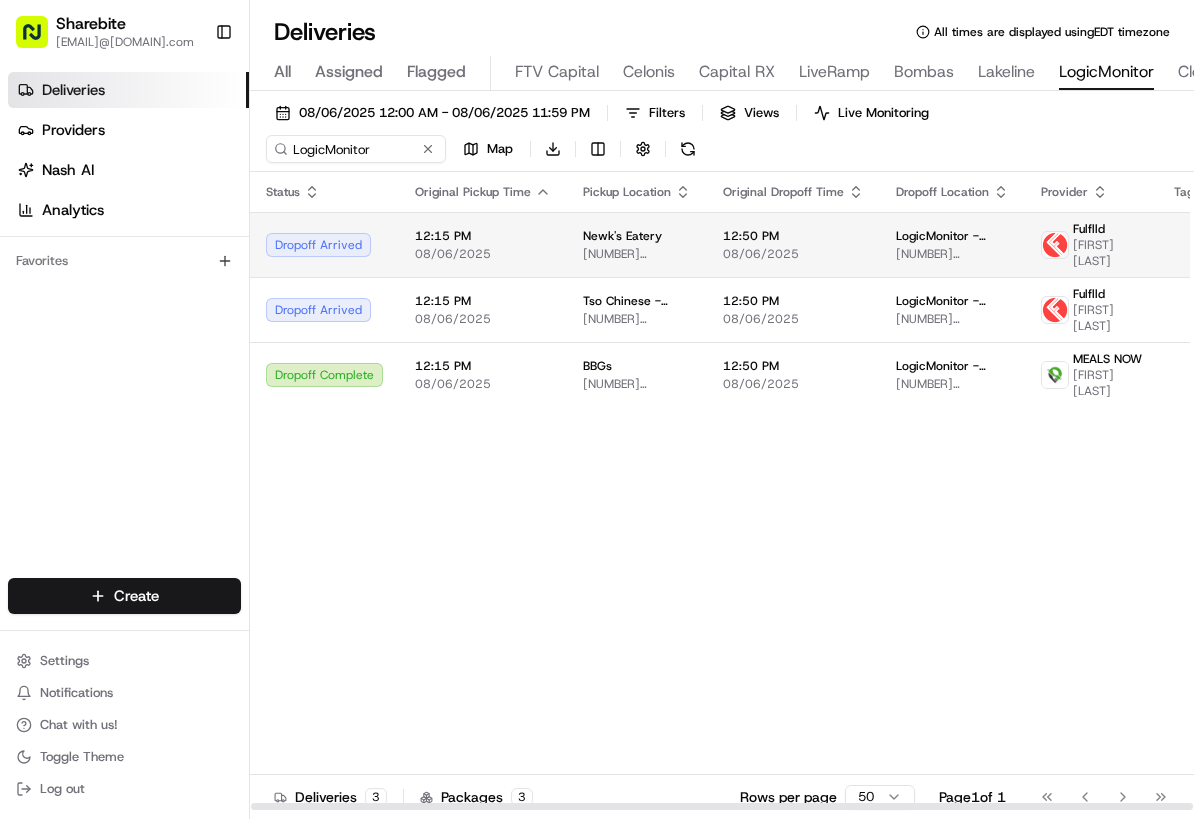 click on "08/06/2025" at bounding box center [483, 254] 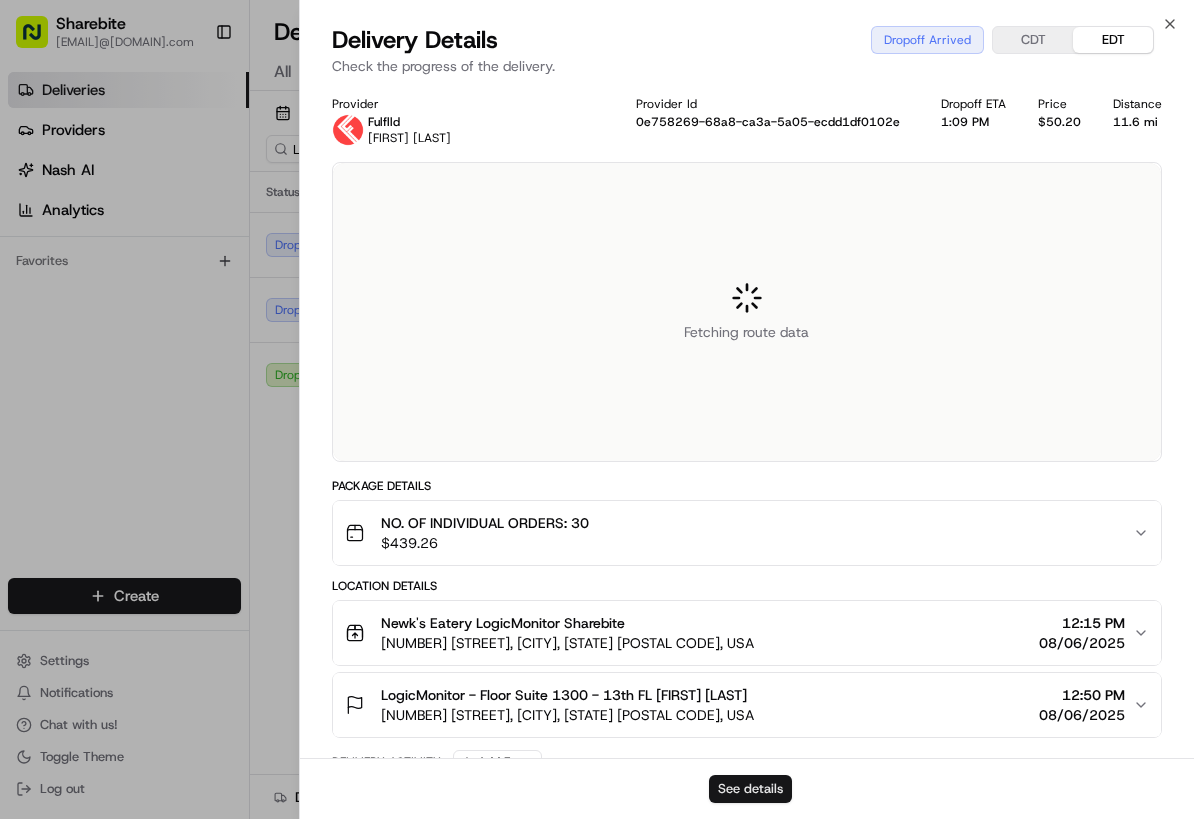click on "See details" at bounding box center (750, 789) 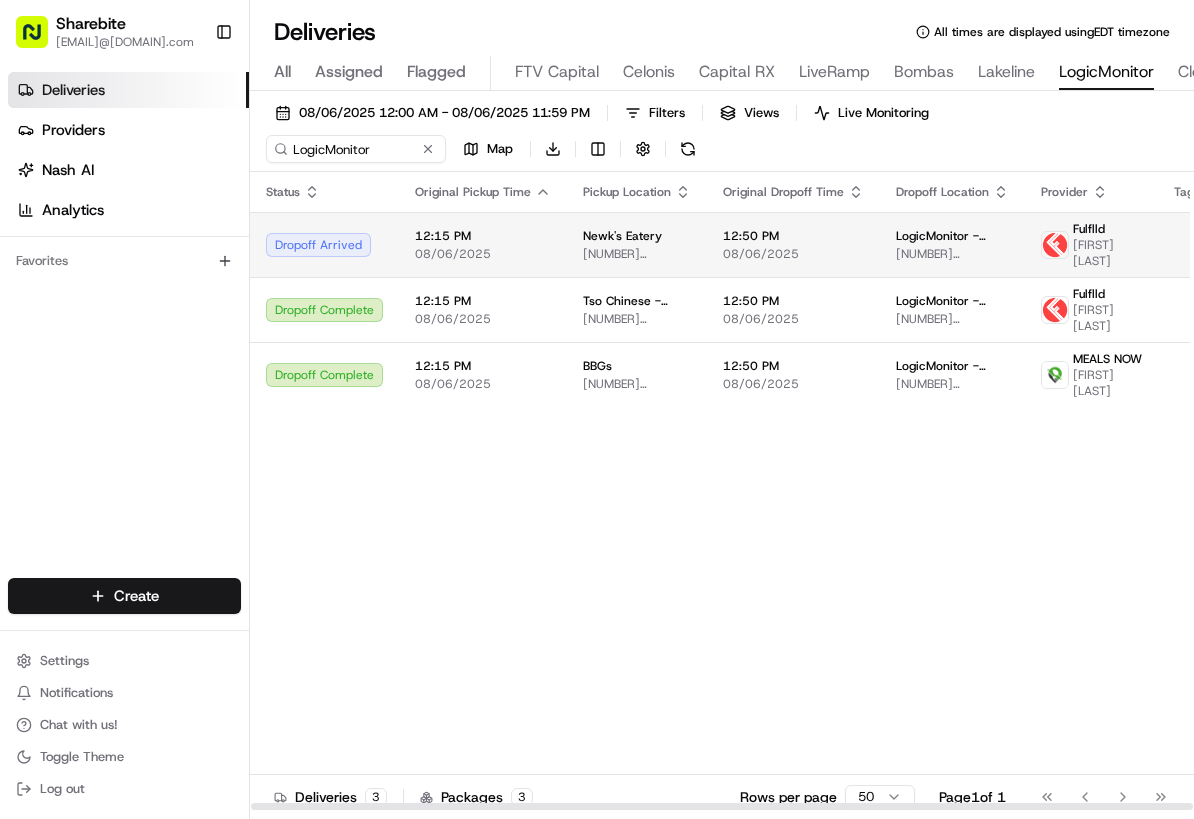 click on "Newk's Eatery 9722 Great Hills Trl, Austin, TX 78759, USA" at bounding box center (637, 244) 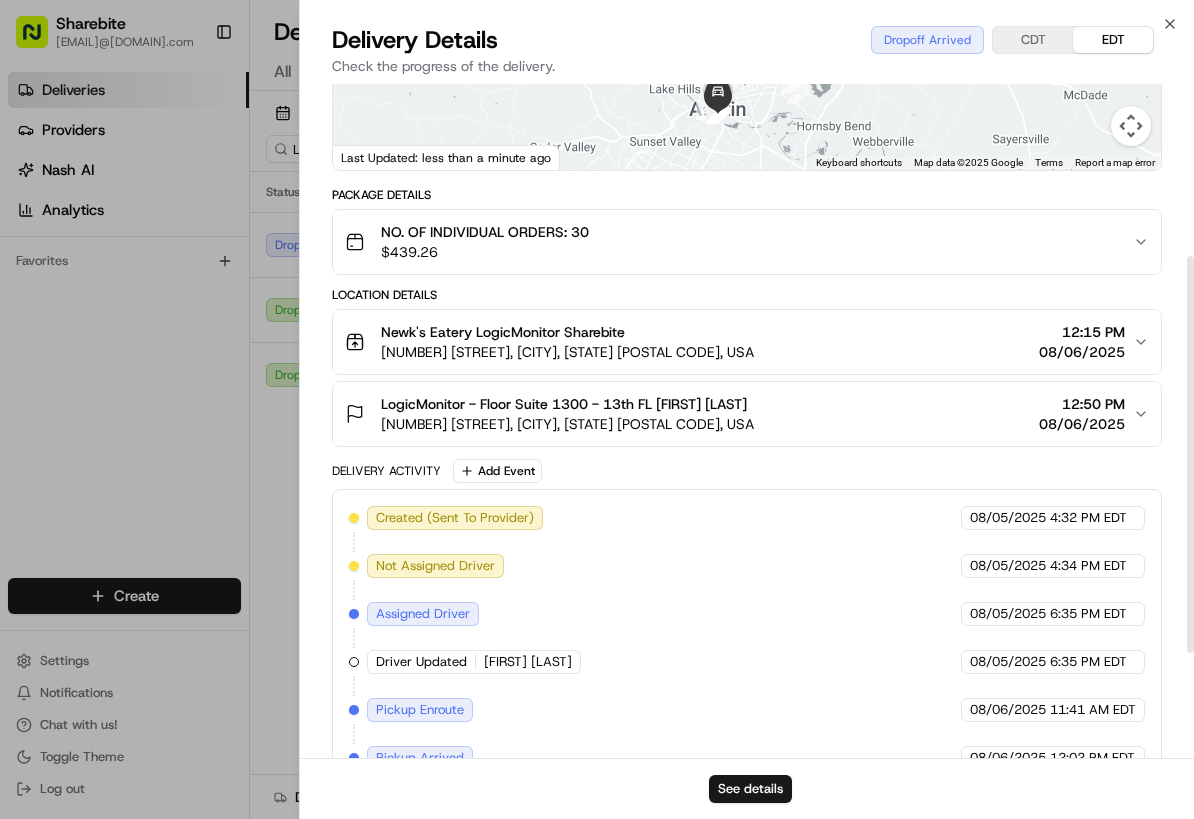 scroll, scrollTop: 290, scrollLeft: 0, axis: vertical 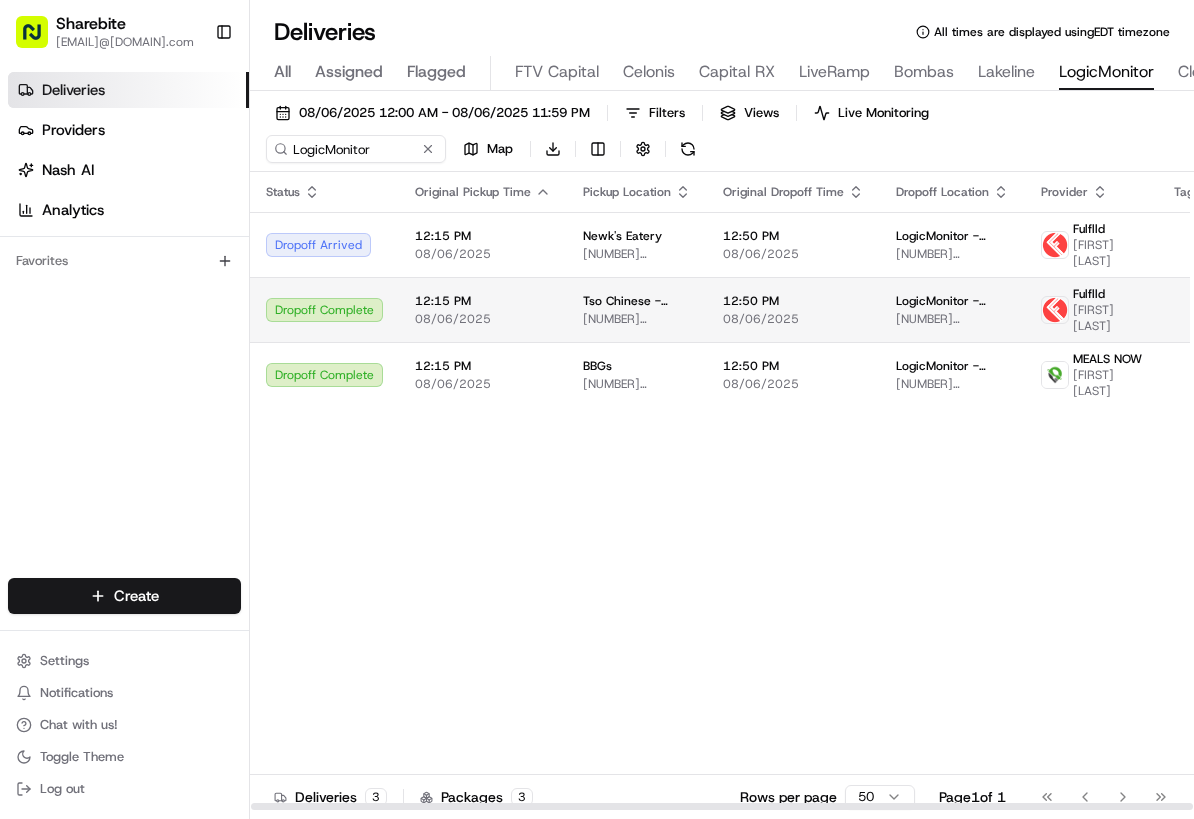 click on "12:15 PM 08/06/2025" at bounding box center (483, 309) 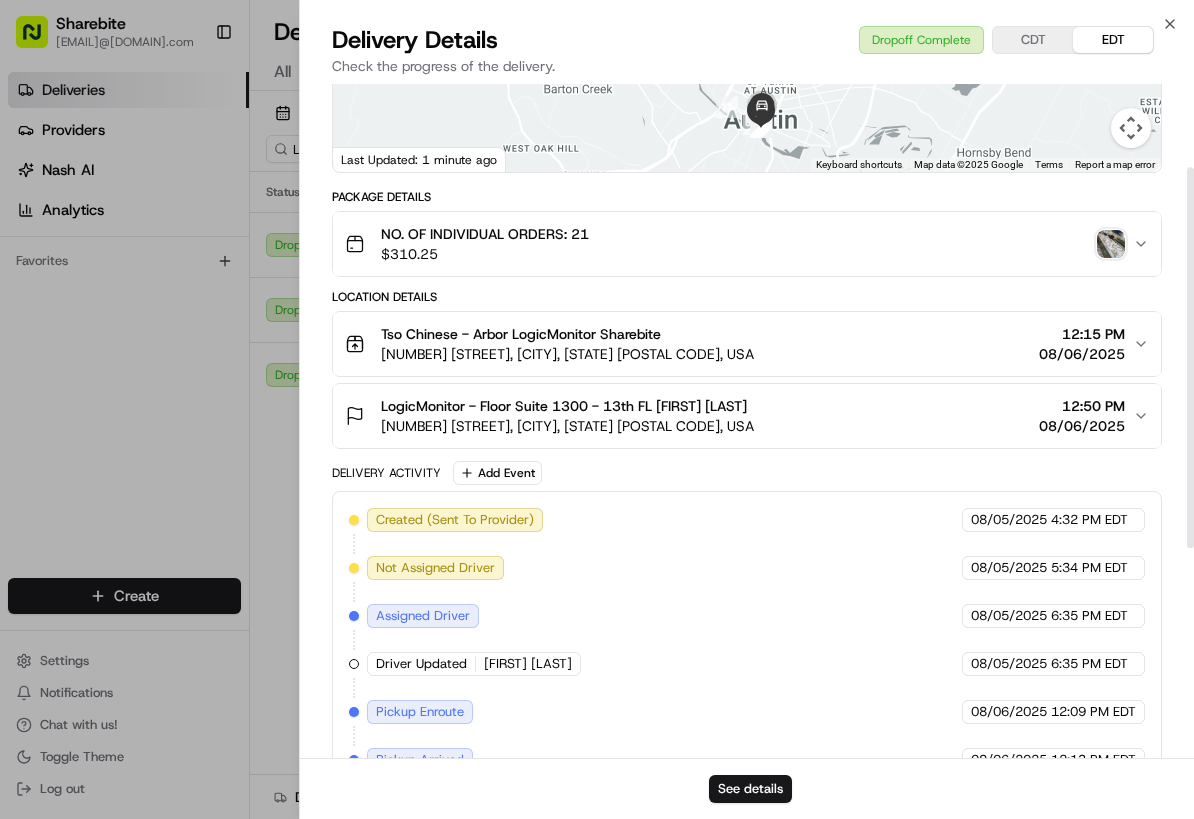 scroll, scrollTop: 0, scrollLeft: 0, axis: both 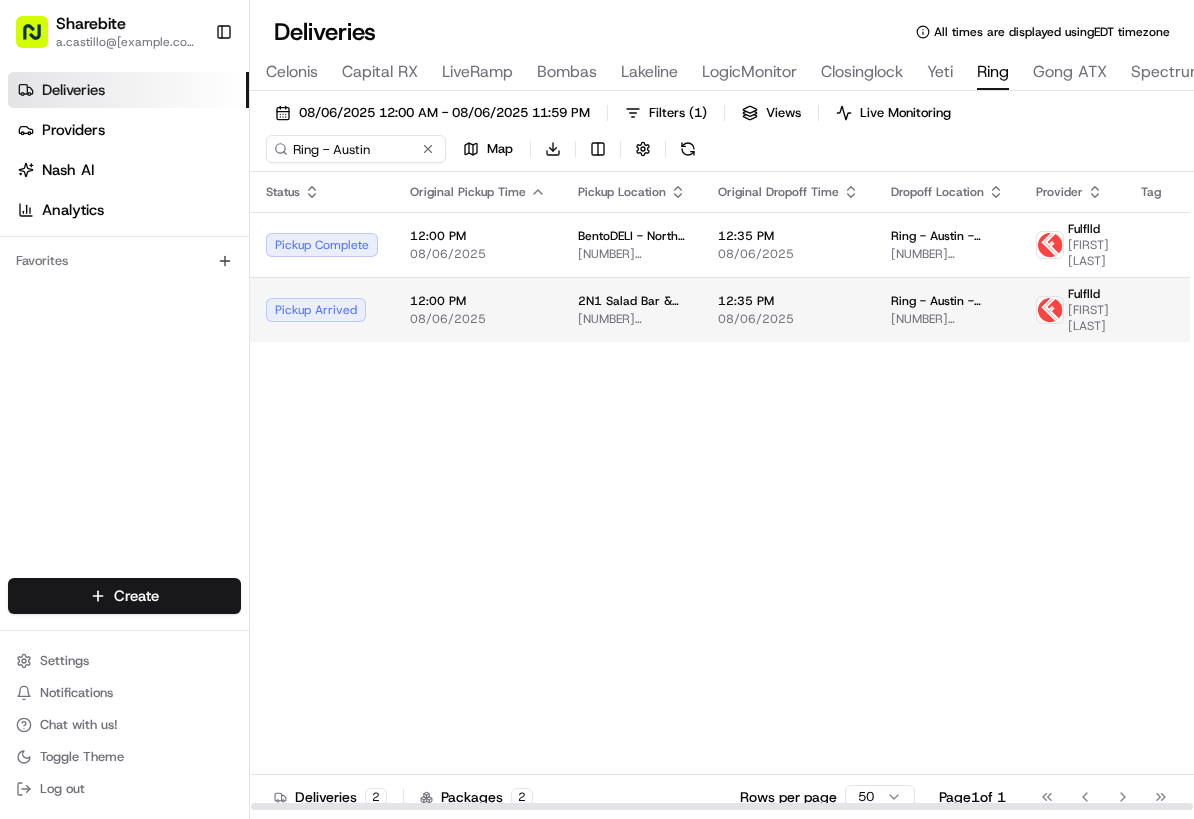 click on "12:00 PM 08/06/2025" at bounding box center (478, 309) 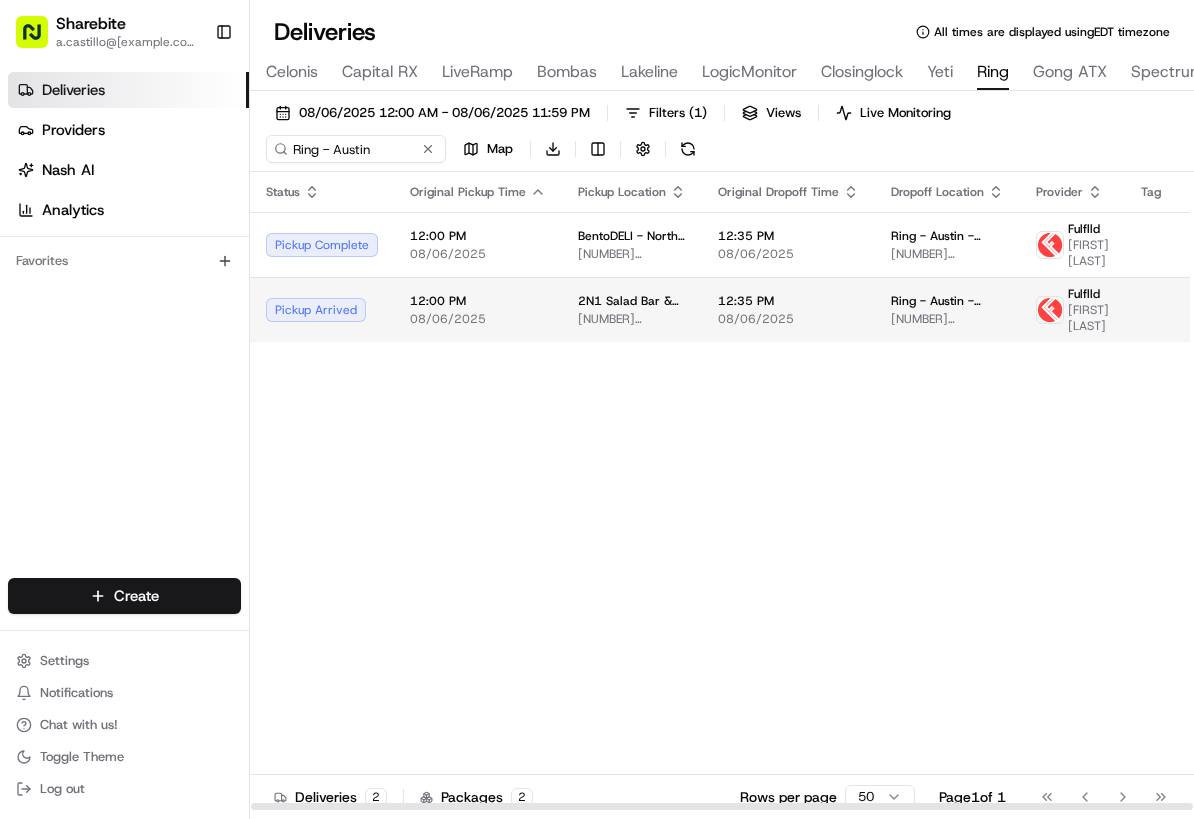 click on "12:00 PM 08/06/2025" at bounding box center (478, 309) 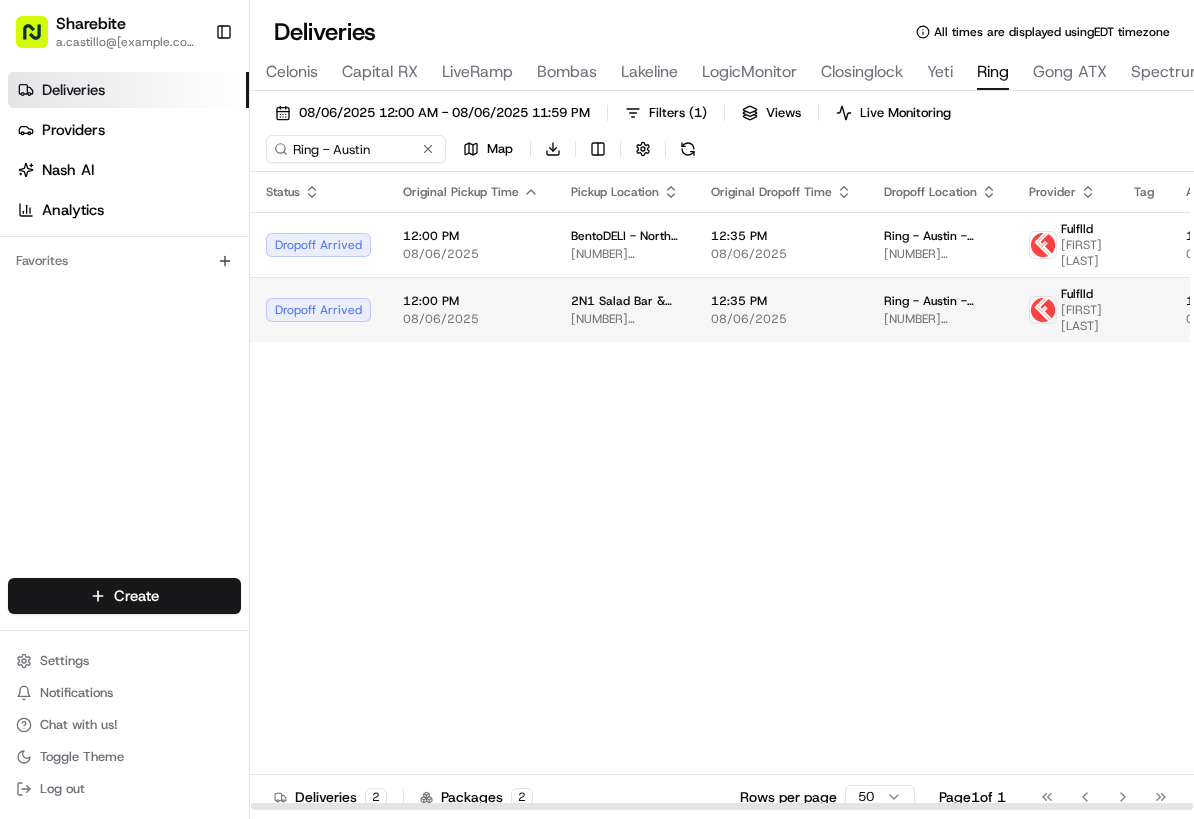 click on "901 W Braker Ln, Austin, TX 78758, USA" at bounding box center [625, 319] 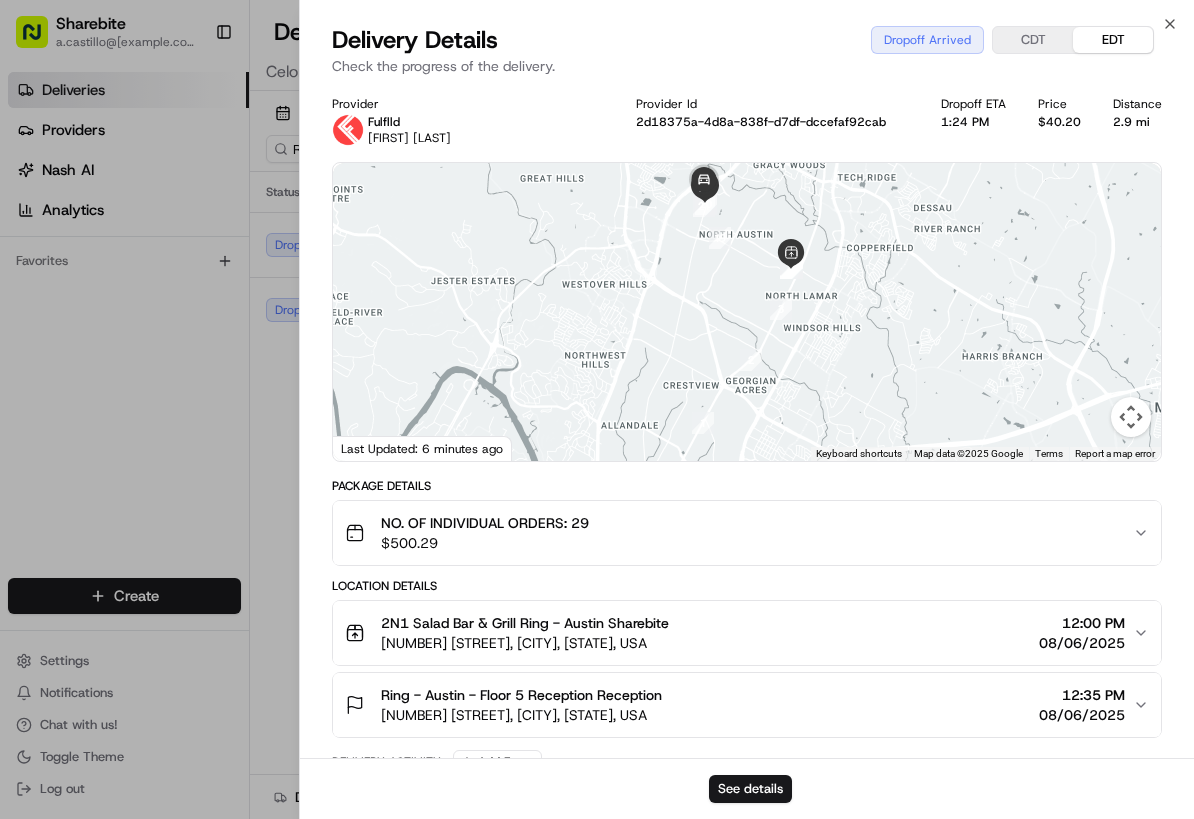 scroll, scrollTop: 468, scrollLeft: 0, axis: vertical 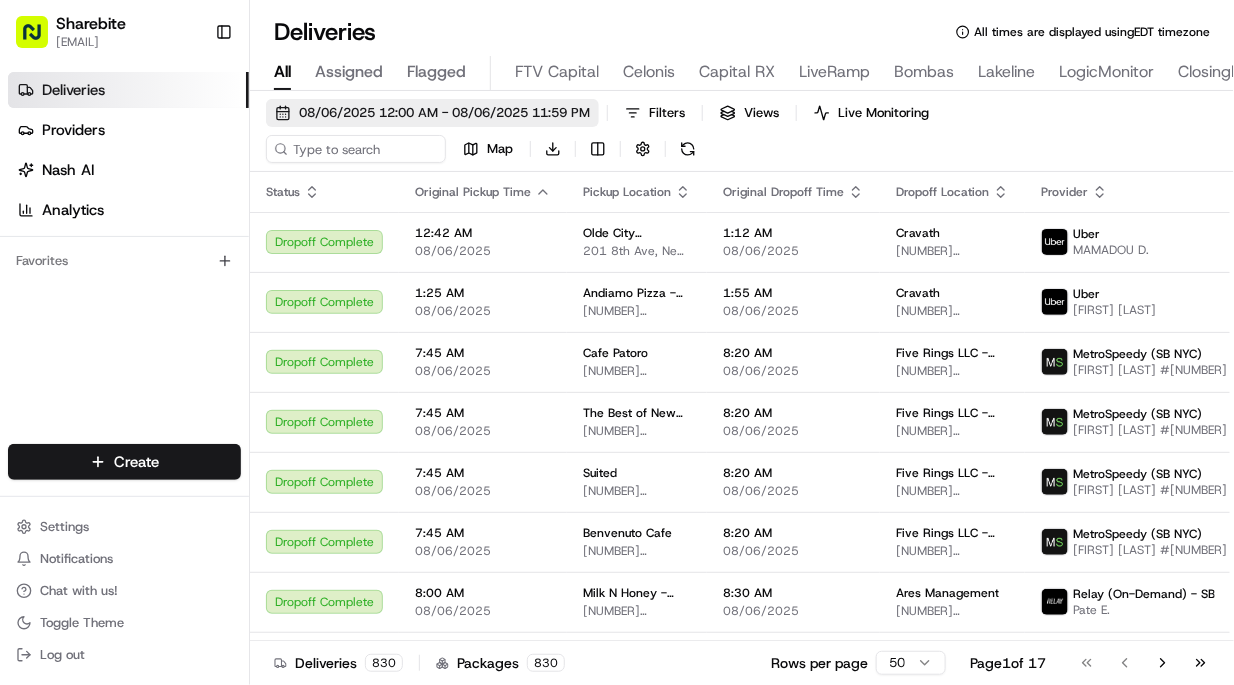 click on "08/06/2025 12:00 AM - 08/06/2025 11:59 PM" at bounding box center [444, 113] 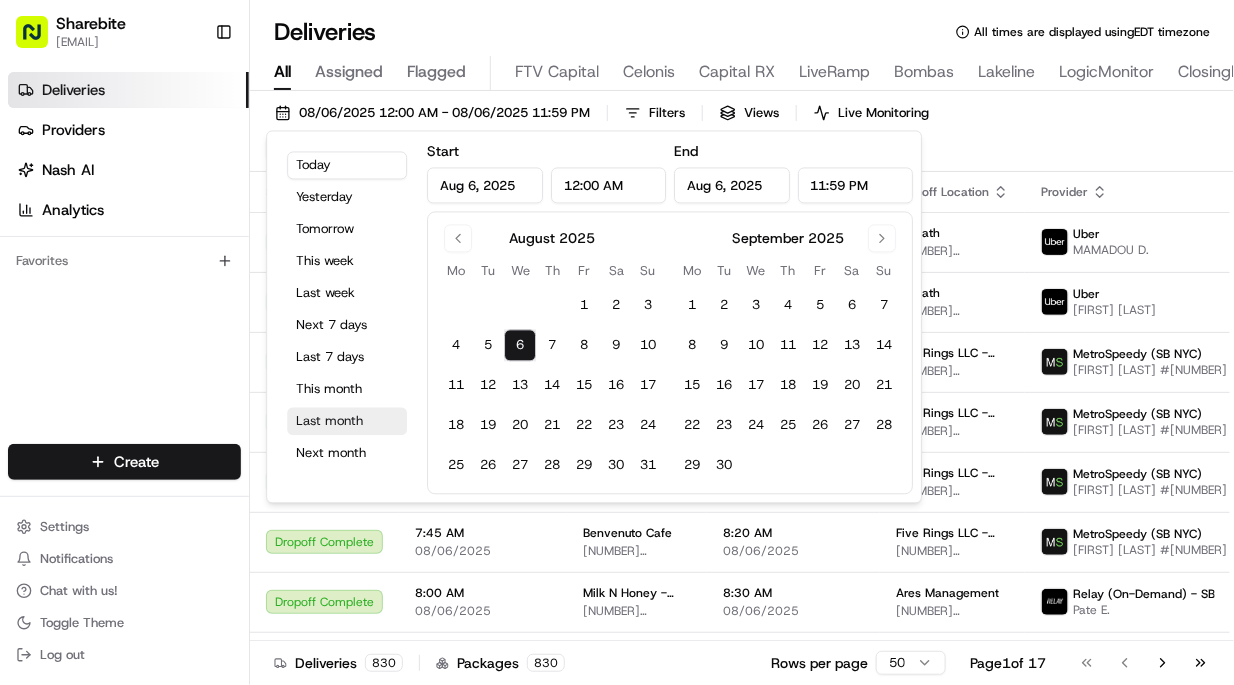 click on "Last month" at bounding box center (347, 422) 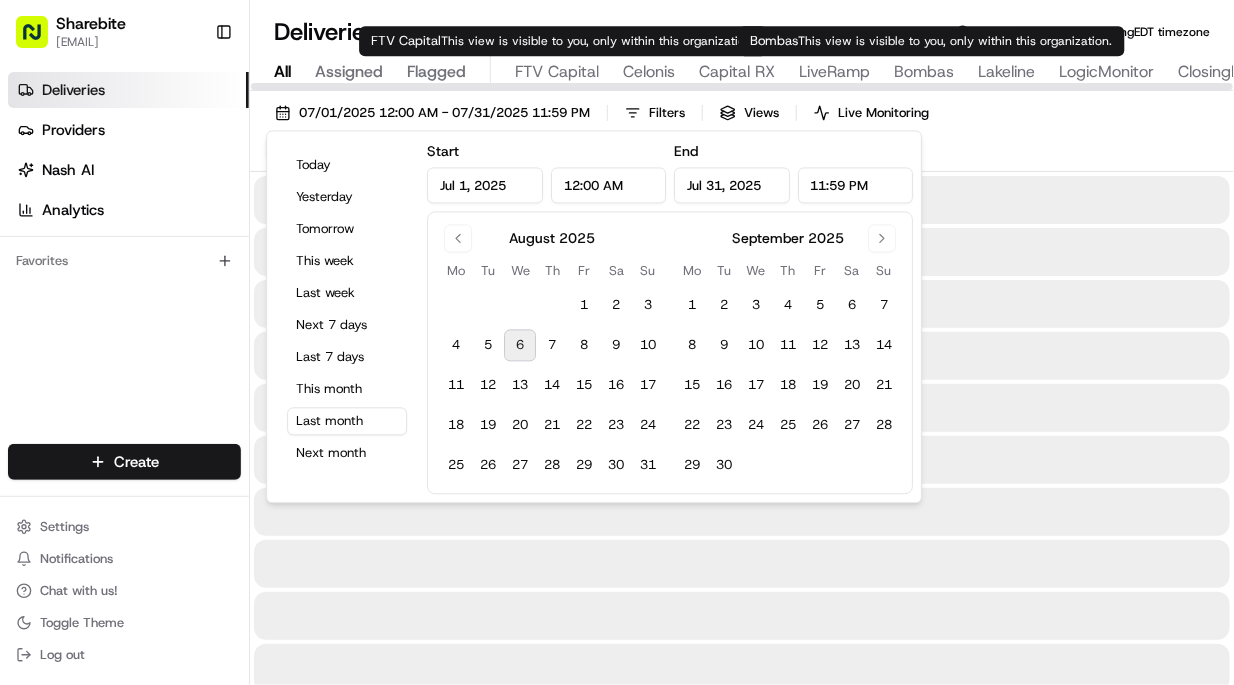 click on "07/01/2025 12:00 AM - 07/31/2025 11:59 PM Filters Views Live Monitoring Map Download" at bounding box center [742, 135] 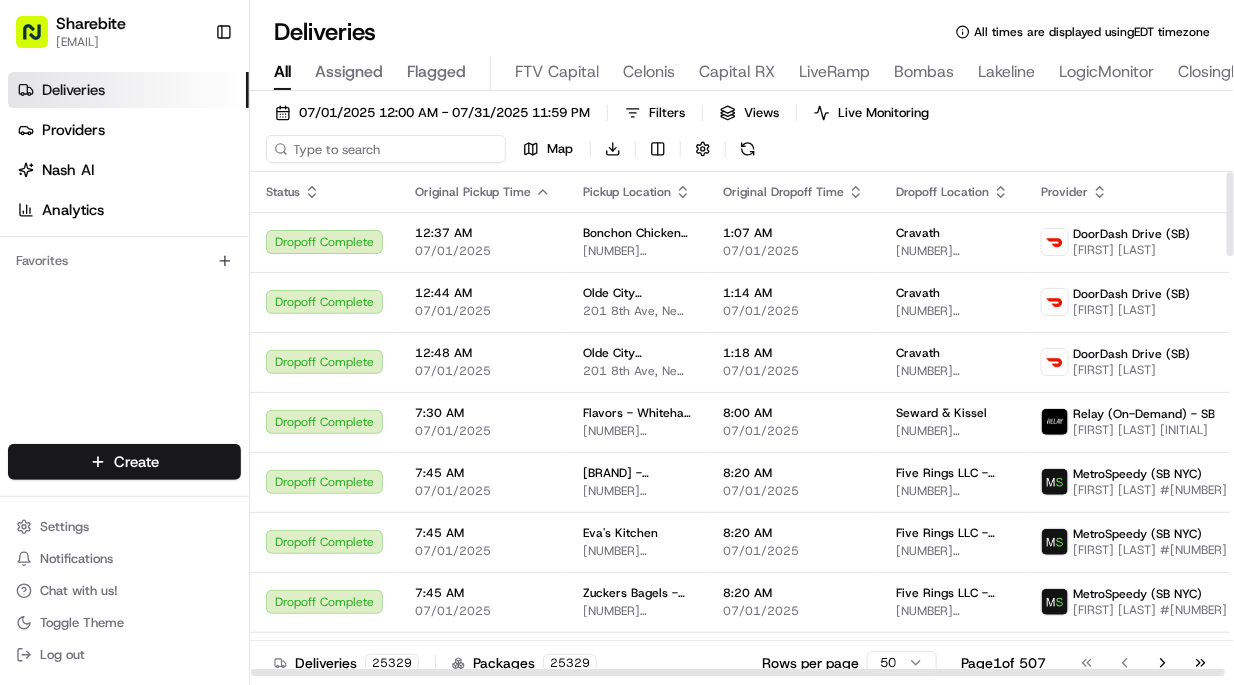 click at bounding box center [386, 149] 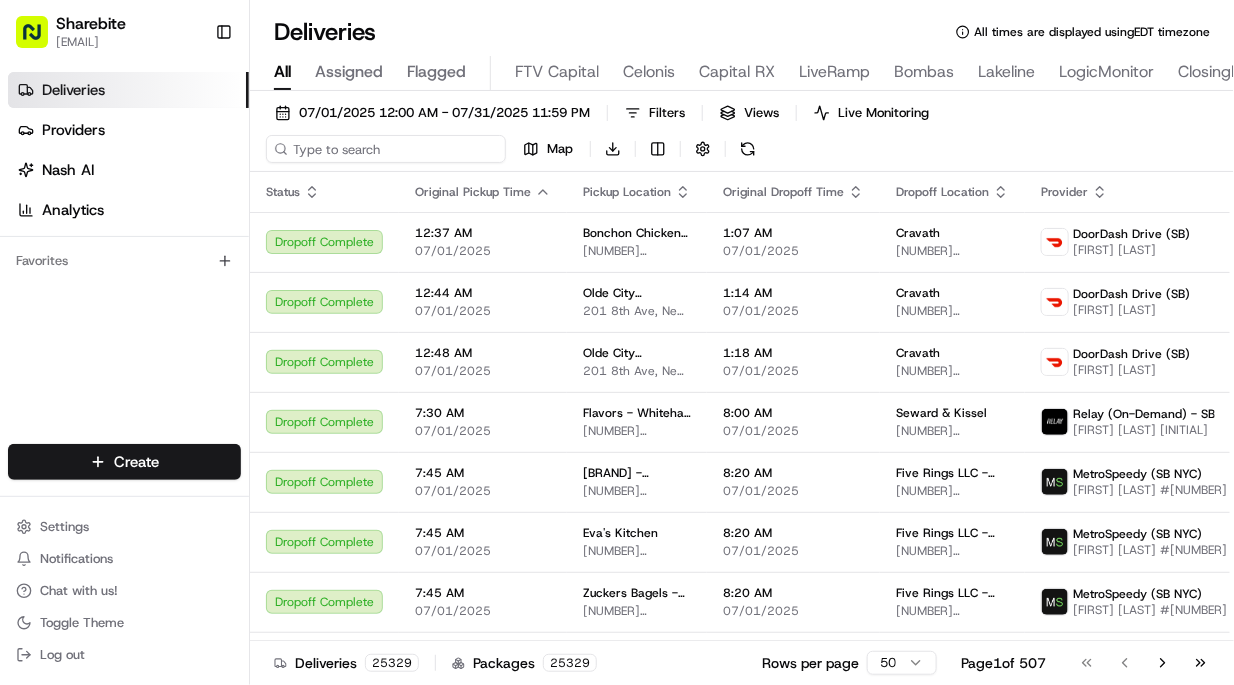 paste on "[FIRST] [LAST]" 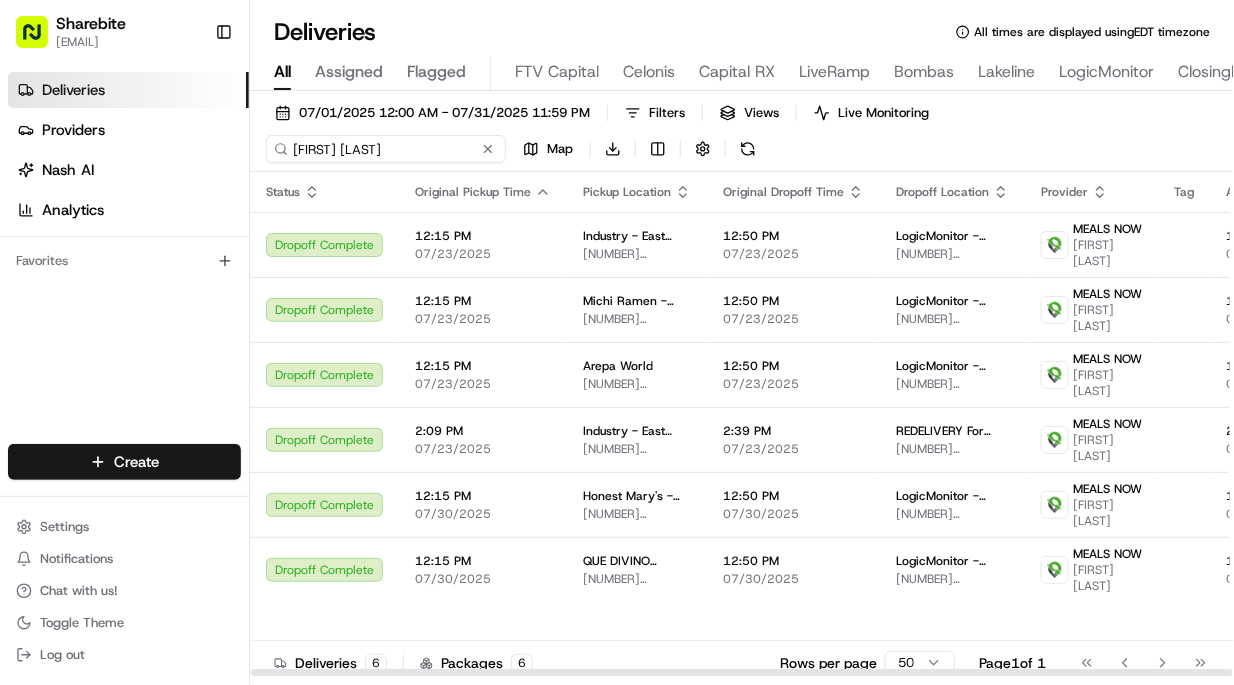 type on "[FIRST] [LAST]" 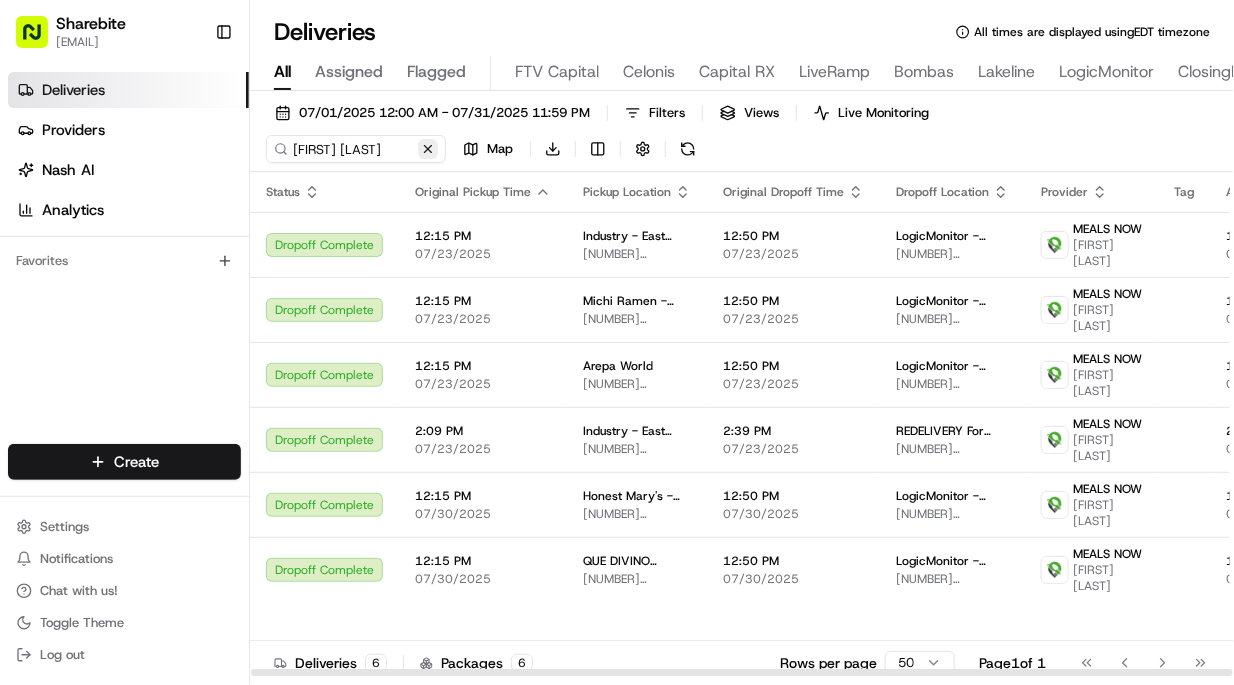 click on "Franco Camerini Map Download" at bounding box center (484, 149) 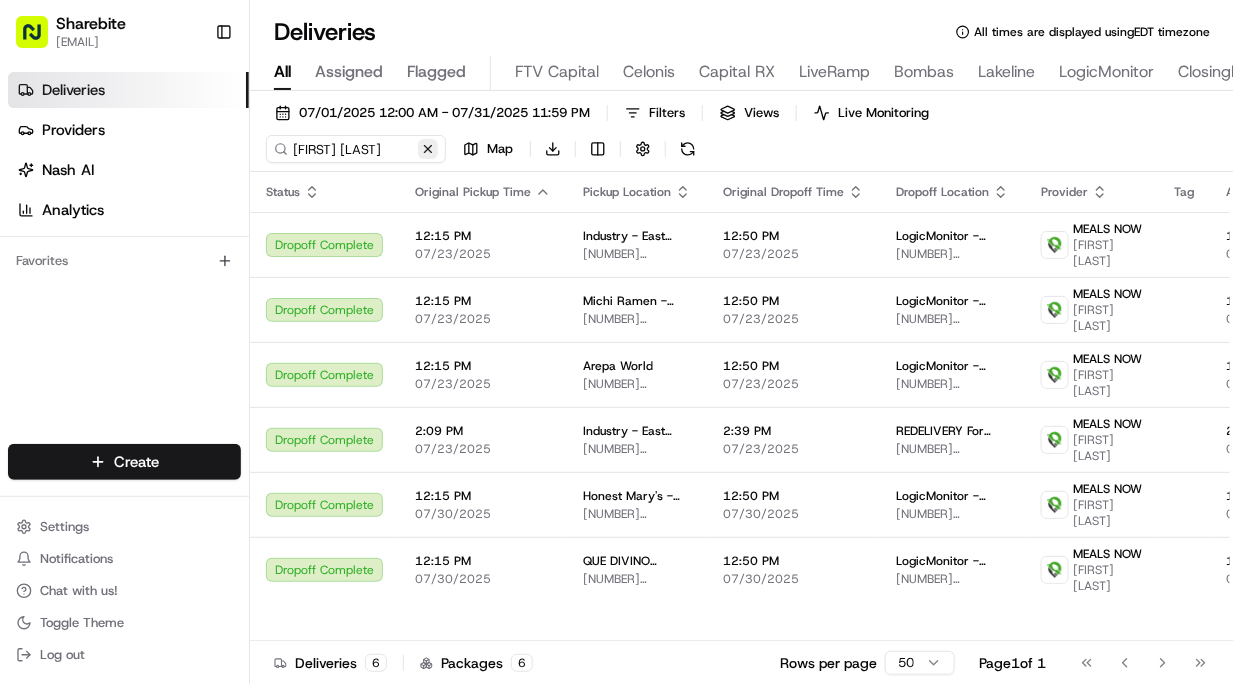 click at bounding box center [428, 149] 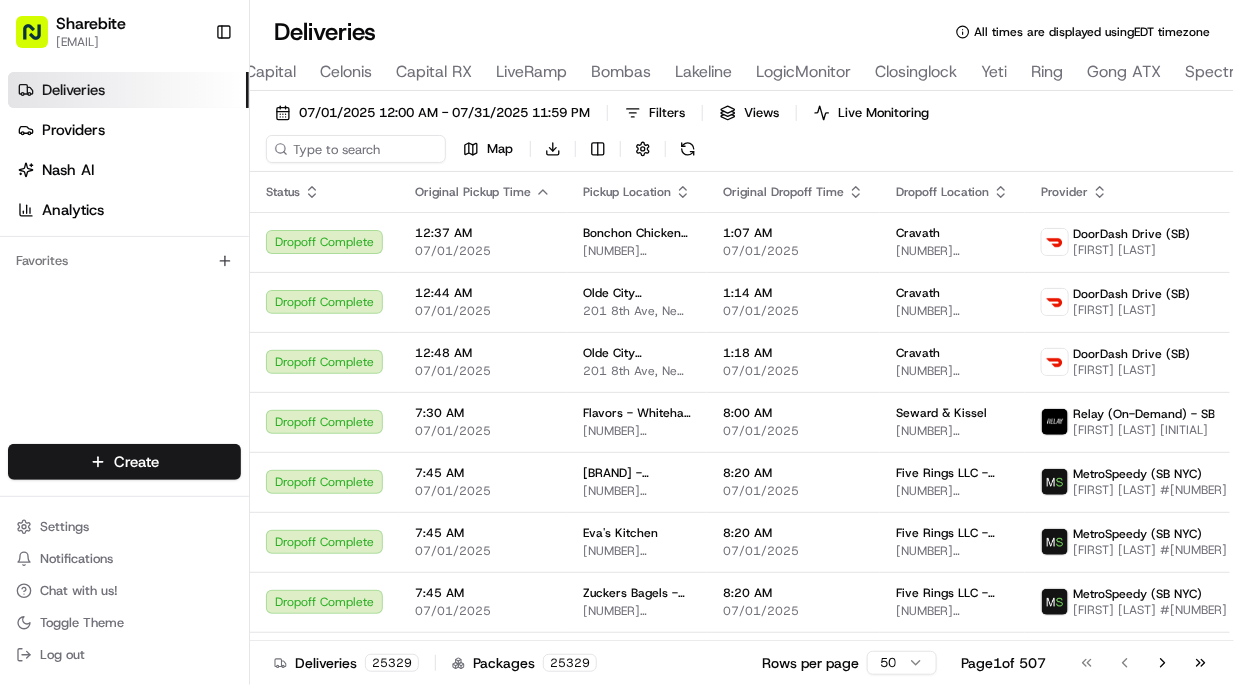 scroll, scrollTop: 0, scrollLeft: 306, axis: horizontal 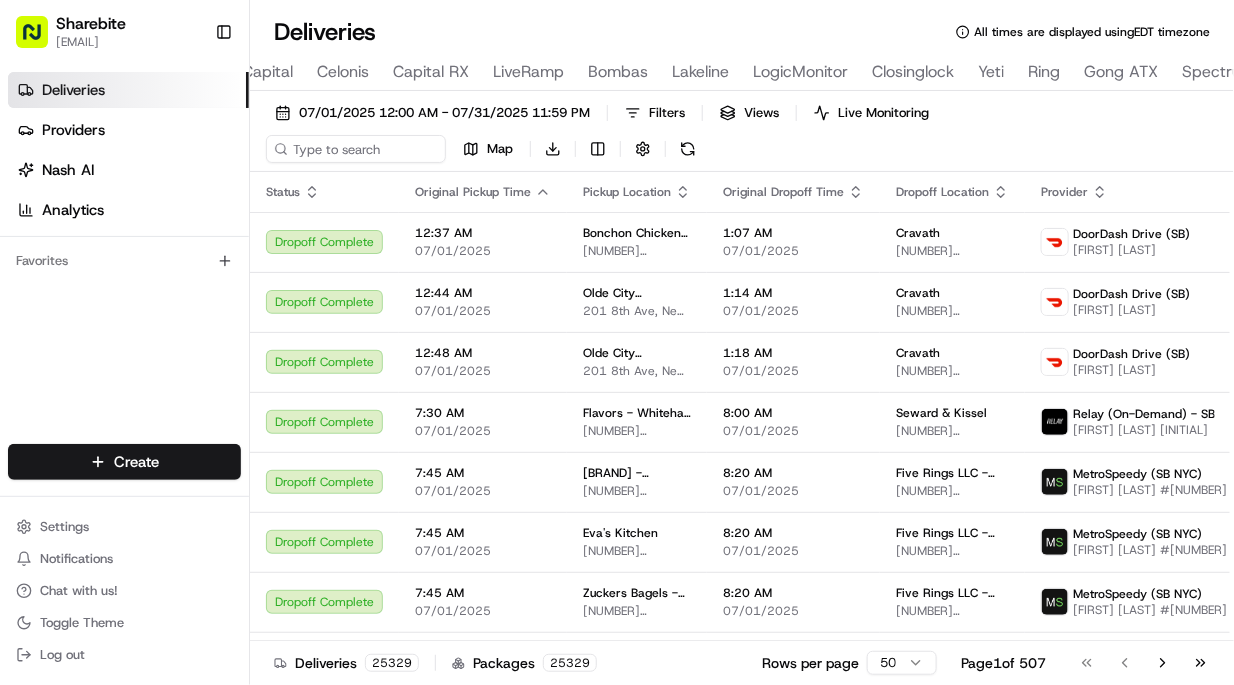 click on "Yeti" at bounding box center [991, 72] 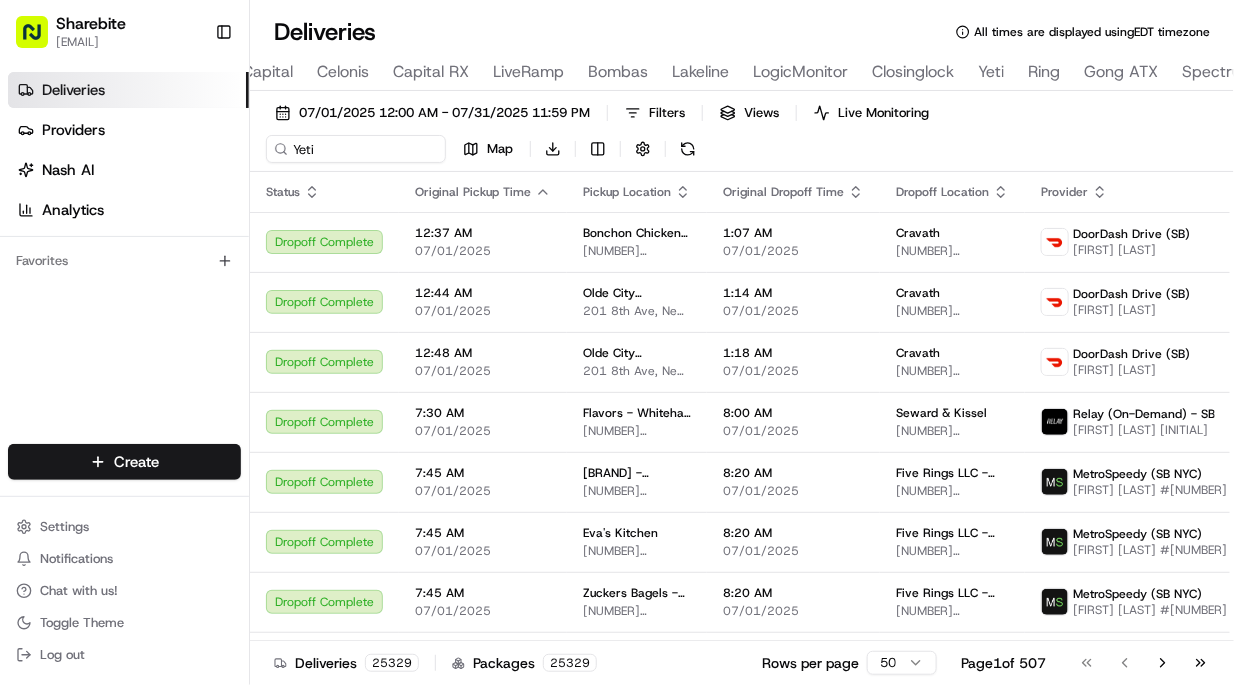 click on "Yeti" at bounding box center [991, 72] 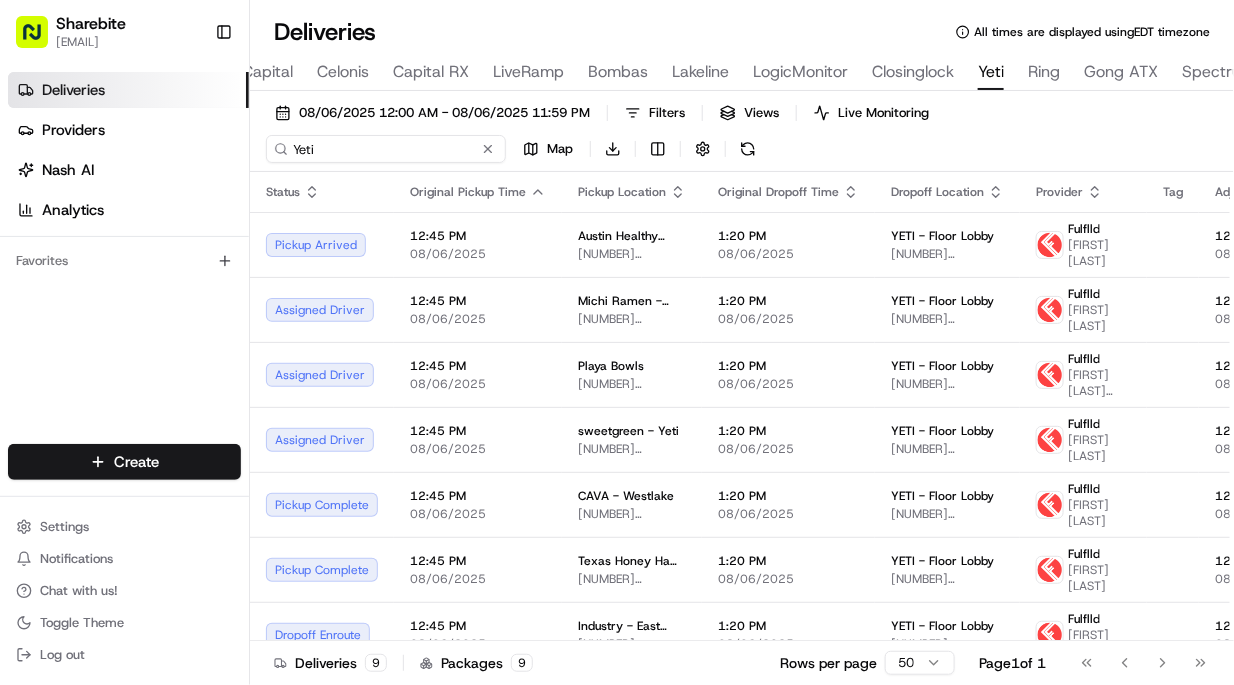 click on "Yeti" at bounding box center [386, 149] 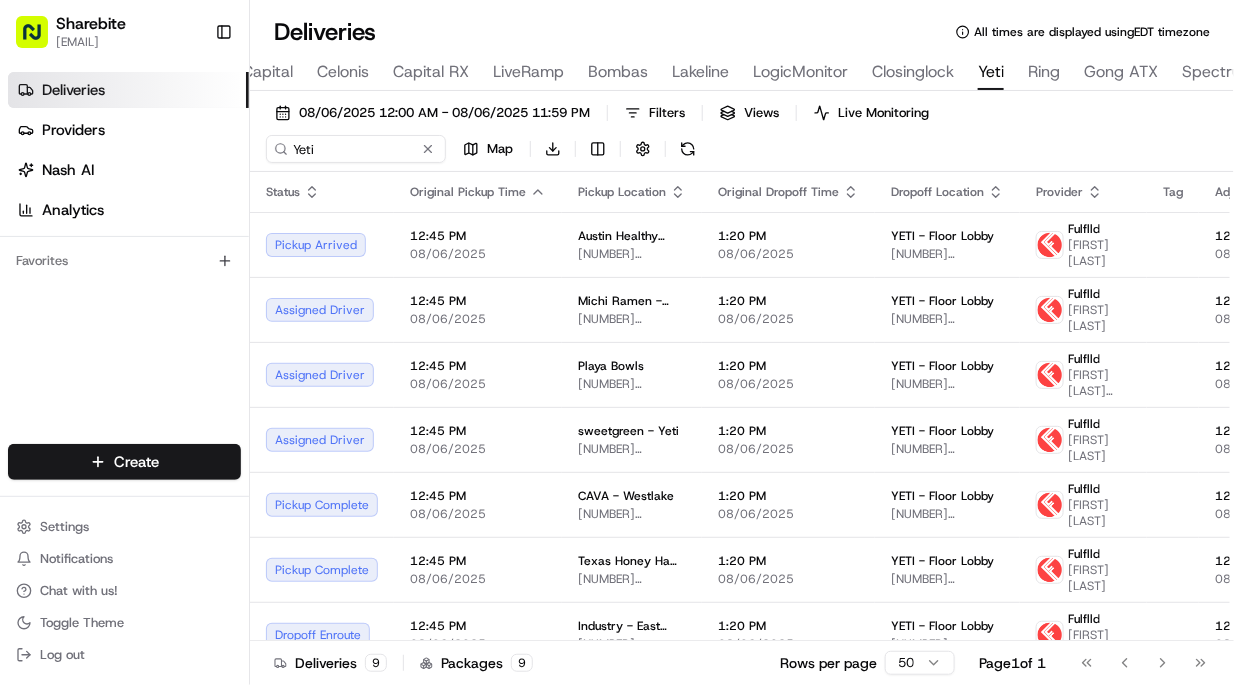 click on "08/06/2025 12:00 AM - 08/06/2025 11:59 PM Filters Views Live Monitoring Yeti Map Download" at bounding box center [742, 135] 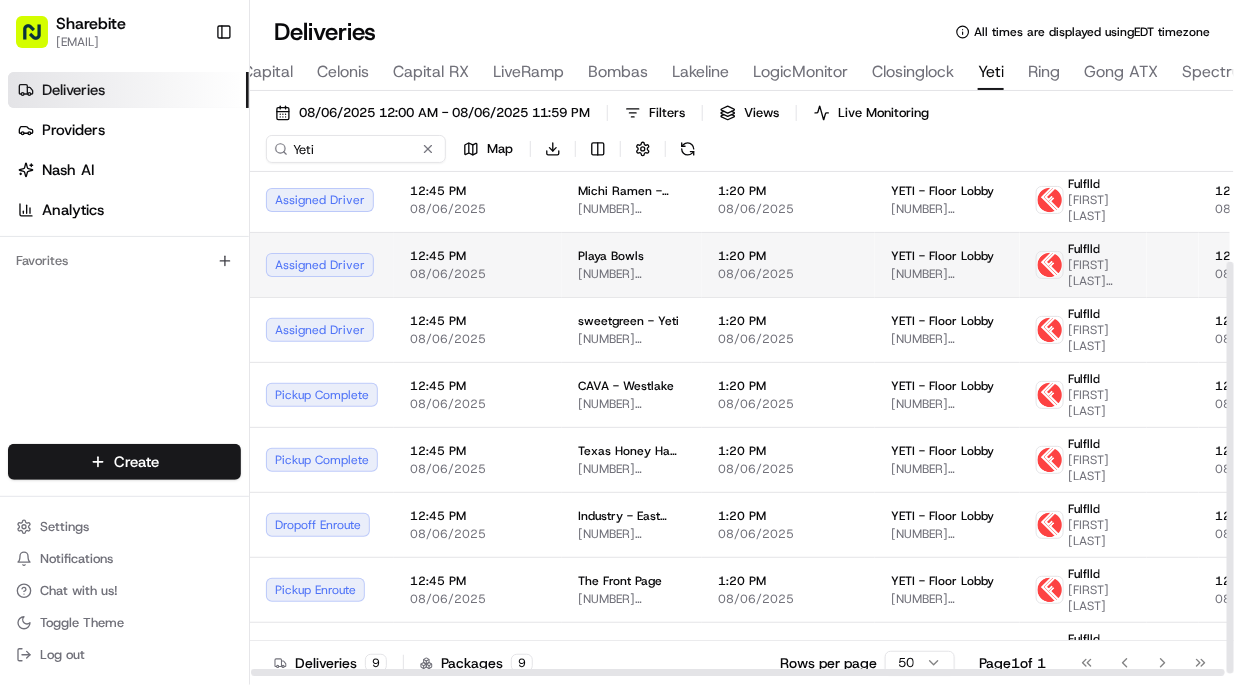 scroll, scrollTop: 0, scrollLeft: 0, axis: both 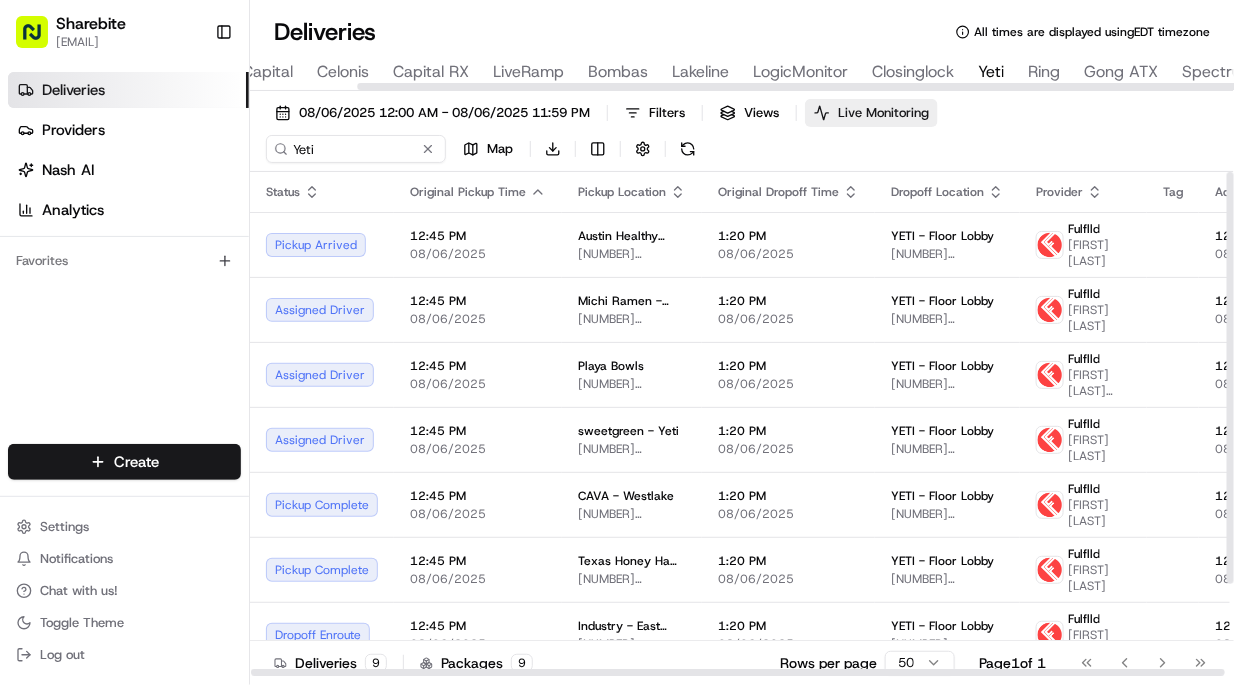 click on "Live Monitoring" at bounding box center [883, 113] 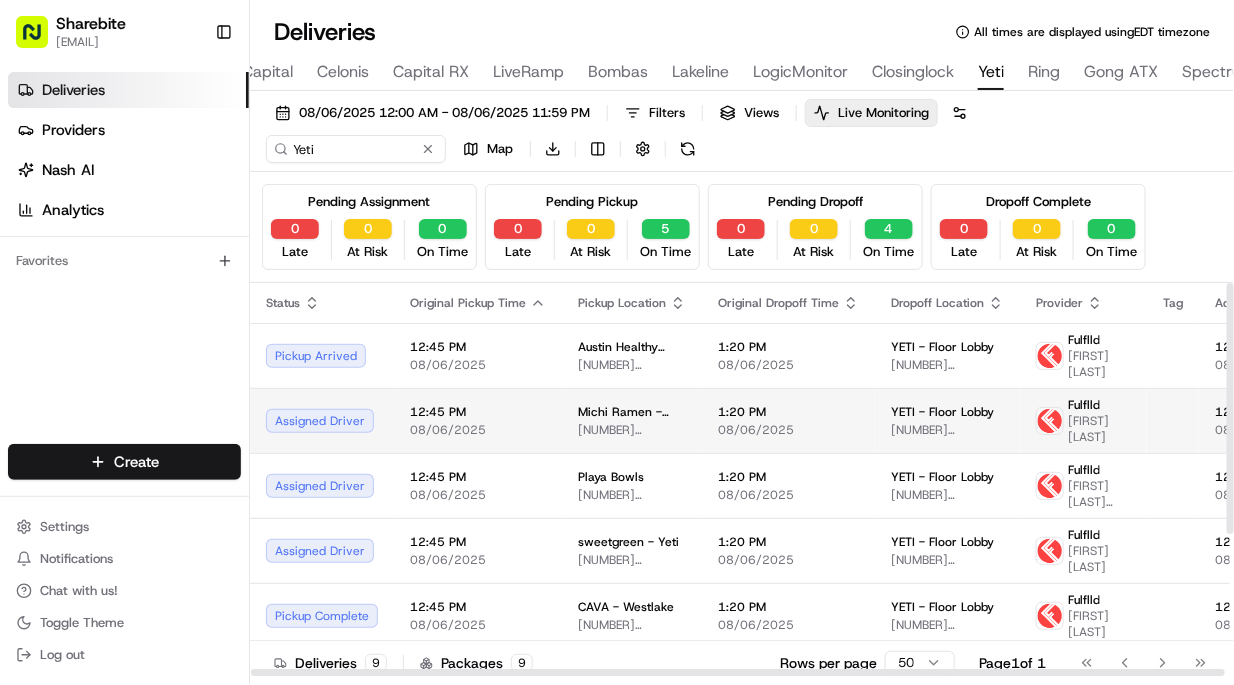 scroll, scrollTop: 227, scrollLeft: 0, axis: vertical 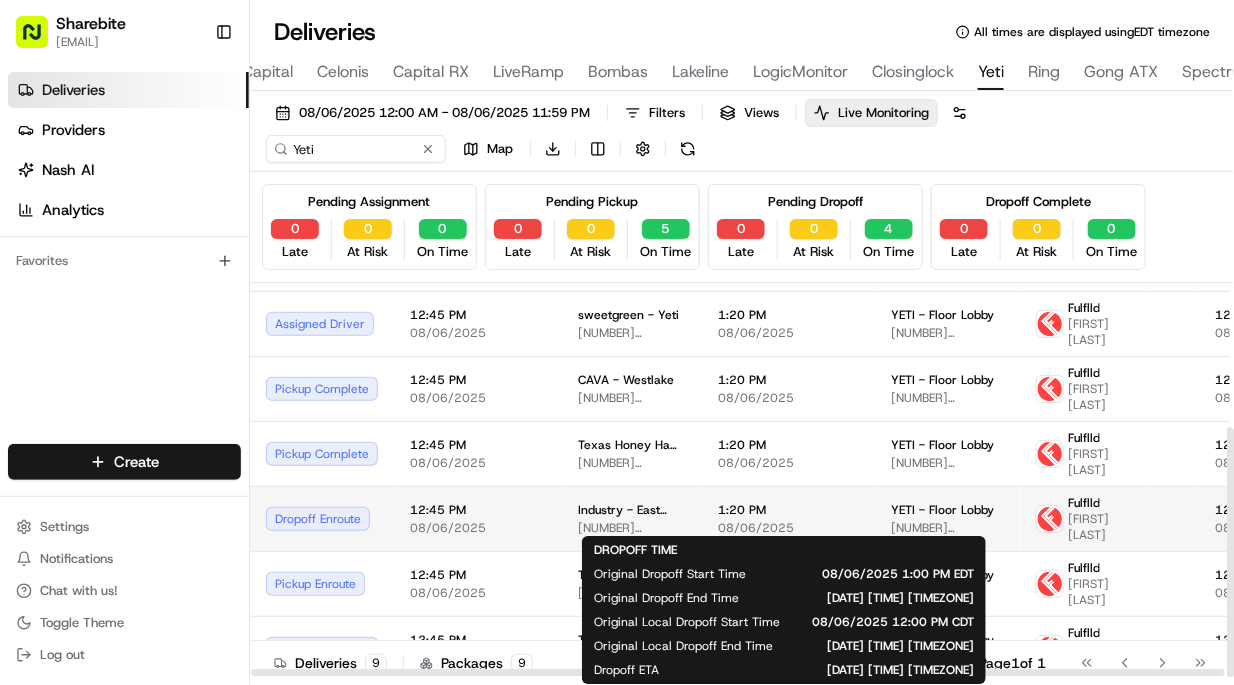 click on "08/06/2025" at bounding box center [788, 528] 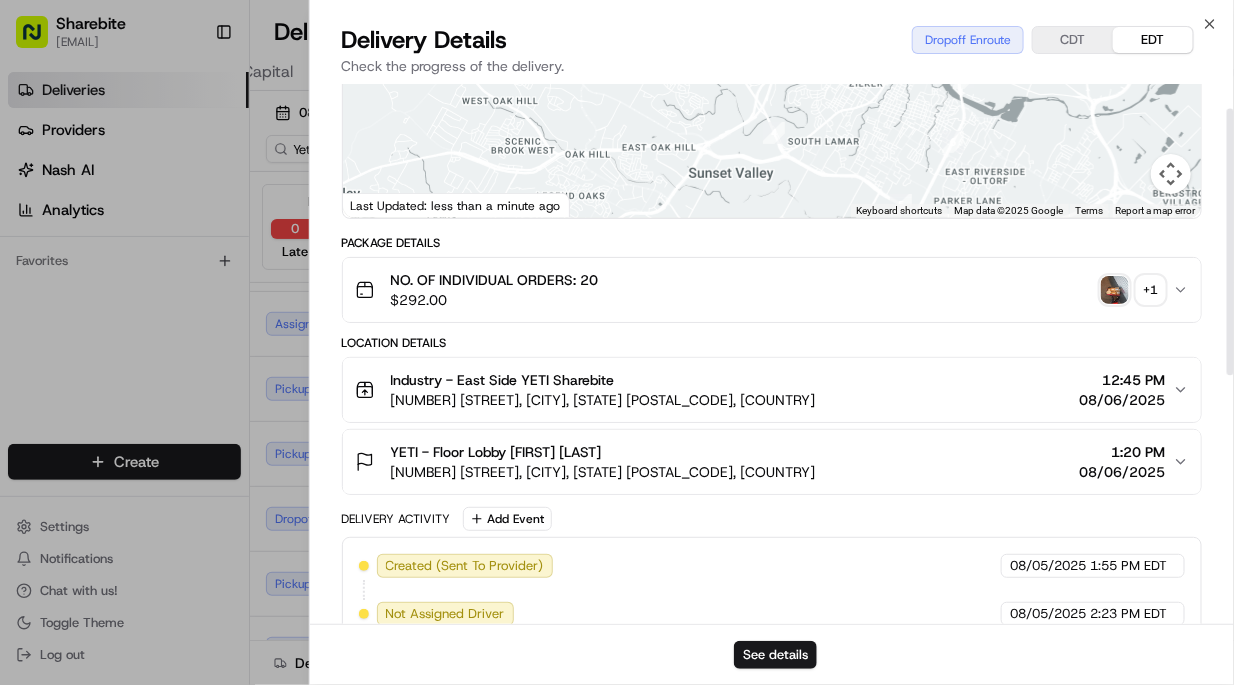 scroll, scrollTop: 555, scrollLeft: 0, axis: vertical 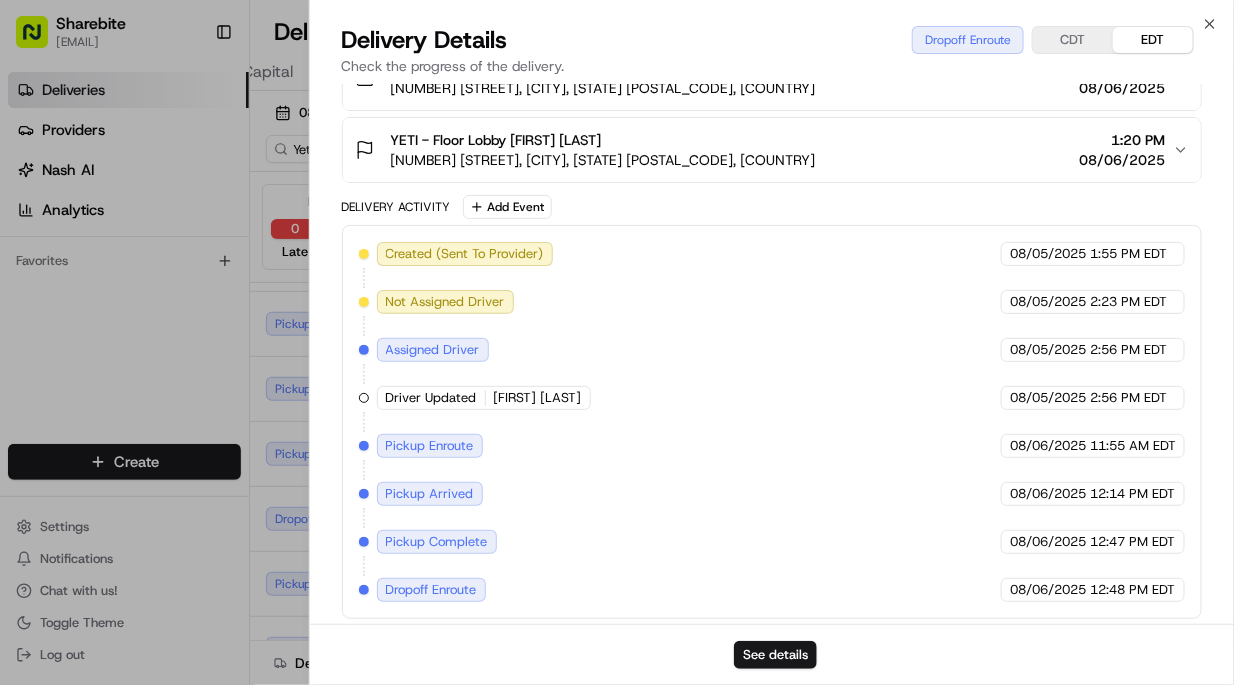 click on "Pickup Enroute" at bounding box center [430, 446] 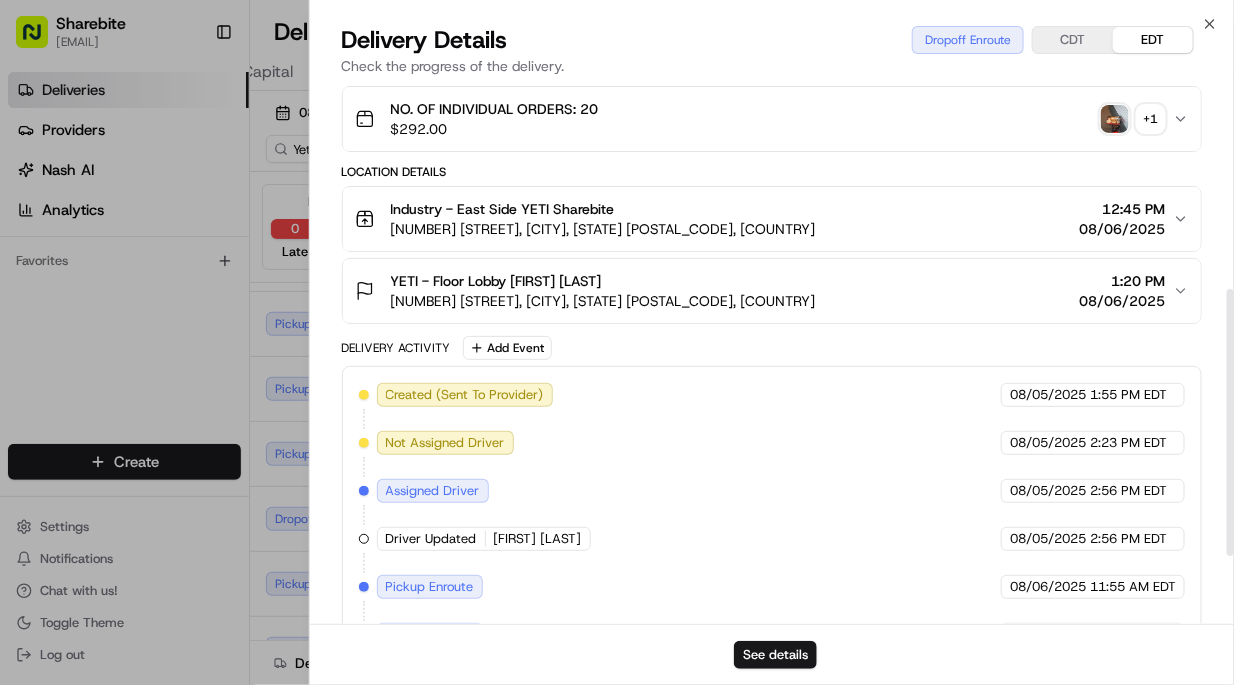 scroll, scrollTop: 415, scrollLeft: 0, axis: vertical 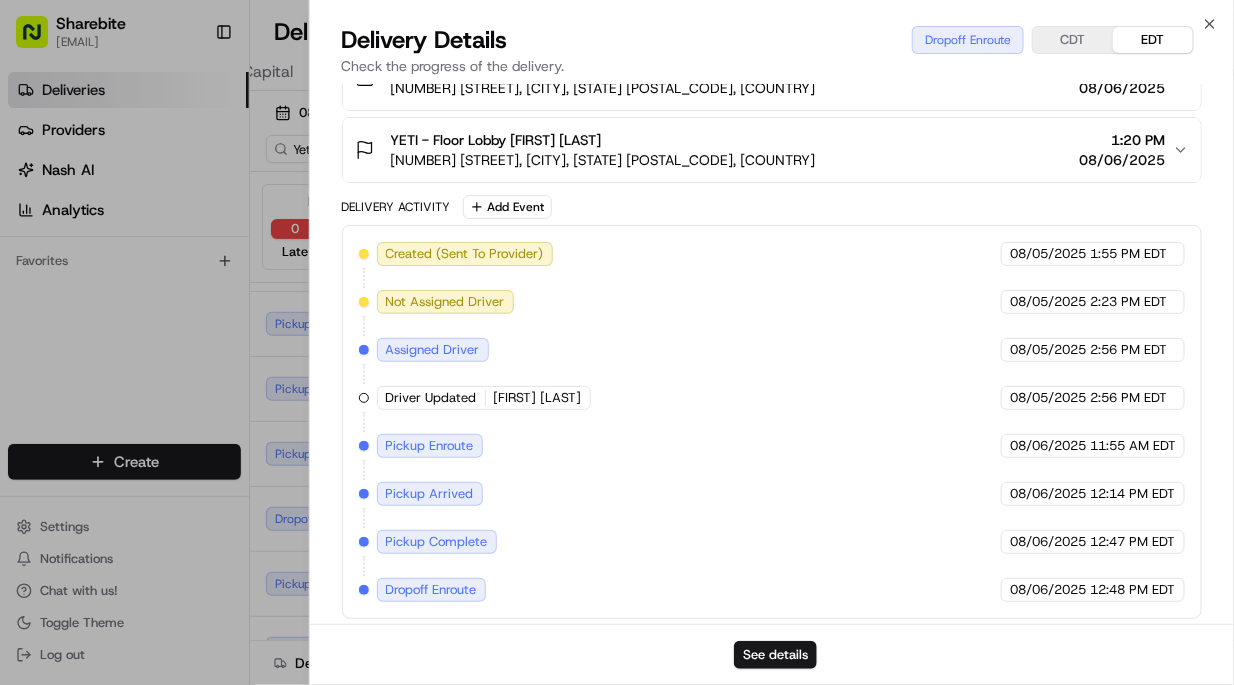 click on "CDT" at bounding box center [1073, 40] 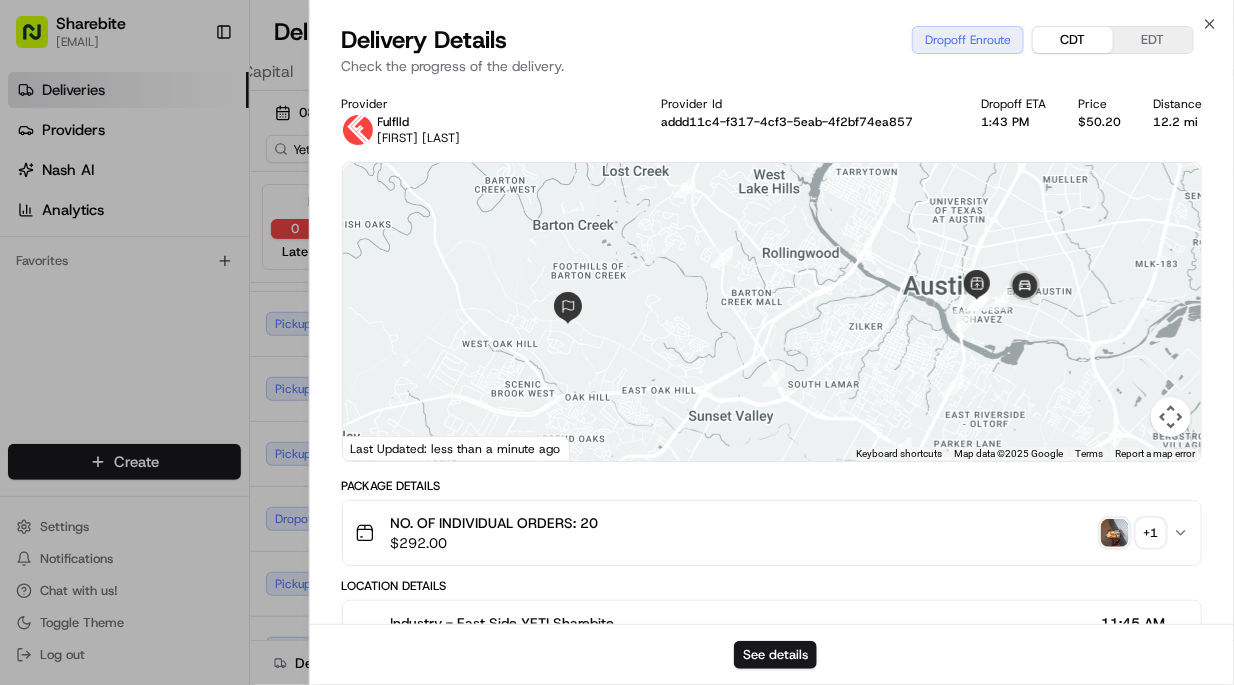 scroll, scrollTop: 555, scrollLeft: 0, axis: vertical 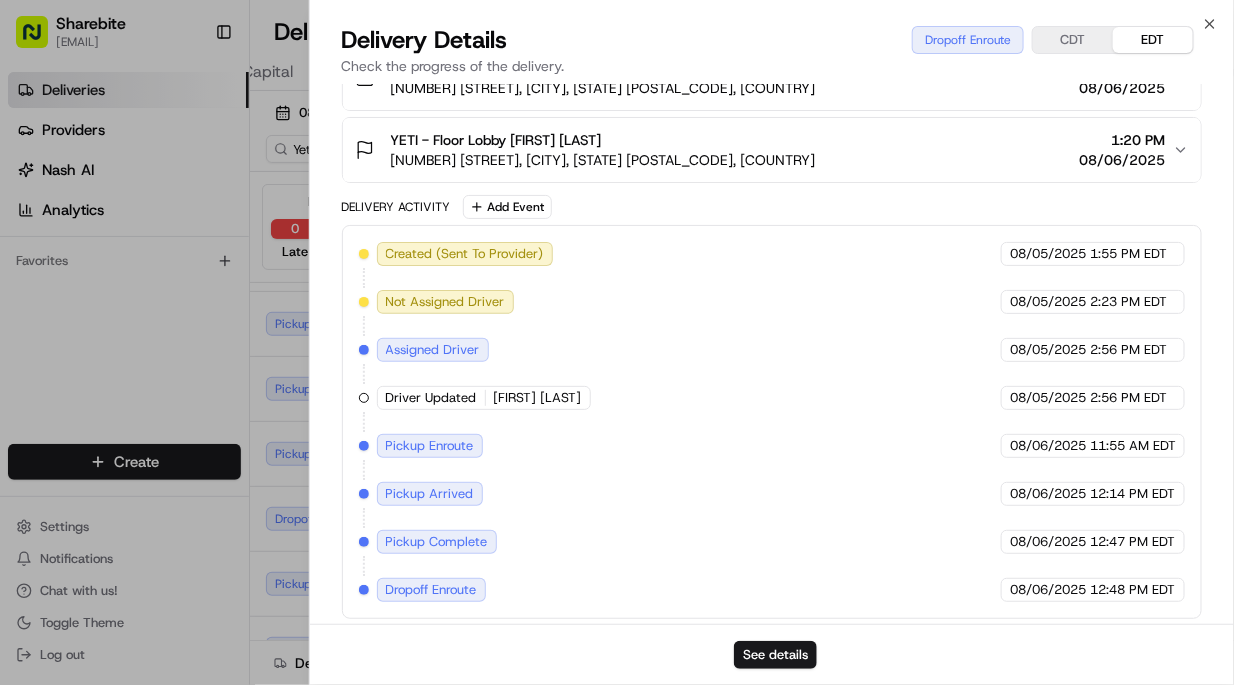 click on "EDT" at bounding box center [1153, 40] 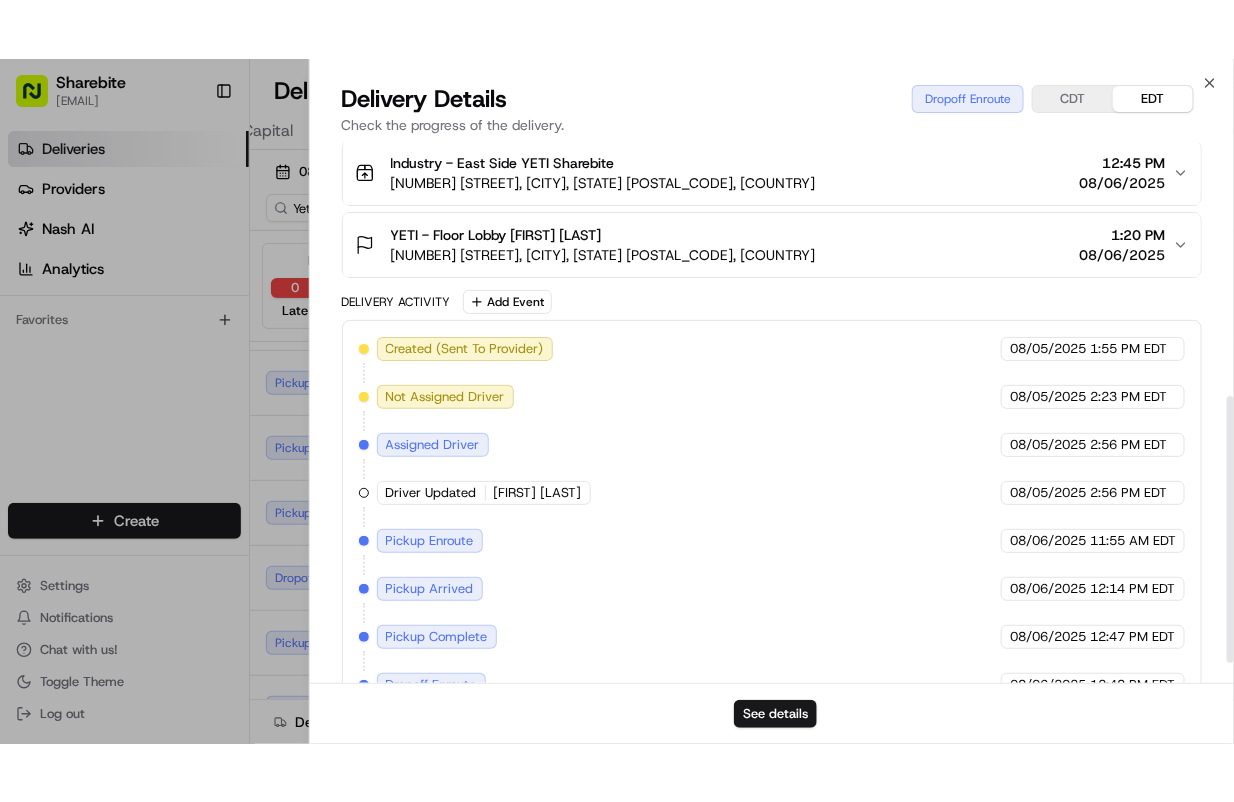 scroll, scrollTop: 513, scrollLeft: 0, axis: vertical 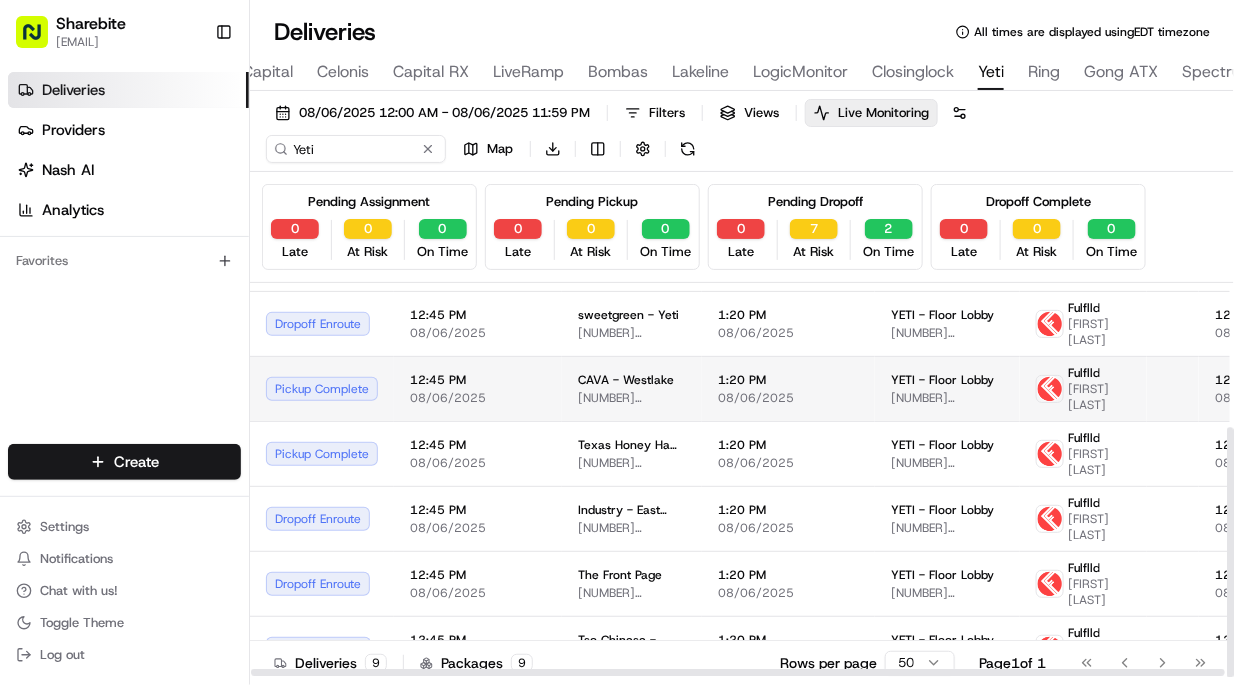 click on "YETI - Floor Lobby 7601 Southwest Pkwy, Austin, TX 78735, USA" at bounding box center [947, 388] 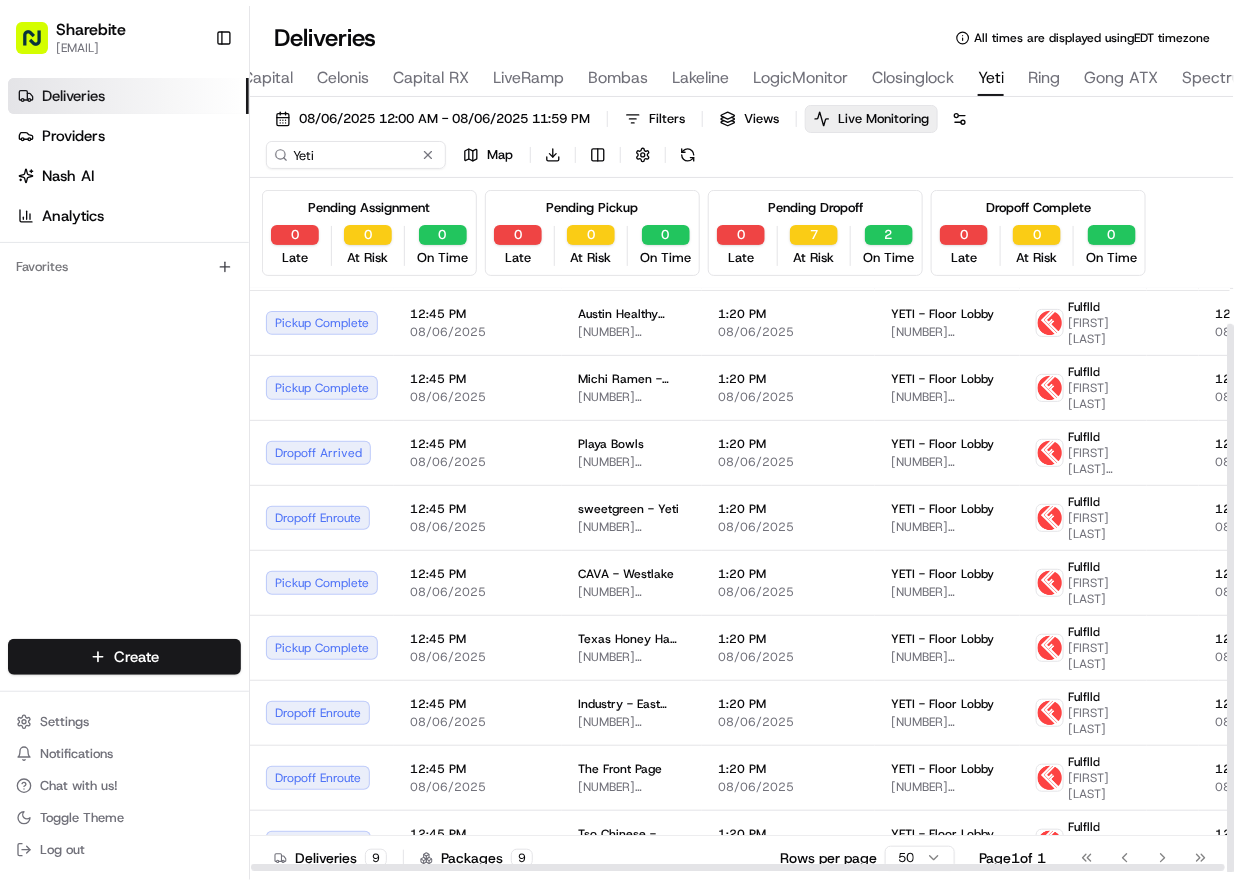 scroll, scrollTop: 0, scrollLeft: 0, axis: both 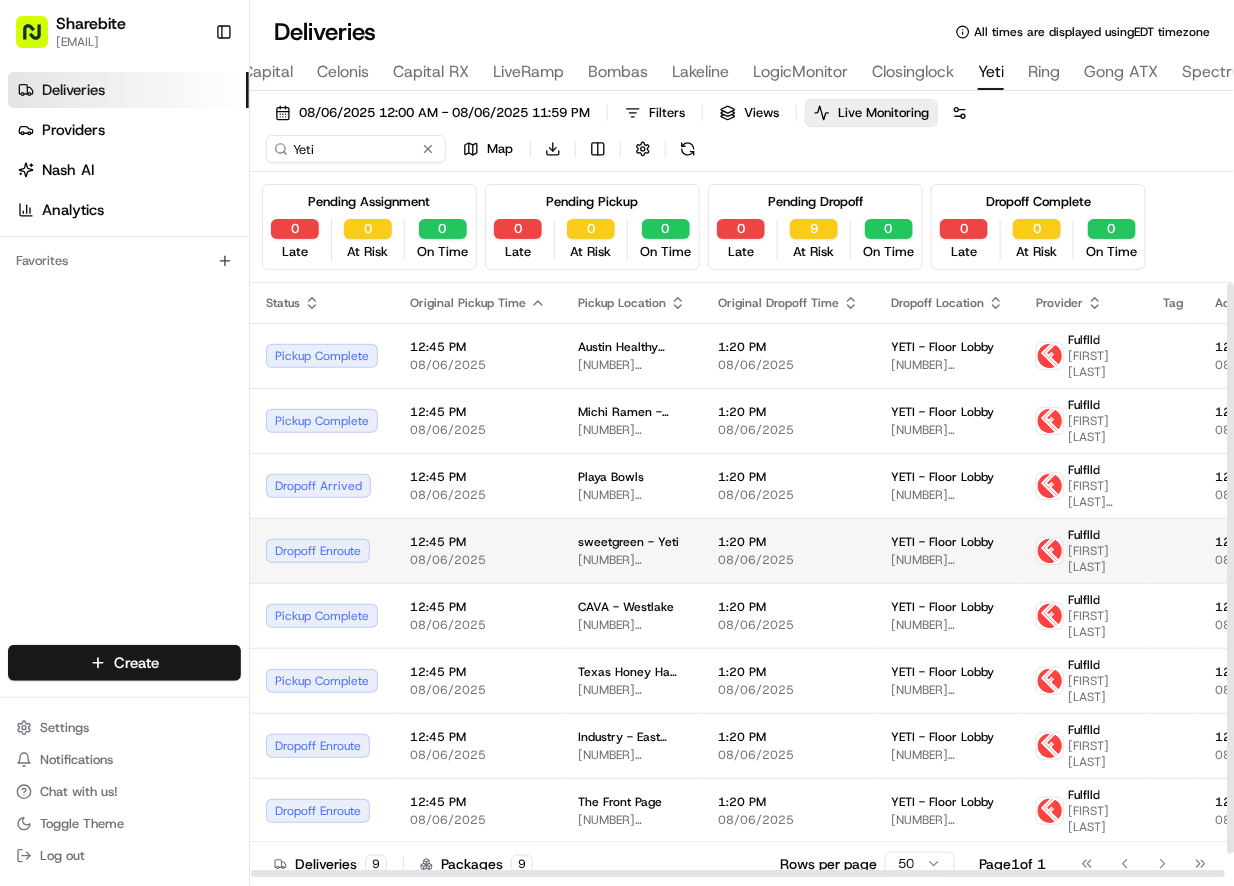 click on "sweetgreen - Yeti 1007 S Congress Ave, Austin, TX 78704, USA" at bounding box center (632, 550) 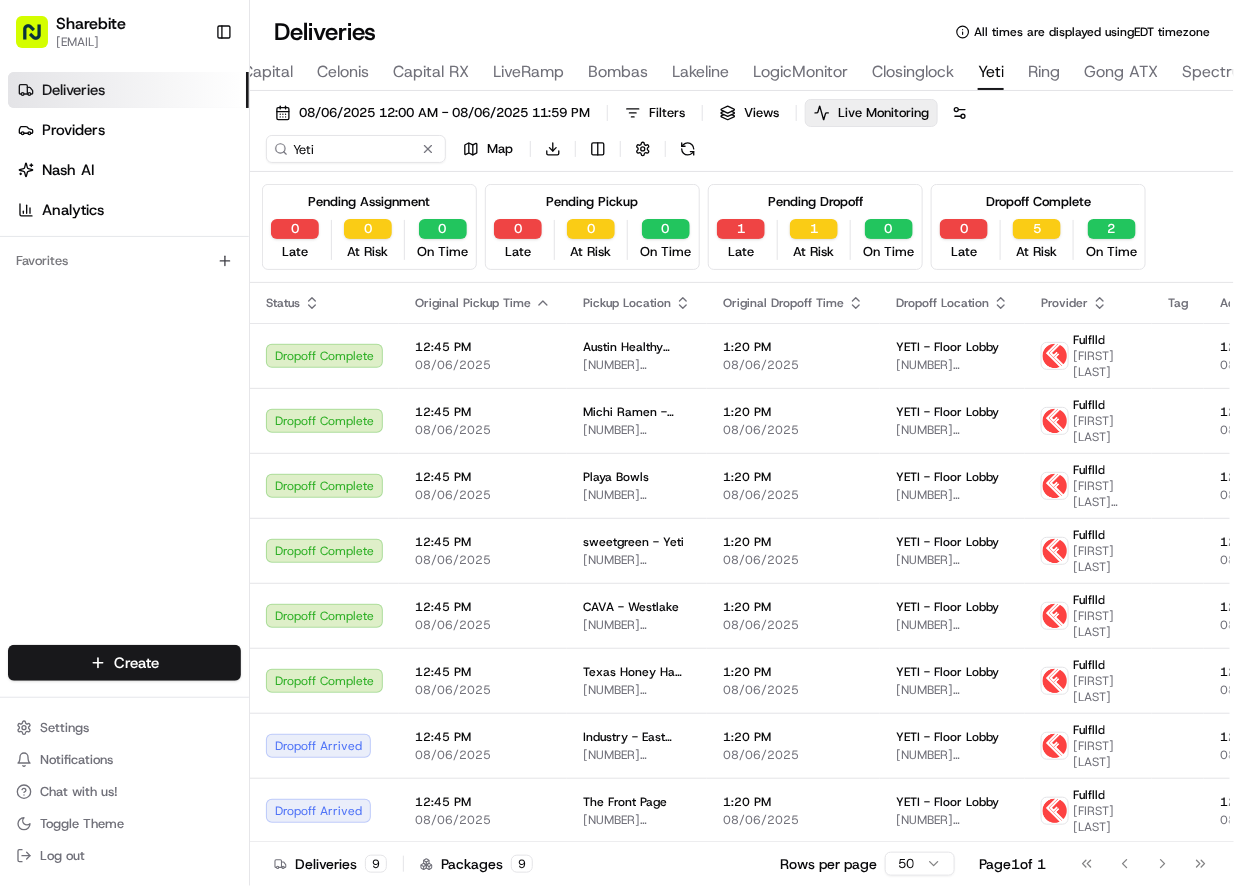 scroll, scrollTop: 26, scrollLeft: 0, axis: vertical 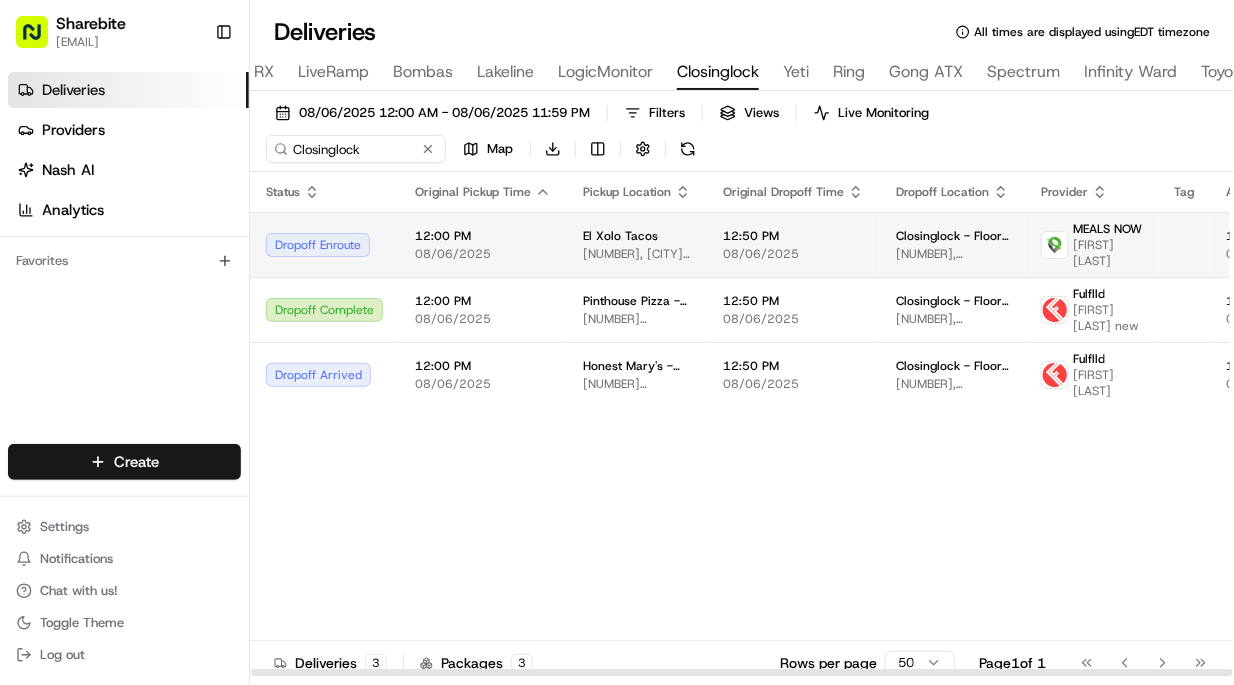 click on "[NUMBER], [CITY], [STATE], USA" at bounding box center [637, 254] 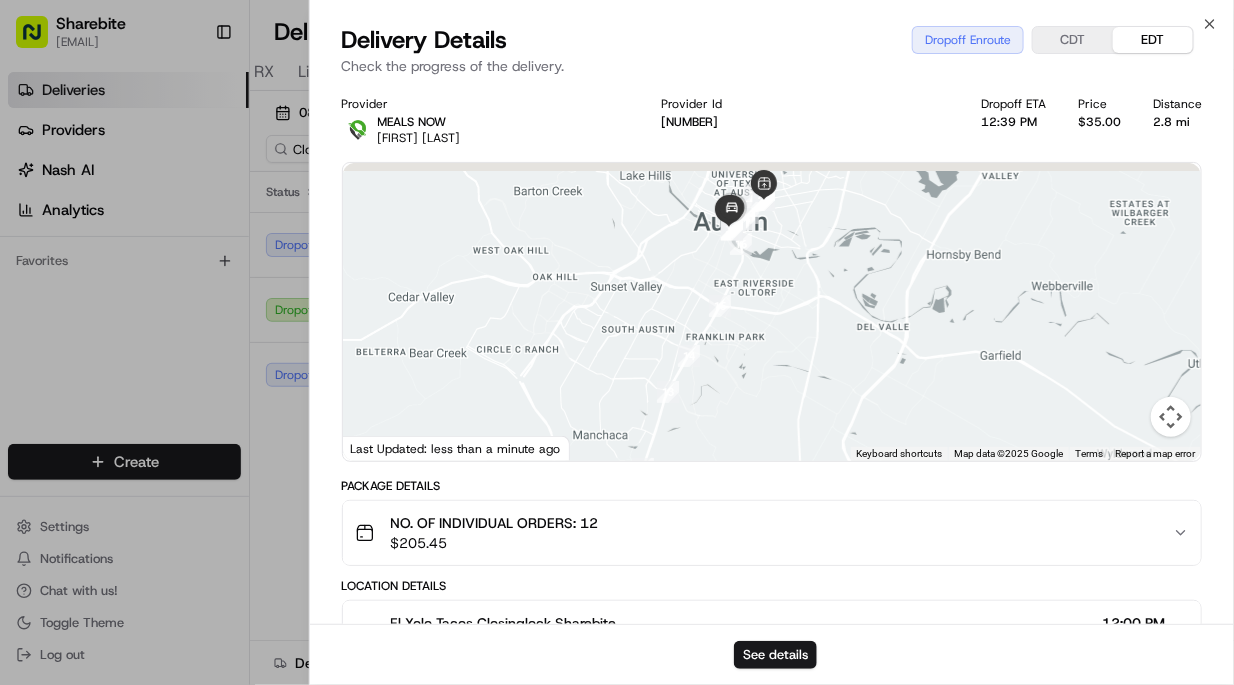 drag, startPoint x: 726, startPoint y: 229, endPoint x: 711, endPoint y: 380, distance: 151.74321 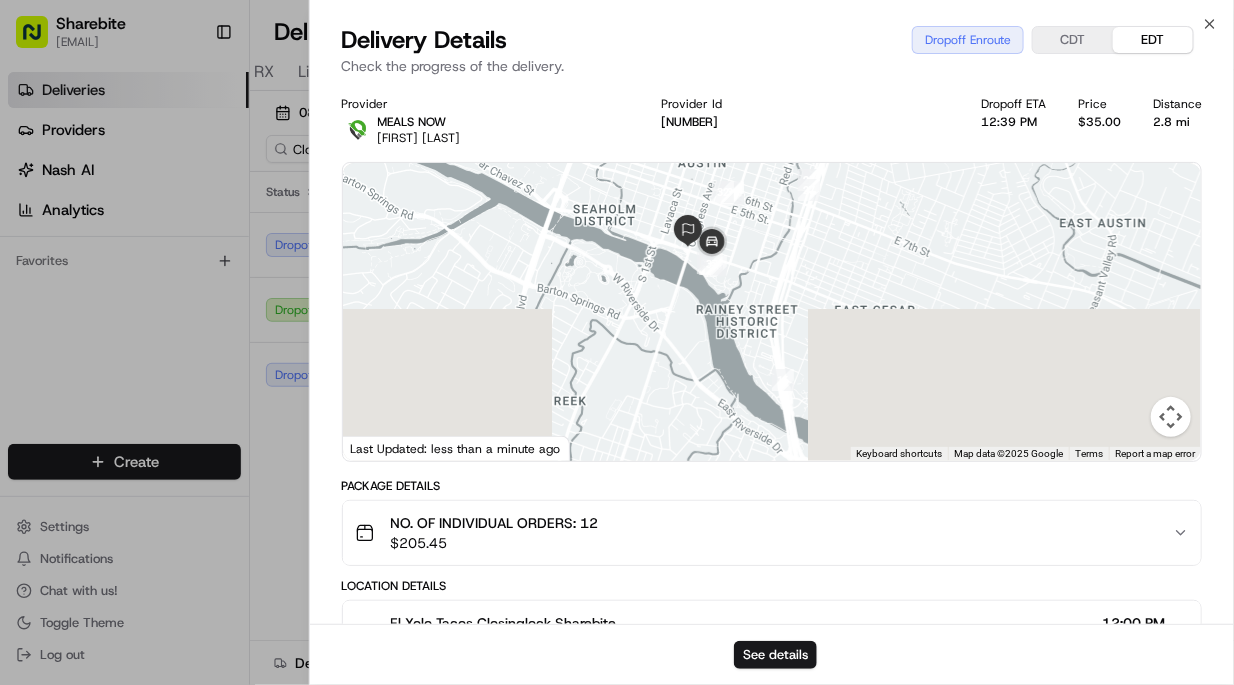 drag, startPoint x: 662, startPoint y: 338, endPoint x: 659, endPoint y: 160, distance: 178.02528 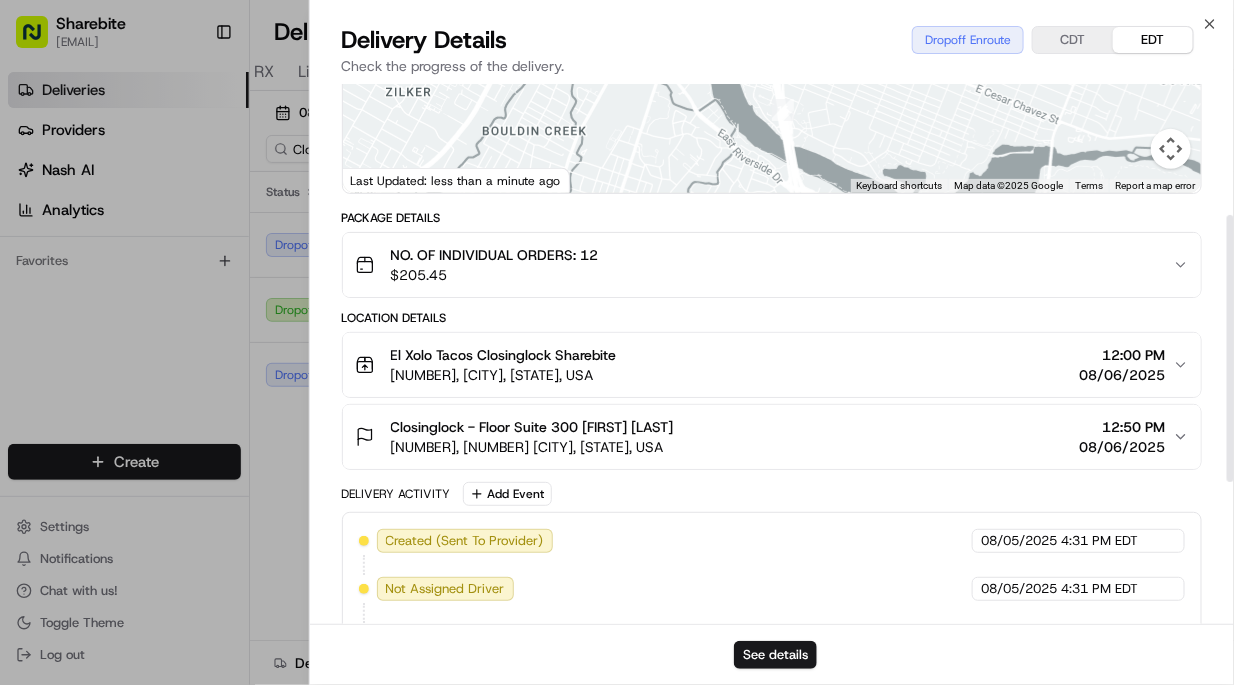 scroll, scrollTop: 280, scrollLeft: 0, axis: vertical 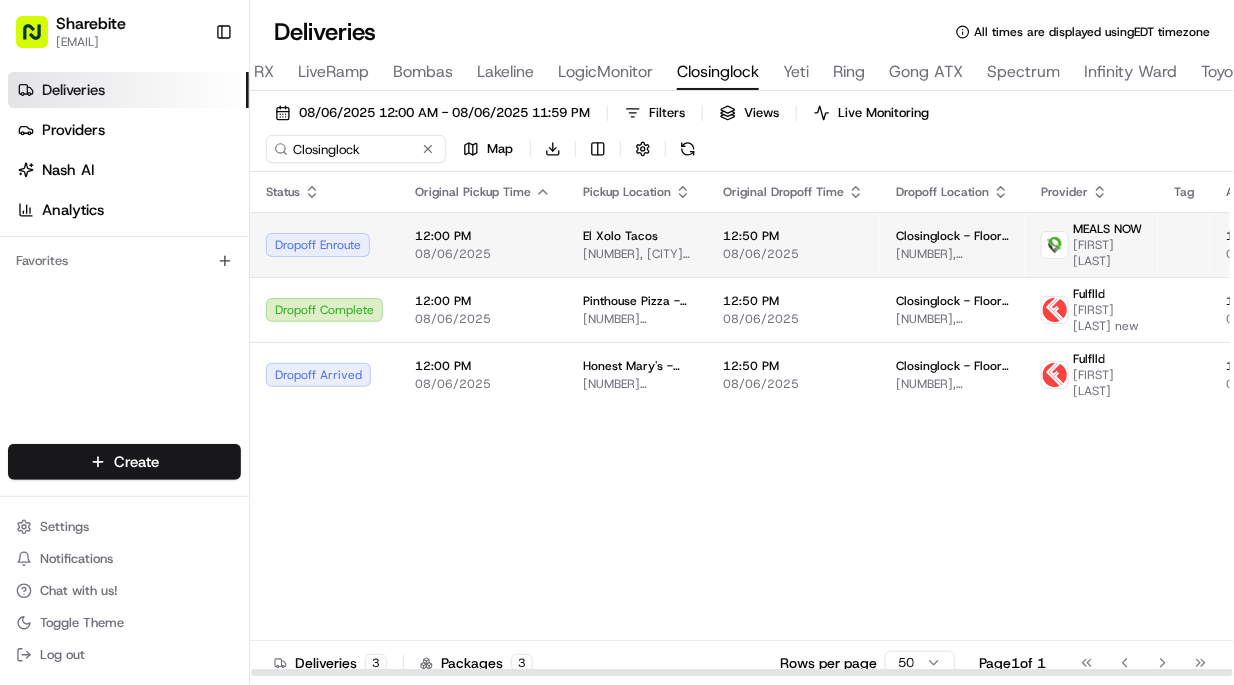 click on "El Xolo Tacos" at bounding box center [620, 236] 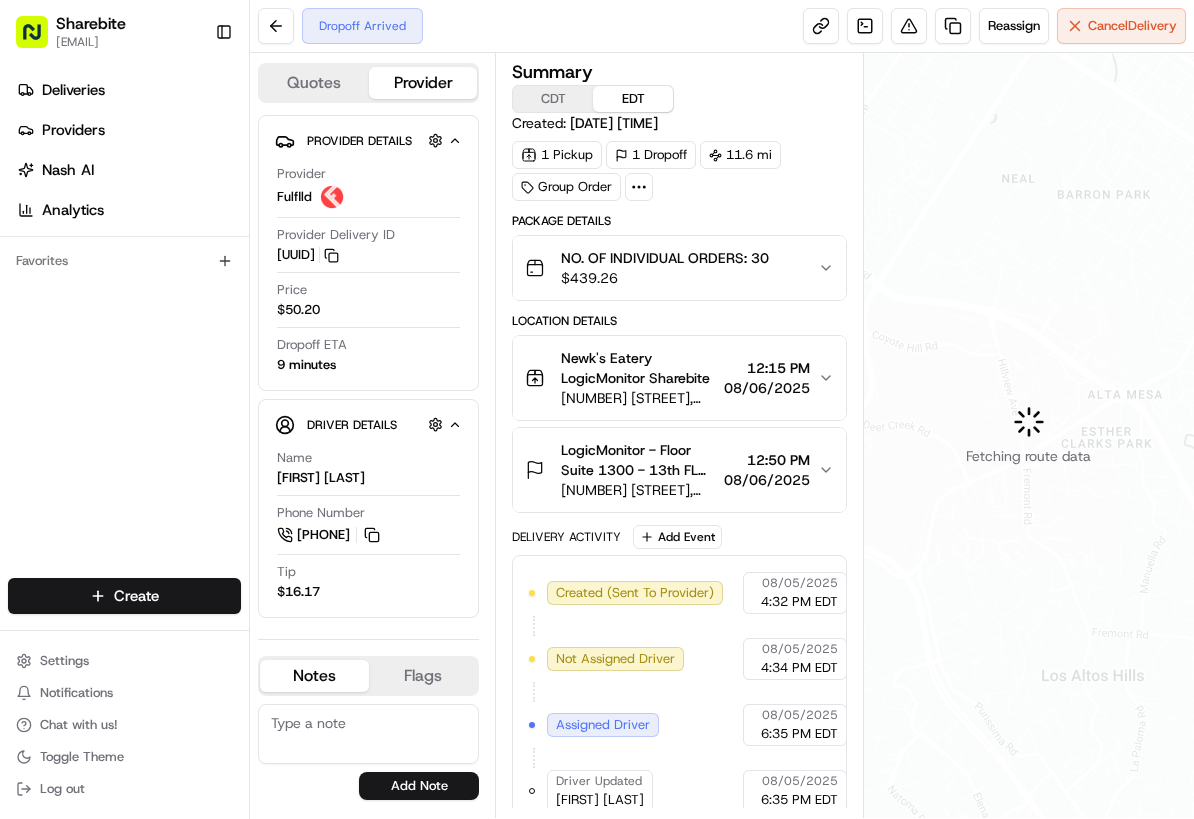 scroll, scrollTop: 0, scrollLeft: 0, axis: both 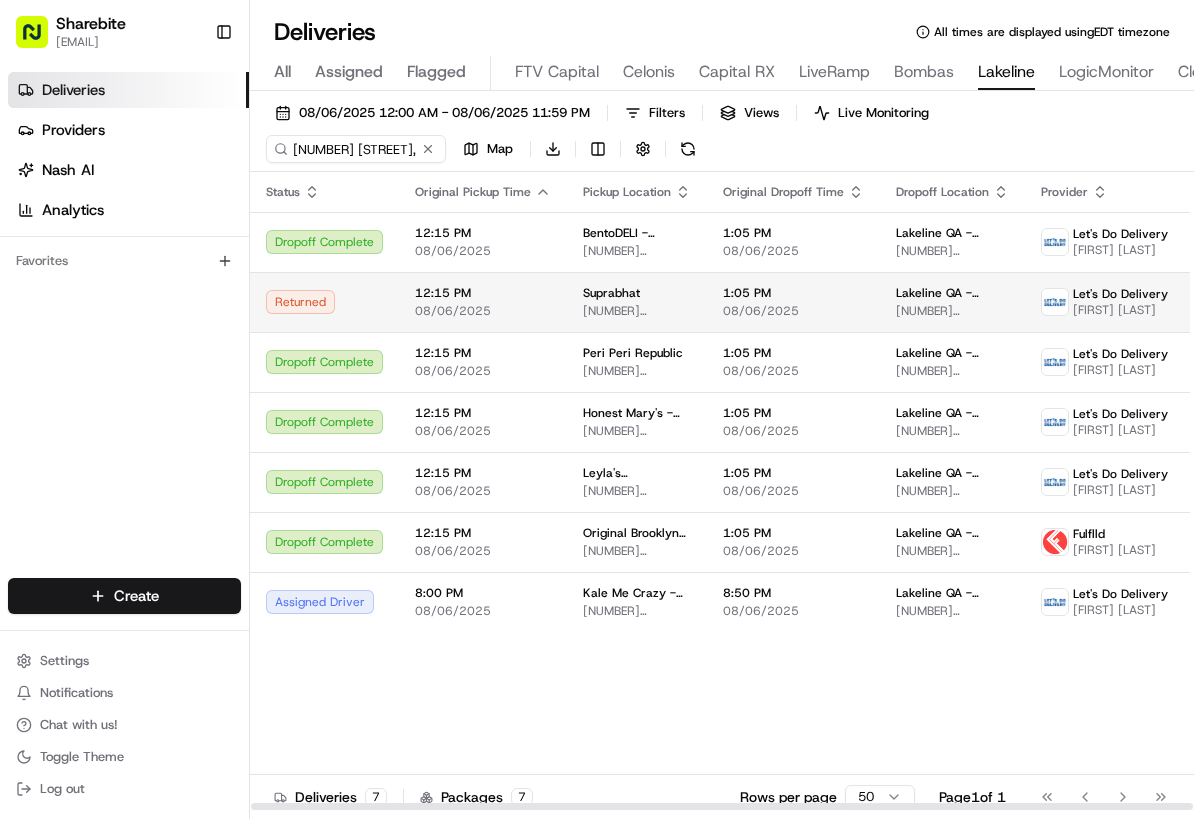 click on "08/06/2025" at bounding box center (793, 311) 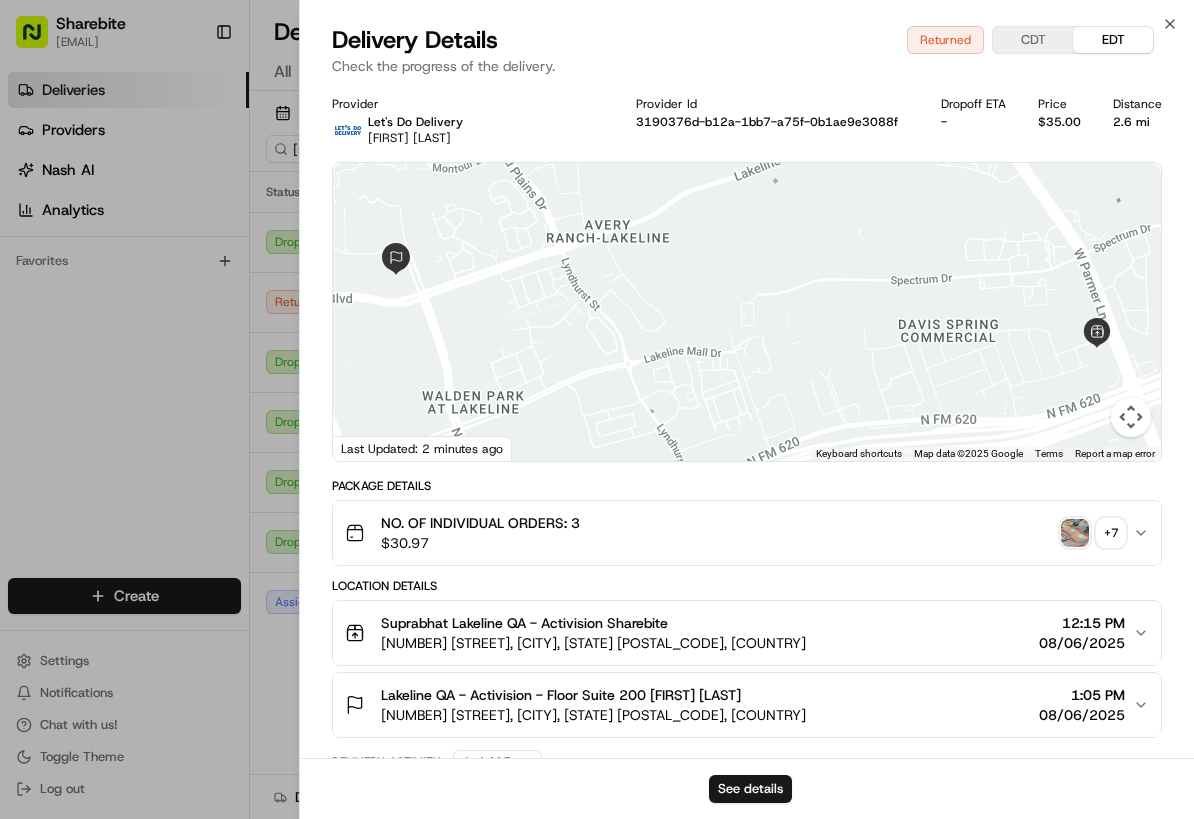 click on "+ 7" at bounding box center (1111, 533) 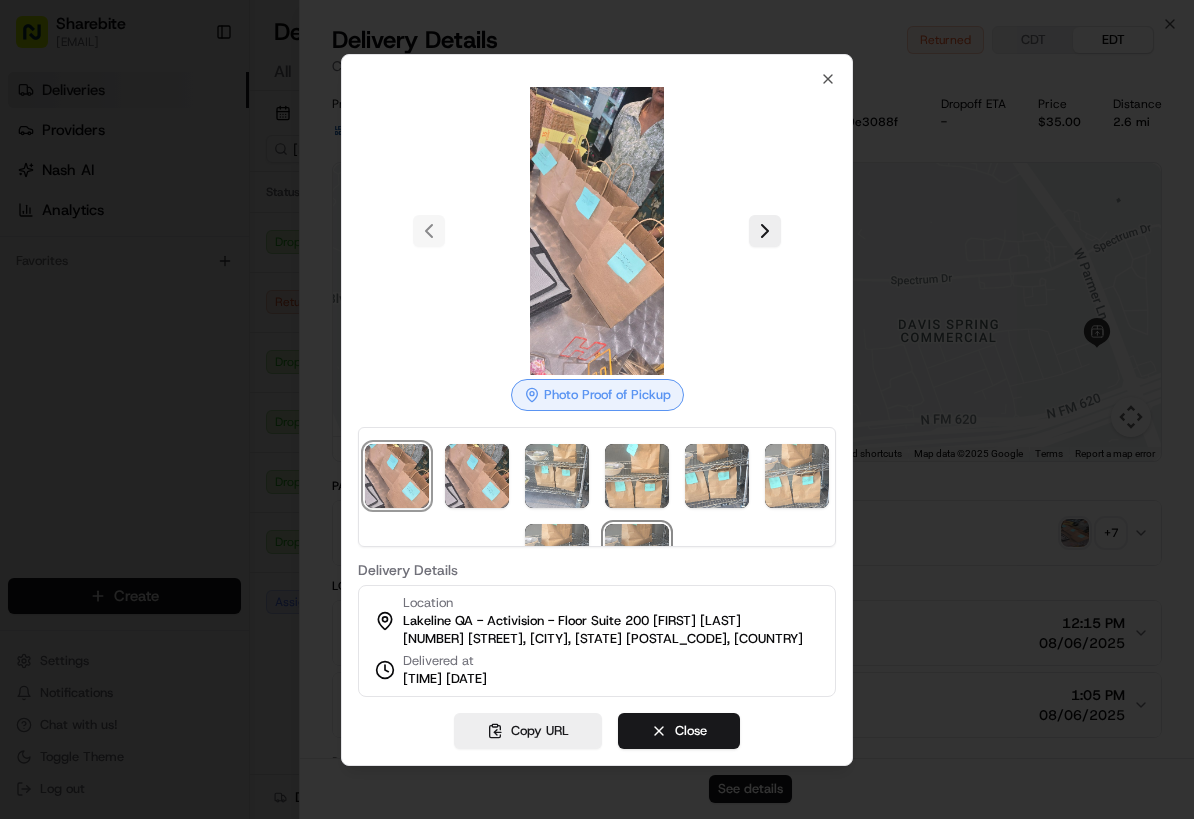 click at bounding box center [637, 556] 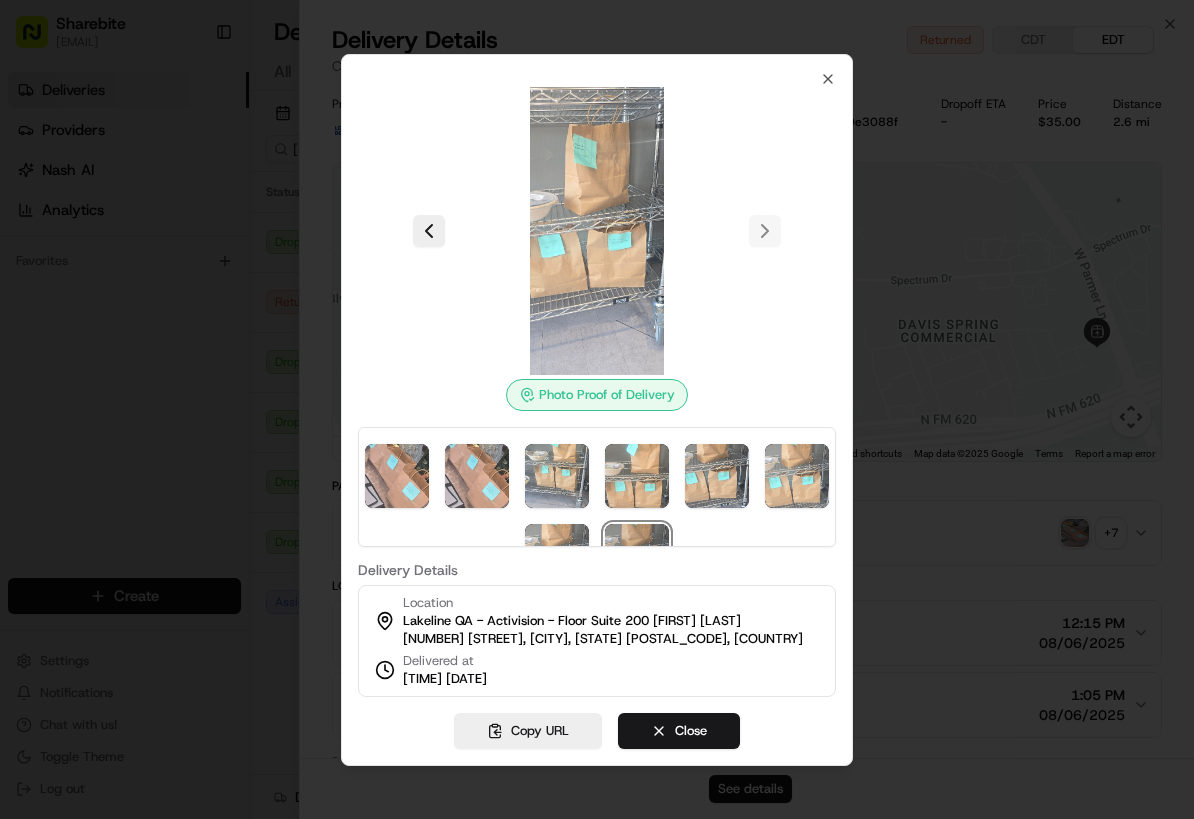 scroll, scrollTop: 57, scrollLeft: 0, axis: vertical 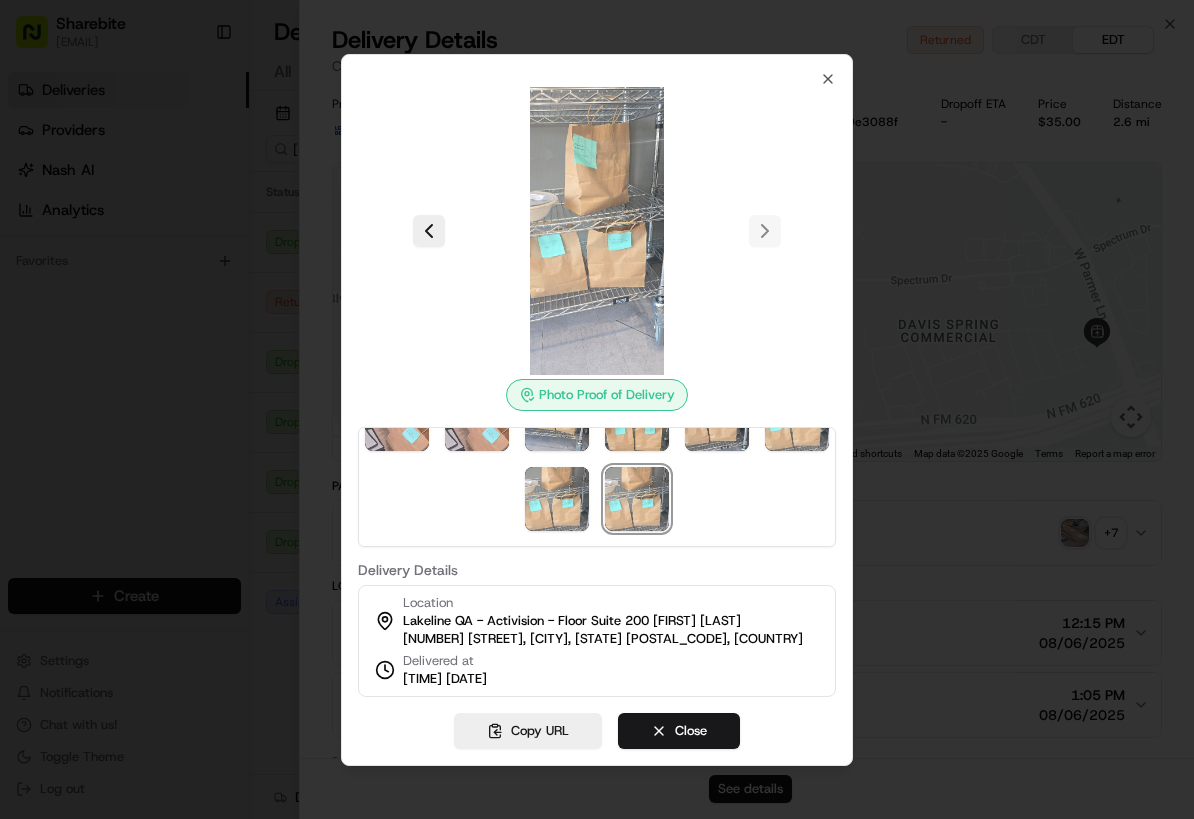 click at bounding box center [597, 409] 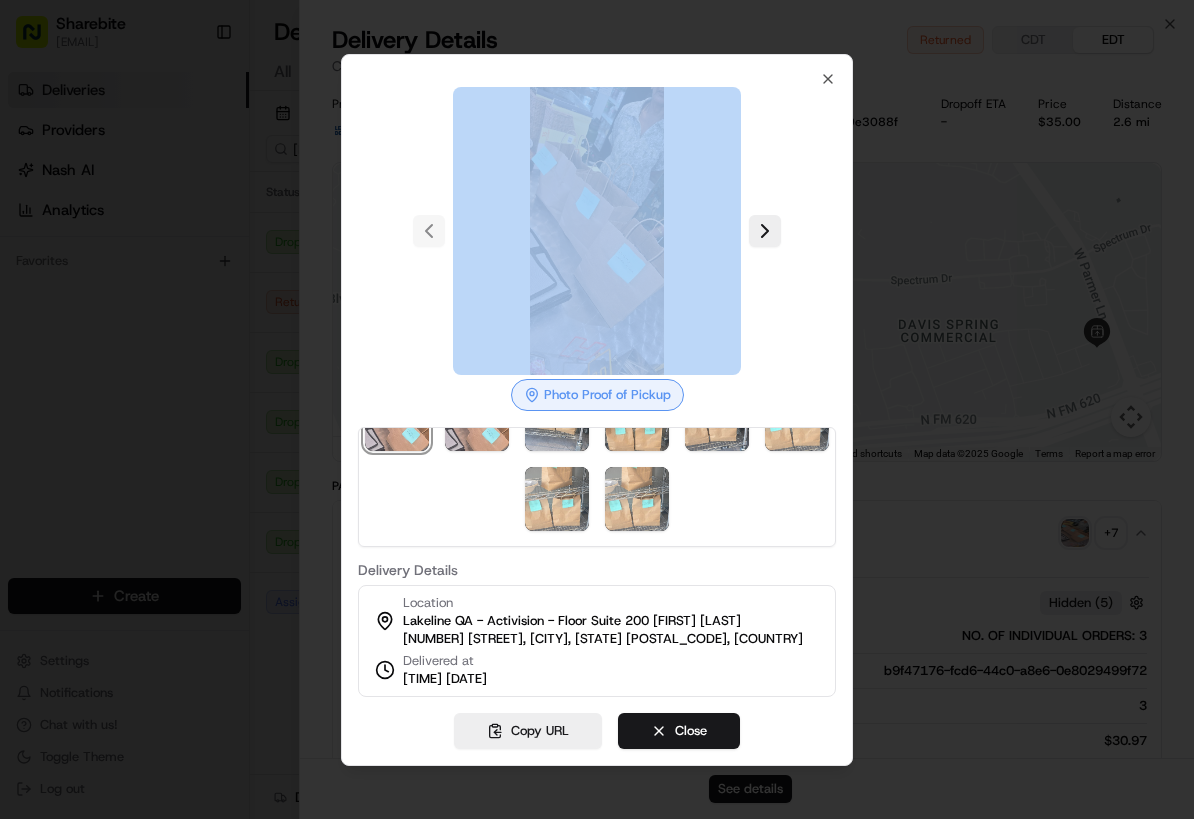 click at bounding box center (597, 409) 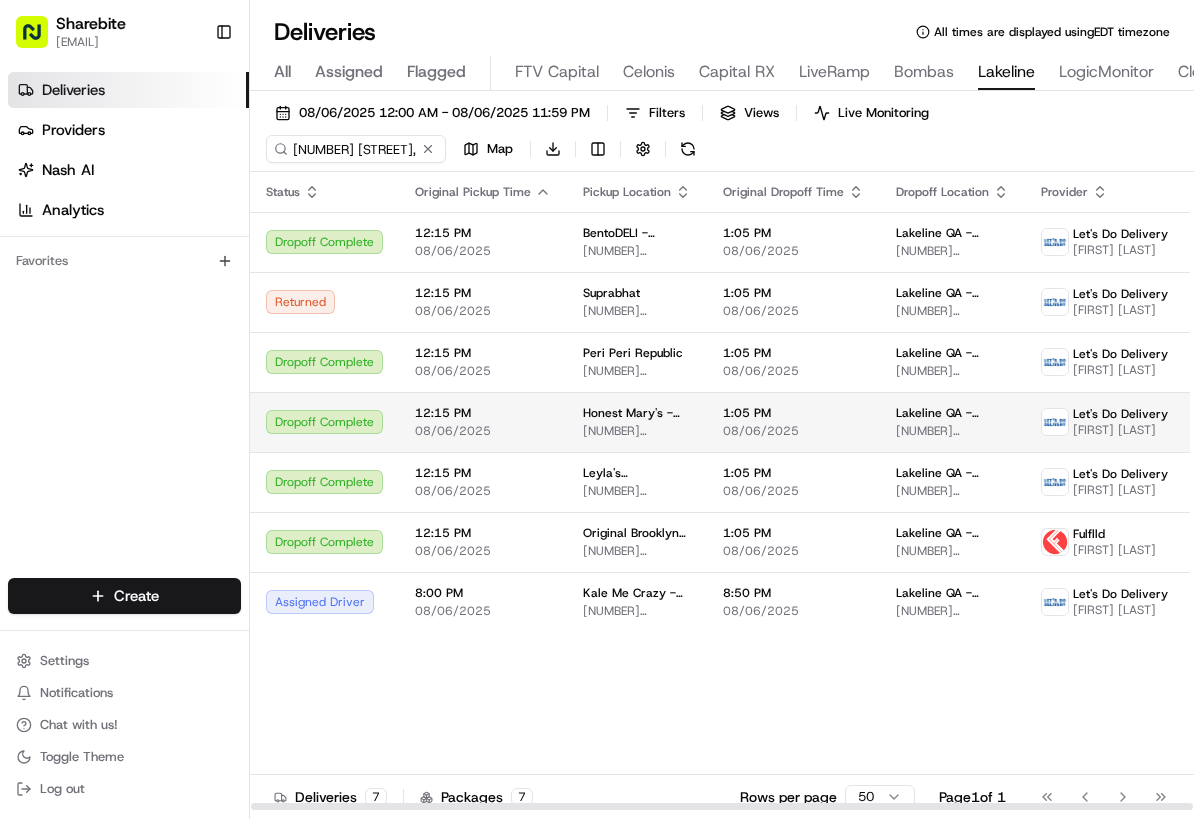 click on "12:15 PM 08/06/2025" at bounding box center [483, 422] 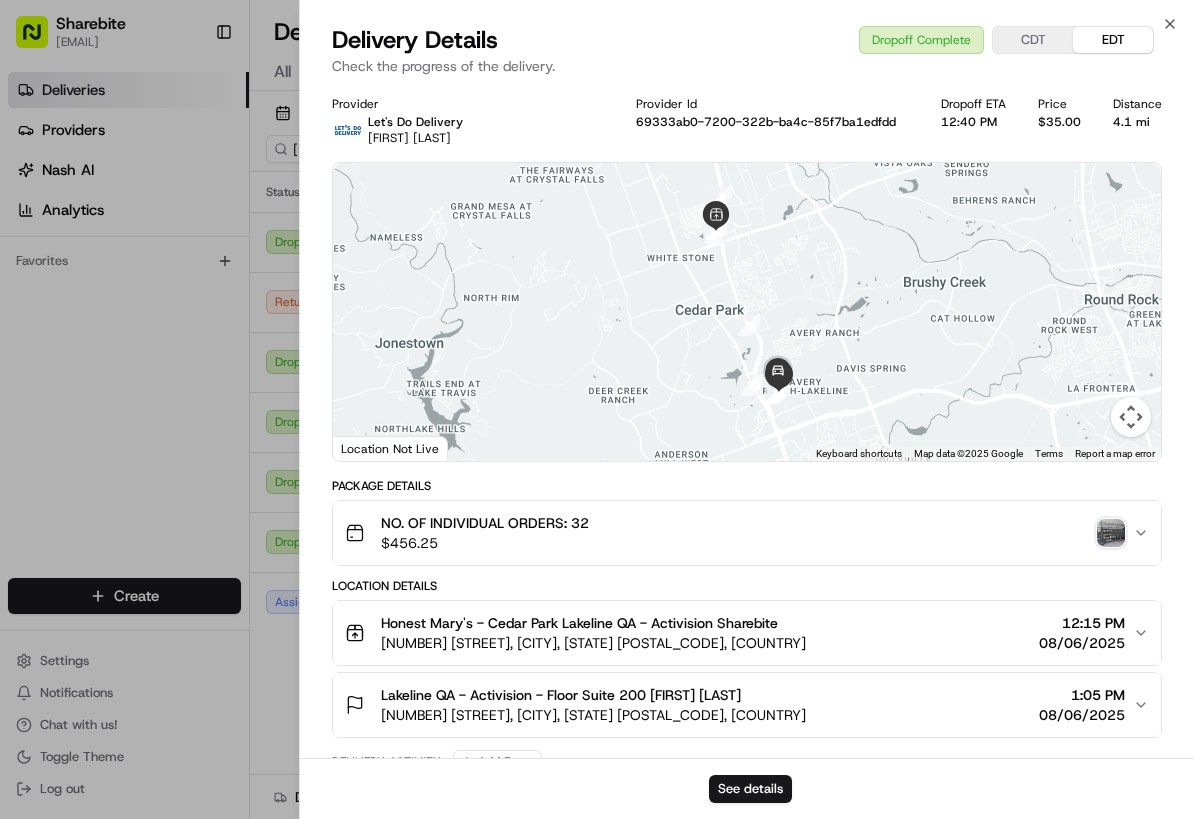 click at bounding box center (1111, 533) 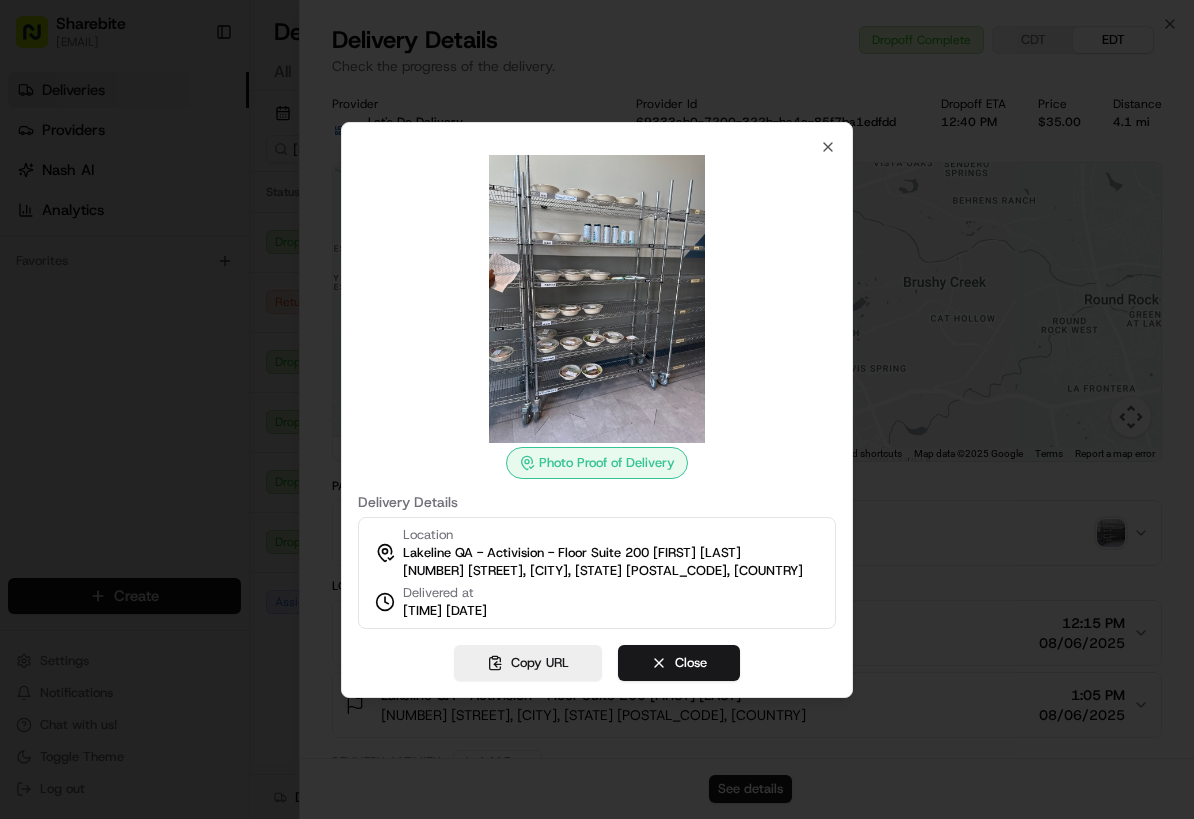 click at bounding box center (597, 409) 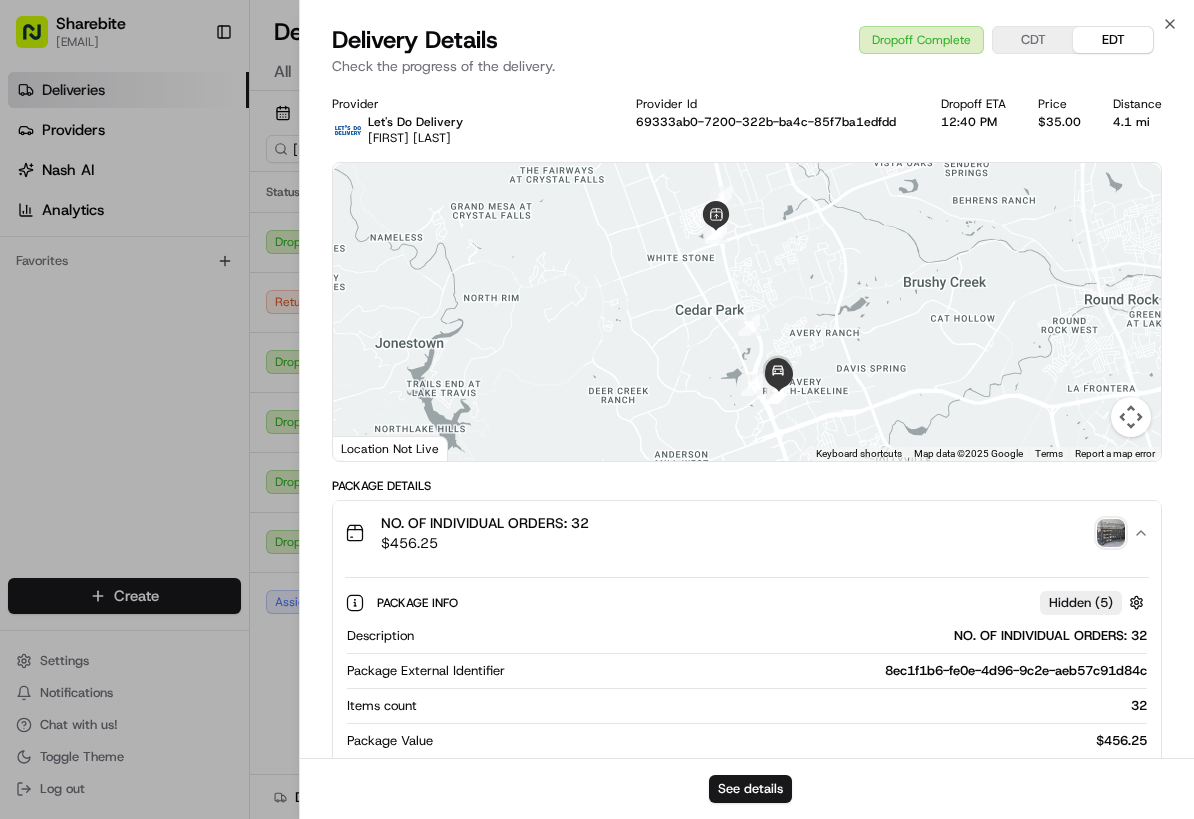 click on "Deliveries Providers Nash AI Analytics Favorites" at bounding box center (124, 329) 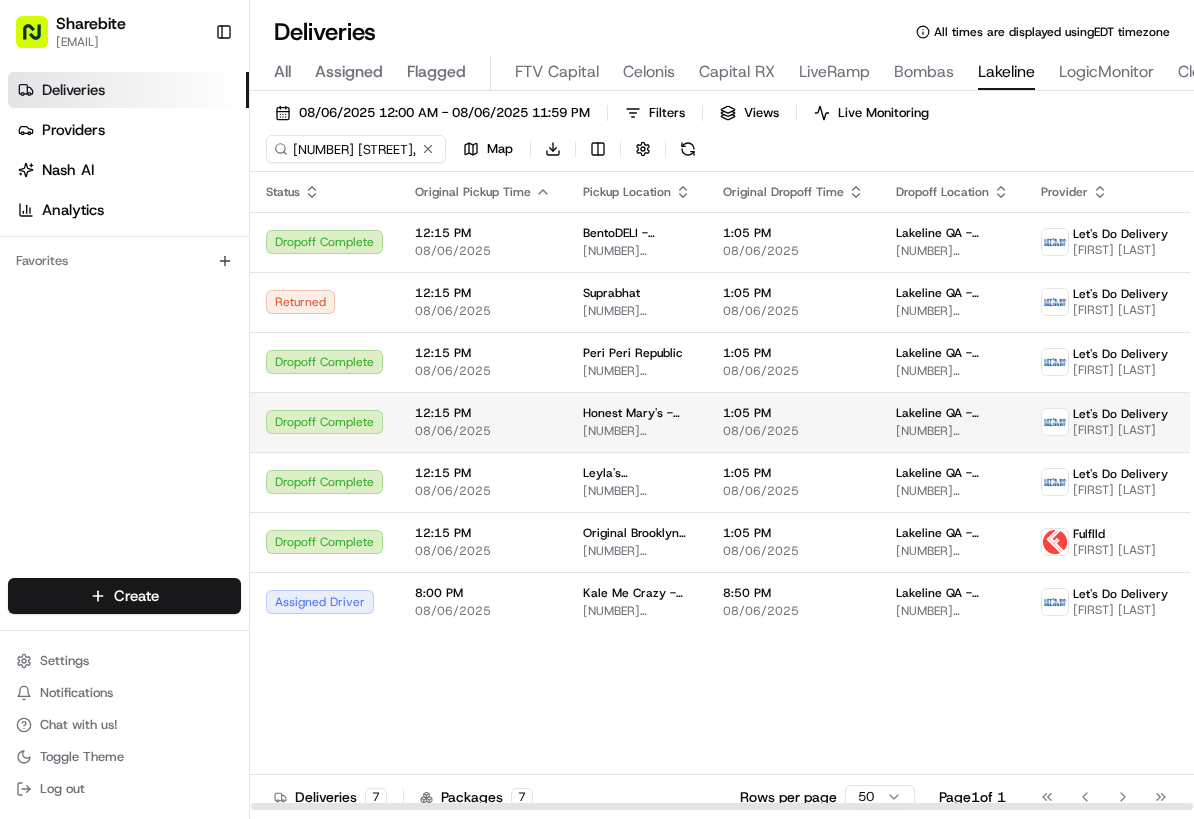 click on "[TIME] [DATE]" at bounding box center (793, 422) 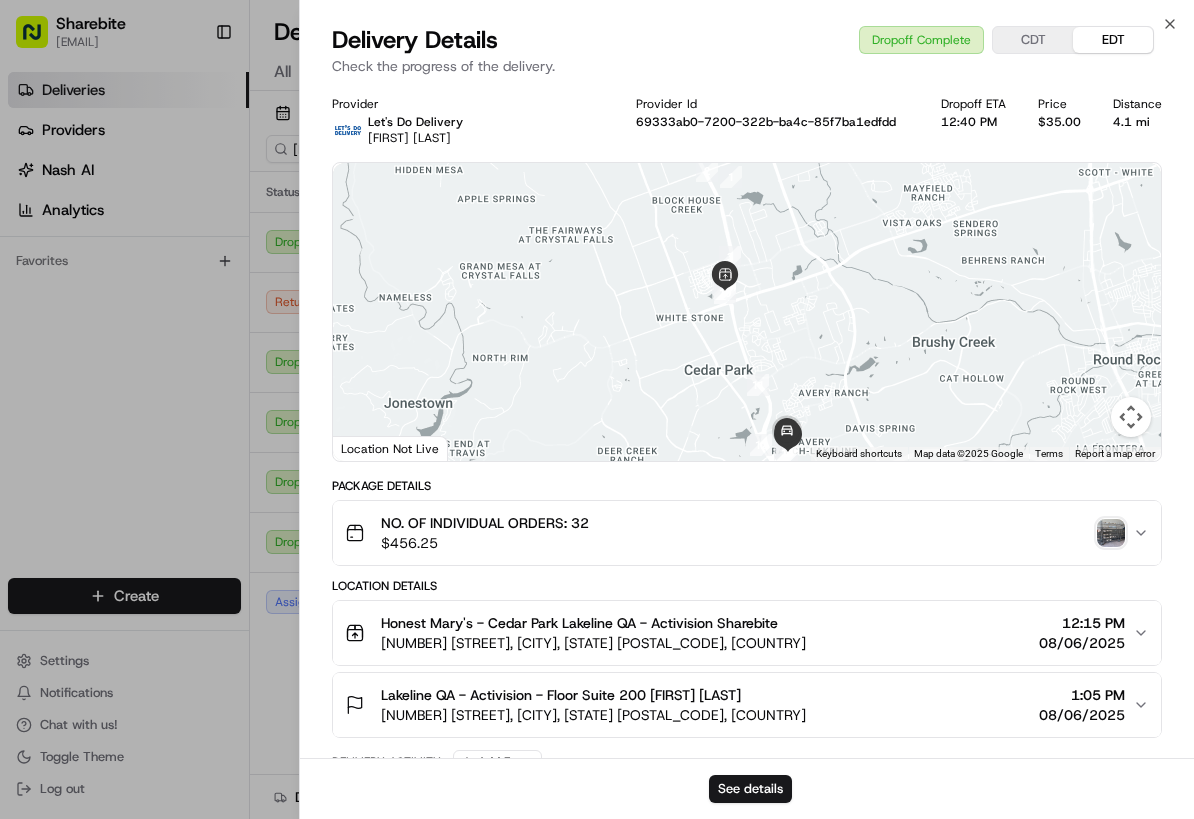click at bounding box center [1111, 533] 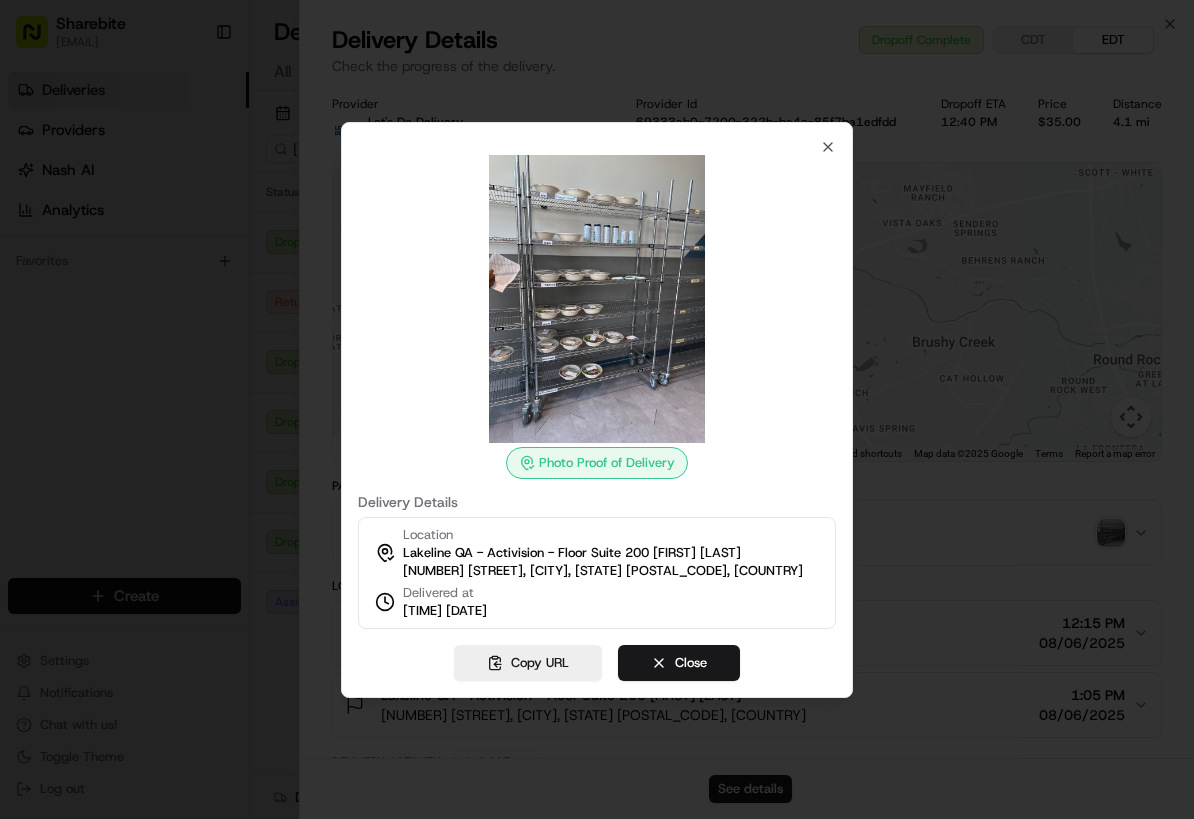 click at bounding box center (597, 409) 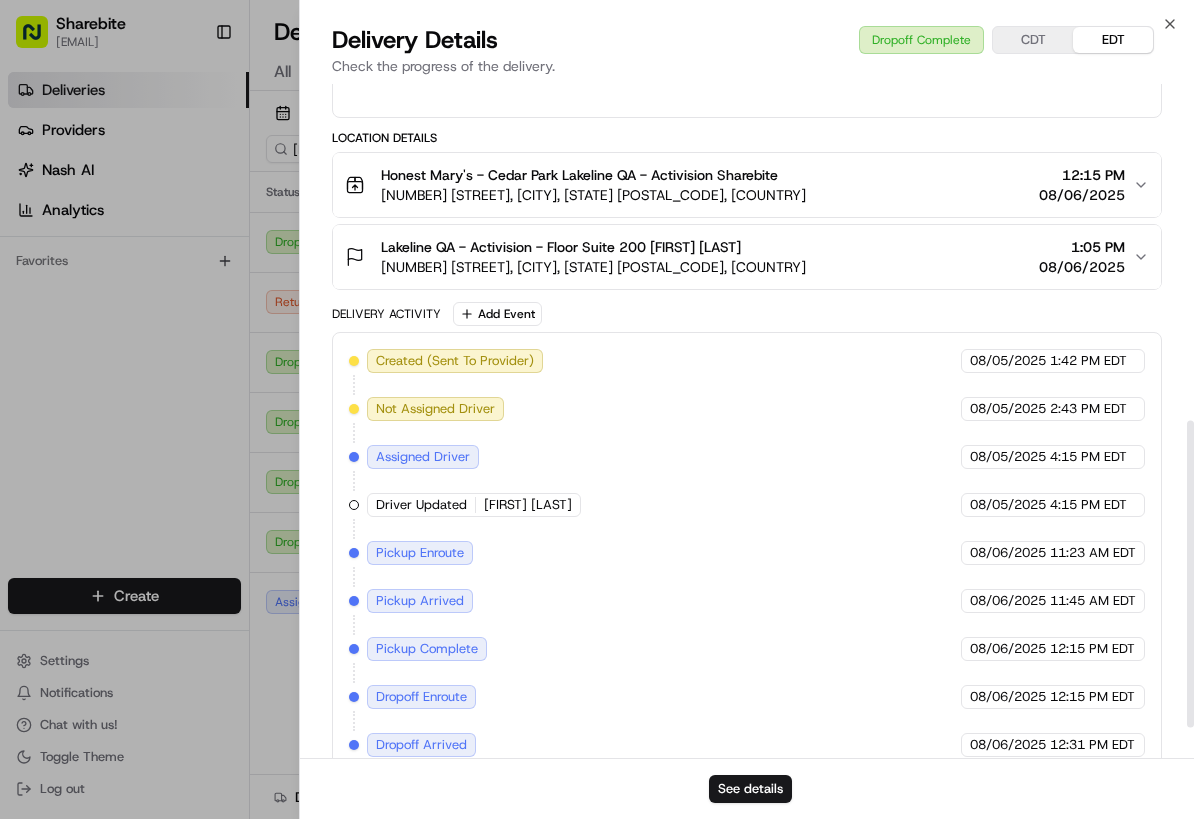 scroll, scrollTop: 806, scrollLeft: 0, axis: vertical 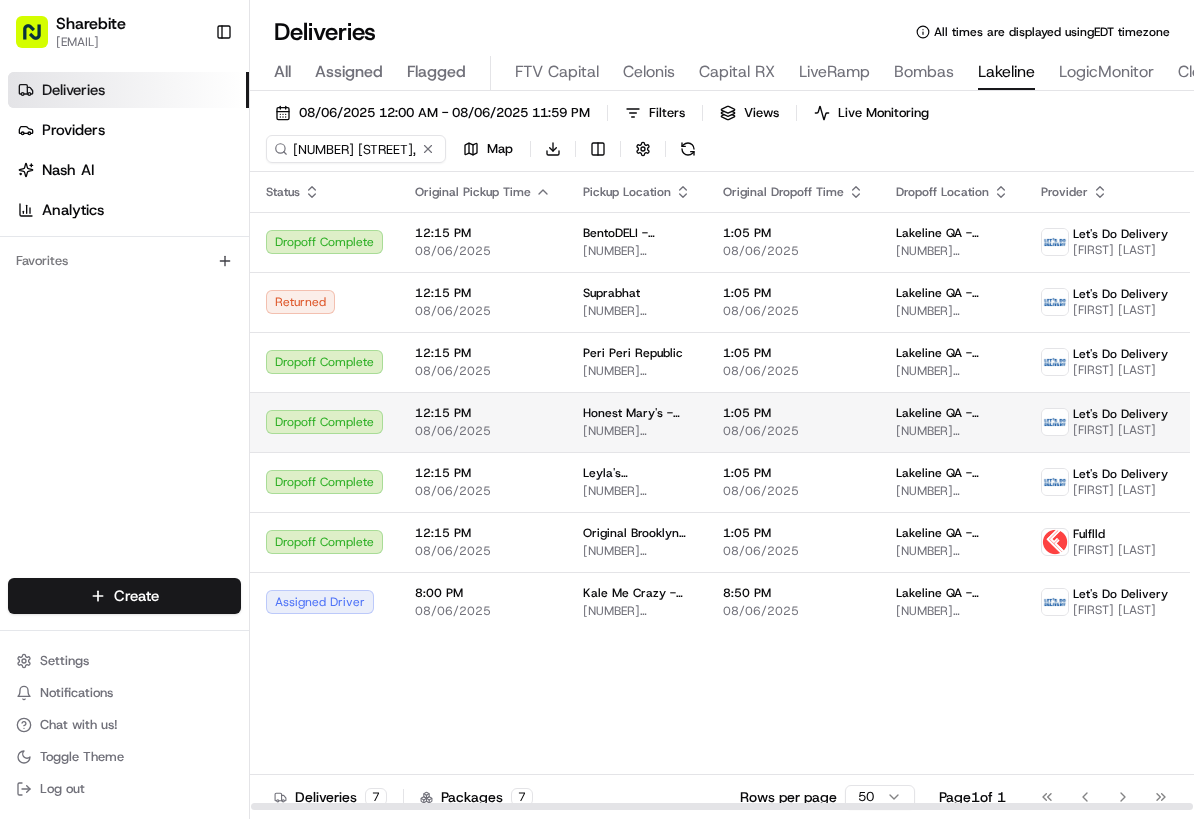 click on "08/06/2025" at bounding box center [483, 431] 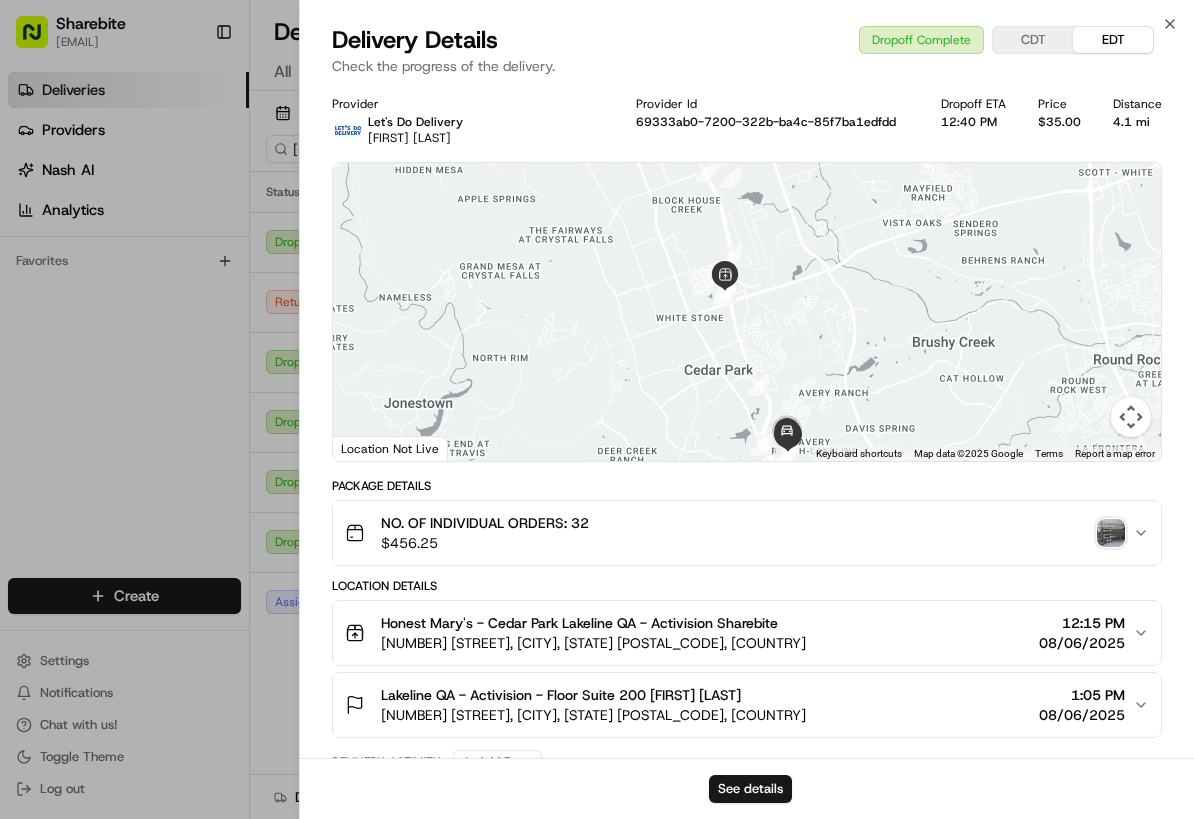 click on "$ 456.25" at bounding box center (485, 543) 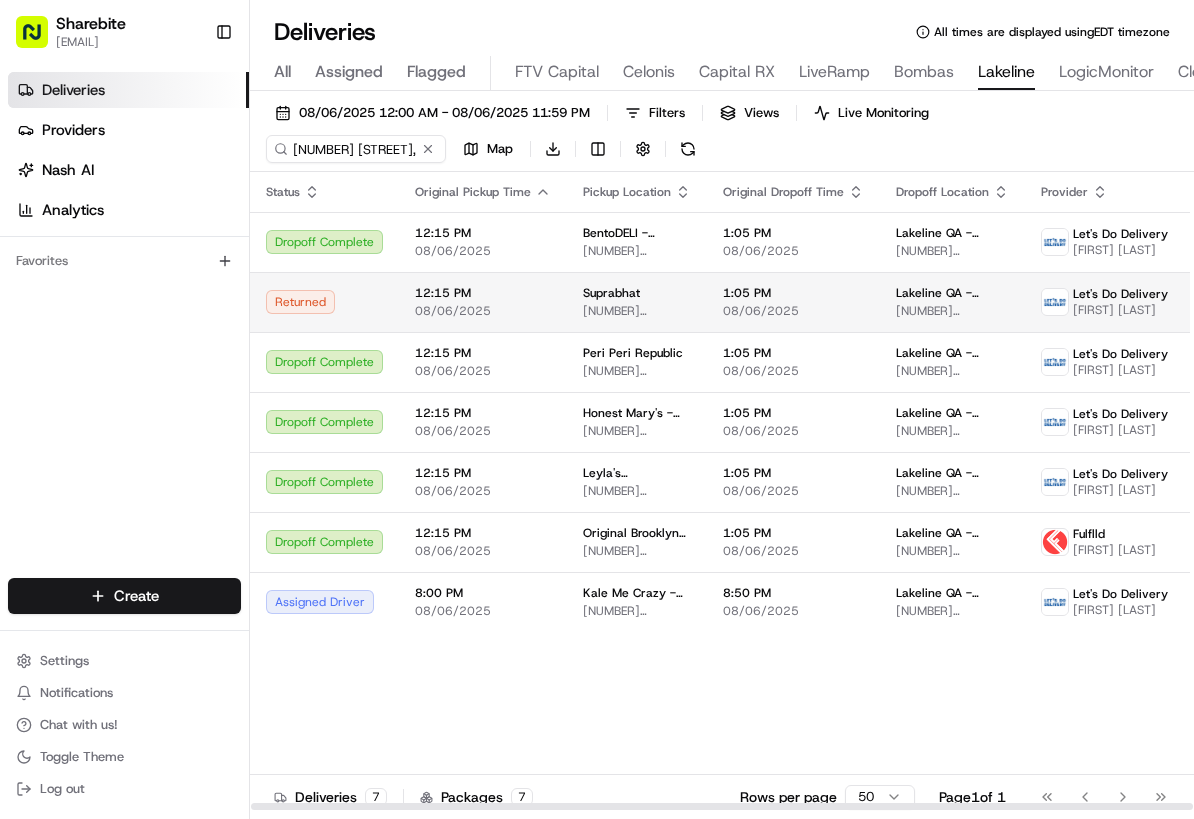 click on "12:15 PM 08/06/2025" at bounding box center [483, 302] 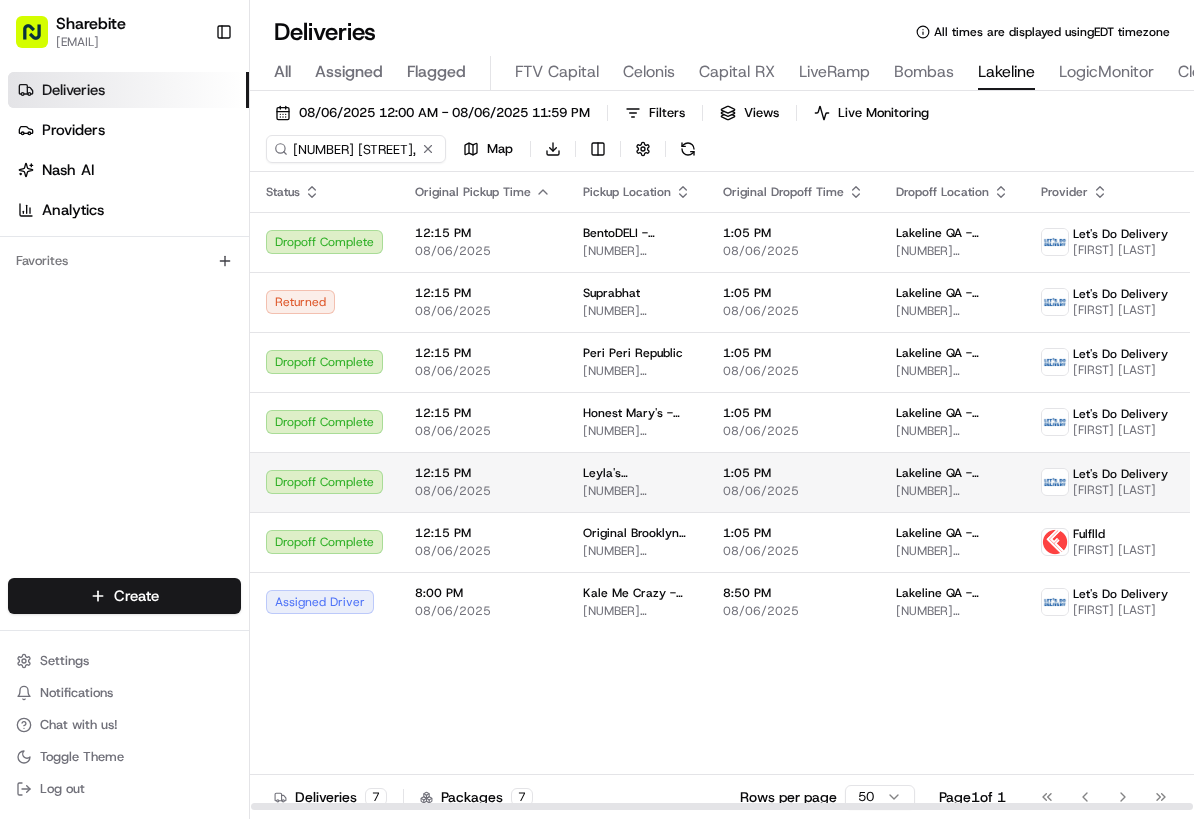 click on "12:15 PM 08/06/2025" at bounding box center [483, 482] 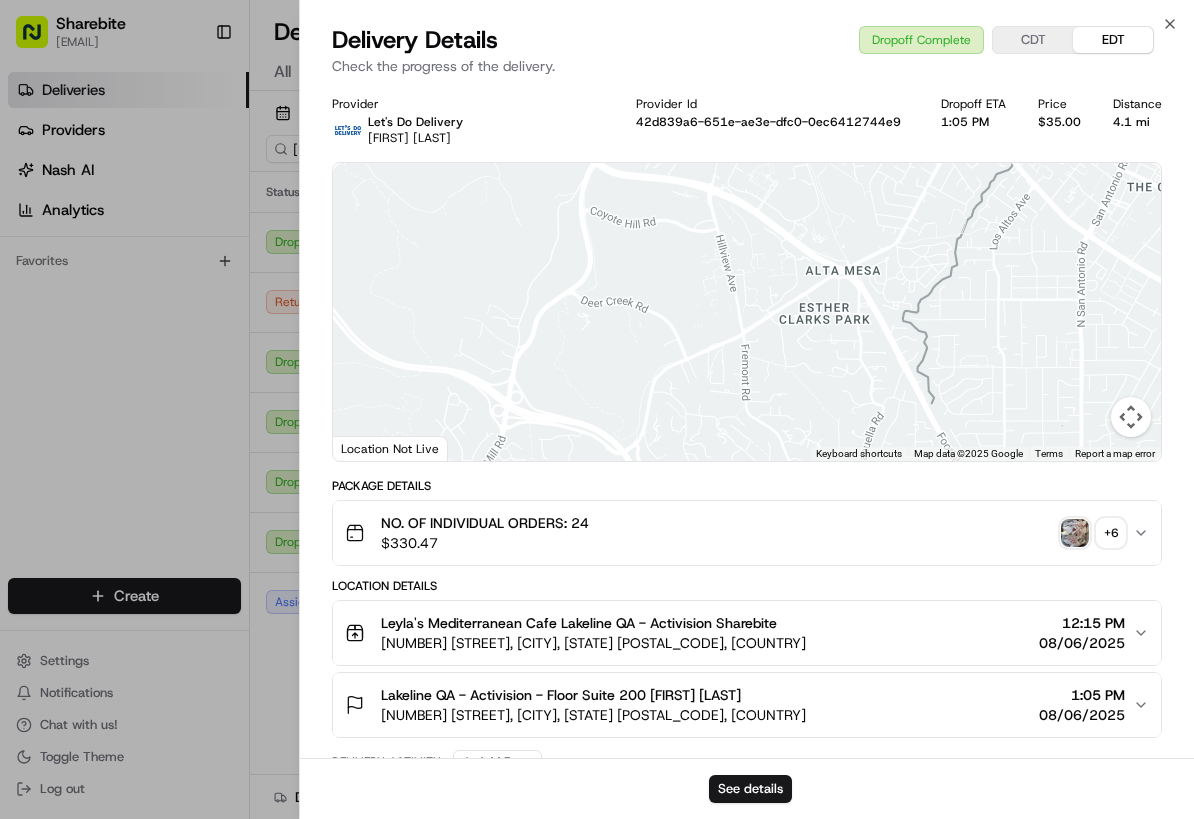 scroll, scrollTop: 82, scrollLeft: 0, axis: vertical 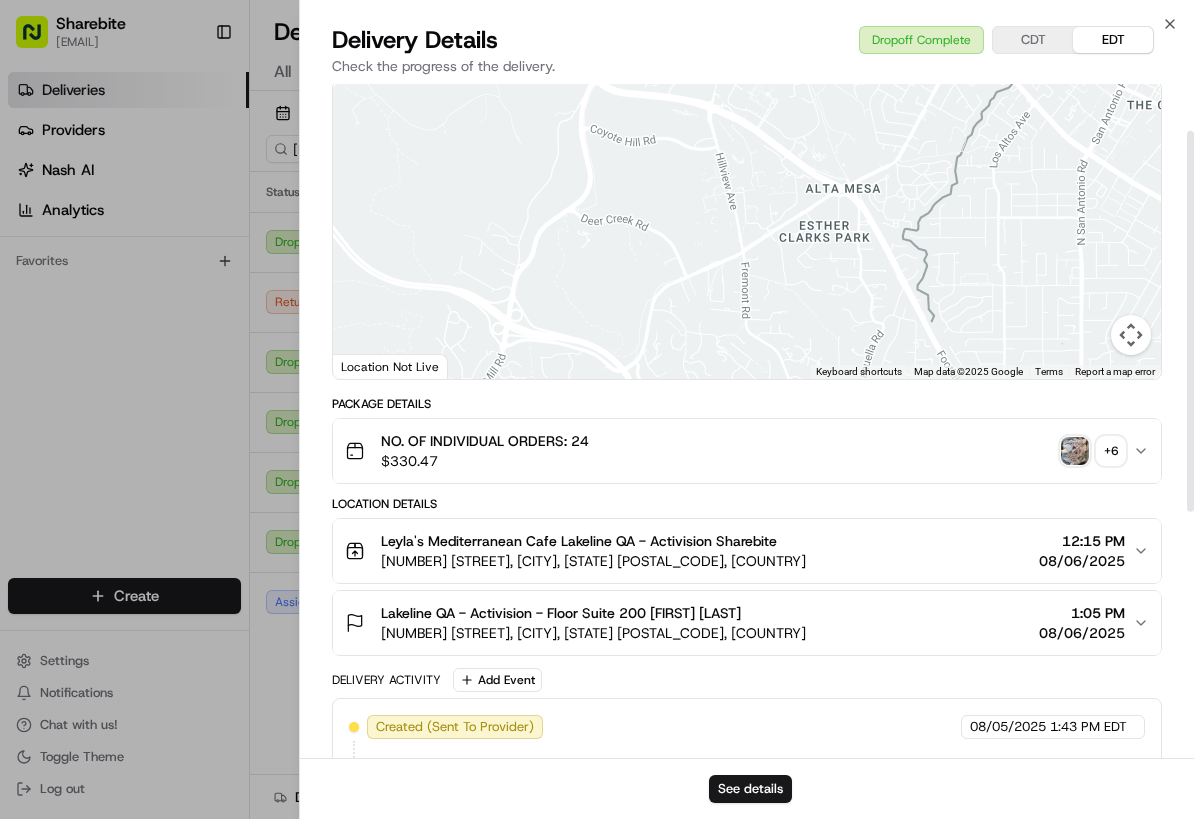 click on "Lakeline QA - Activision  - Floor Suite 200 Judy Yoon" at bounding box center (561, 613) 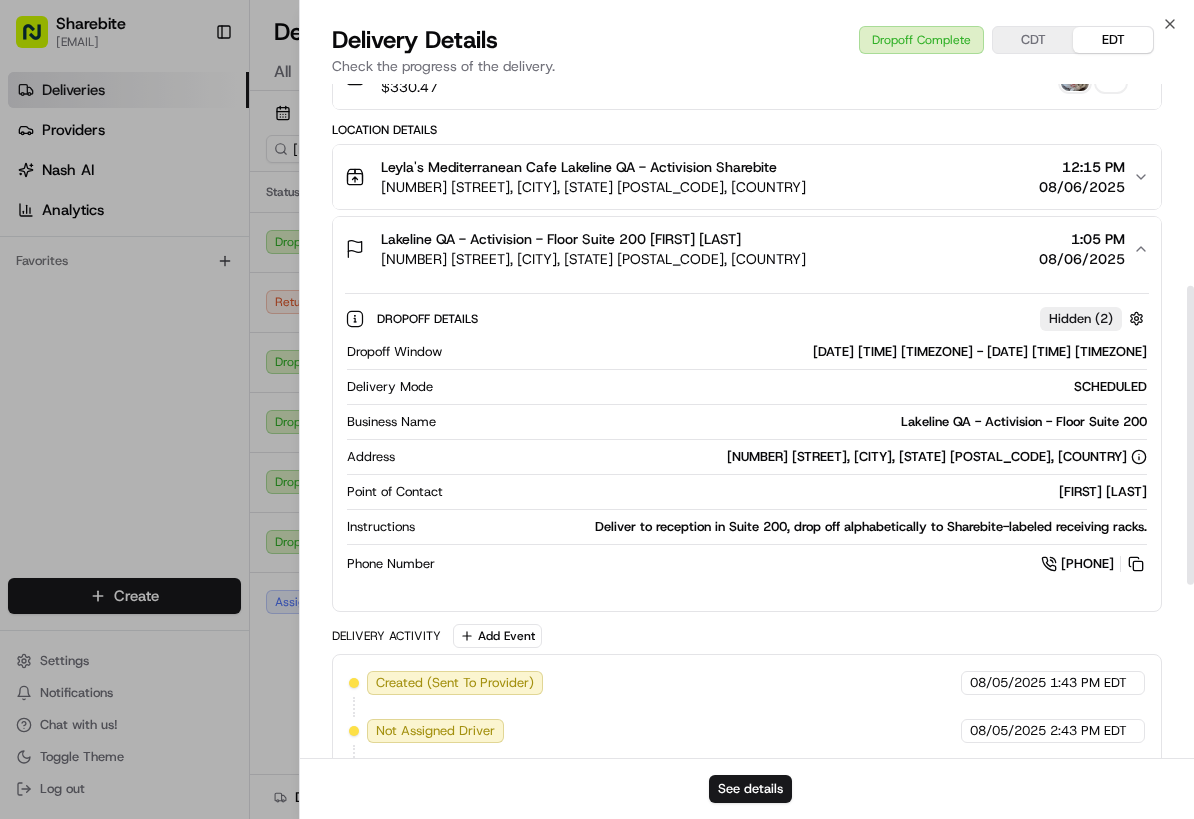 scroll, scrollTop: 465, scrollLeft: 0, axis: vertical 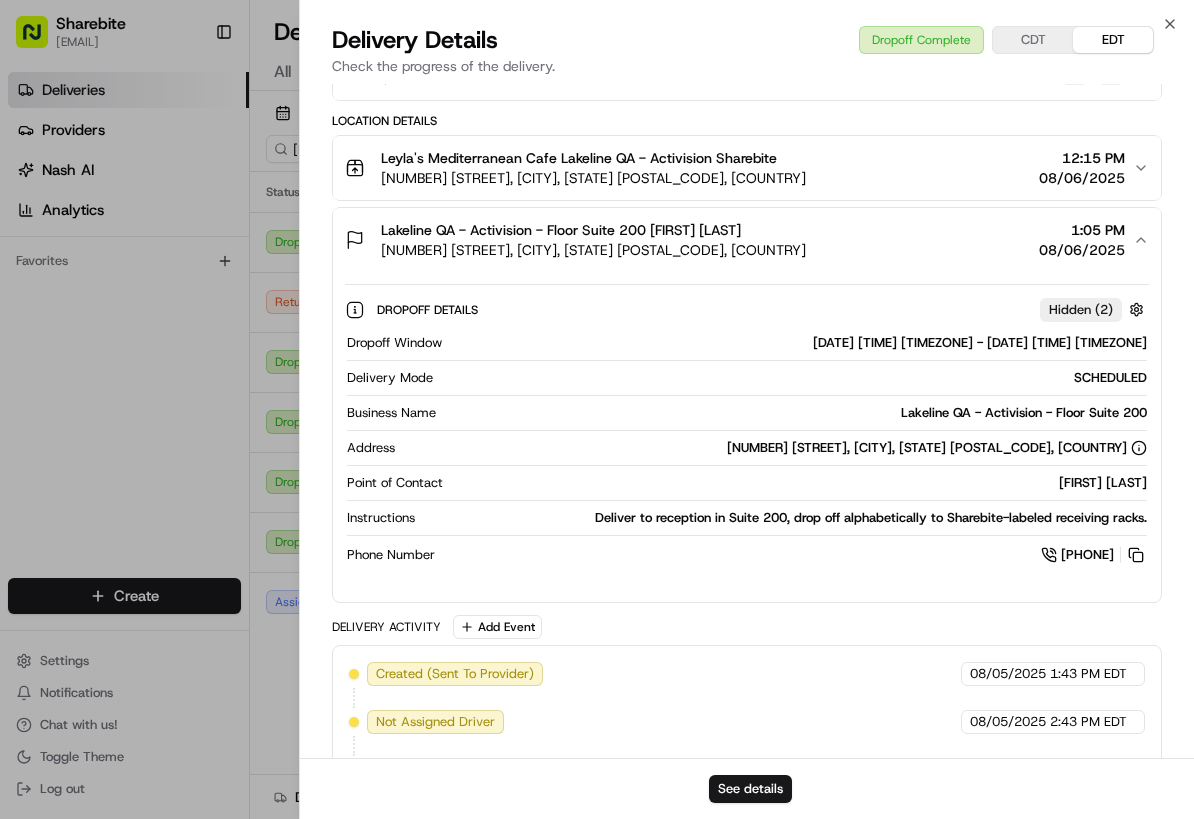 click on "Dropoff Window 08/06/2025 12:45 PM EDT - 08/06/2025 1:05 PM EDT Delivery Mode SCHEDULED Business Name Lakeline QA - Activision  - Floor Suite 200 Address 11200 Lakeline Blvd, Austin, TX 78717, USA Point of Contact Judy Yoon Instructions Deliver to reception in Suite 200, drop off alphabetically to Sharebite-labeled receiving racks. Phone Number +1 512 633 9570" at bounding box center (747, 450) 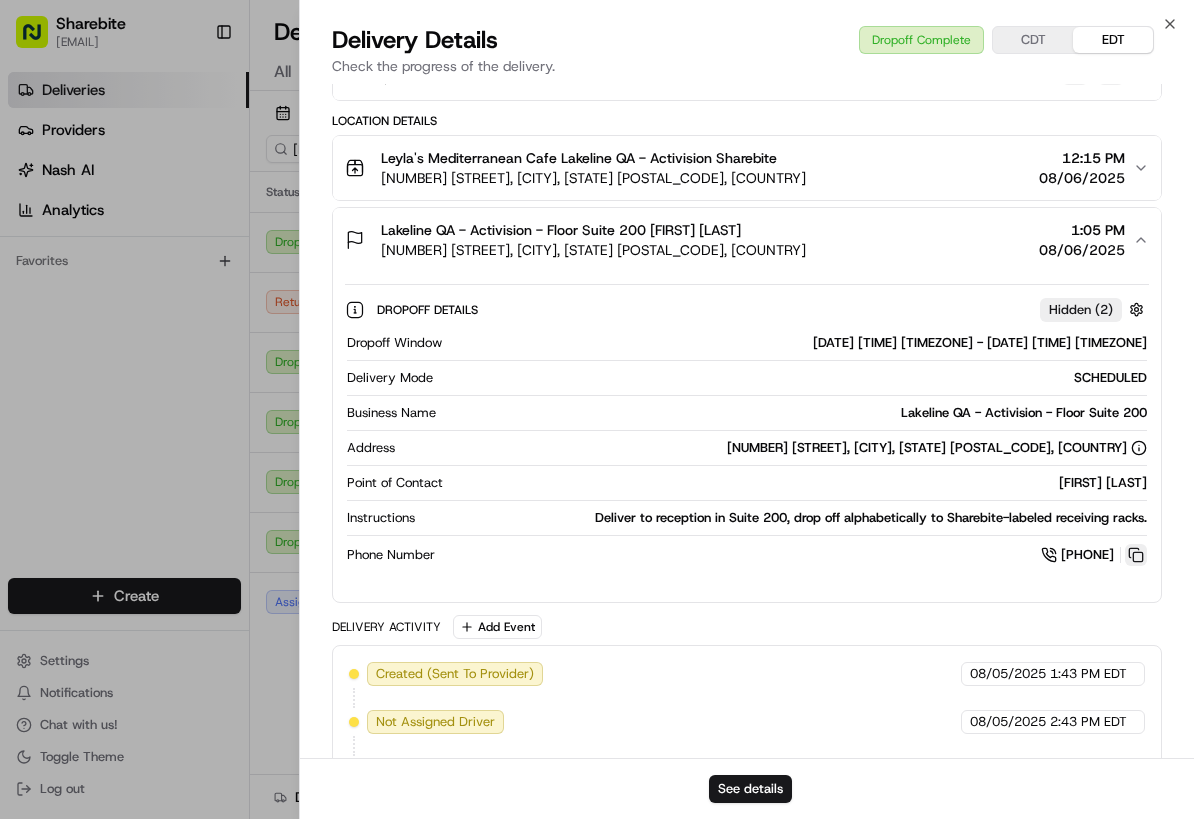 click at bounding box center (1136, 555) 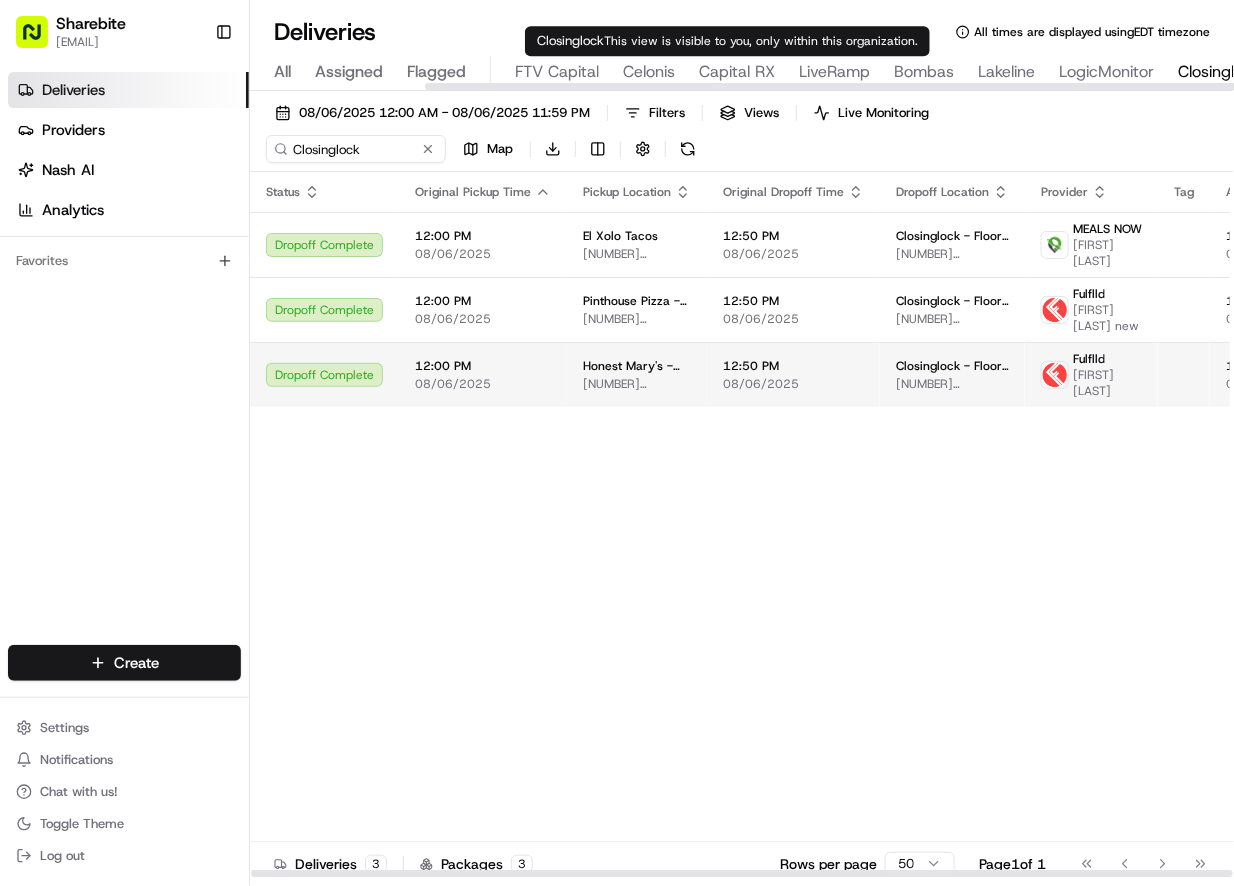 scroll, scrollTop: 0, scrollLeft: 0, axis: both 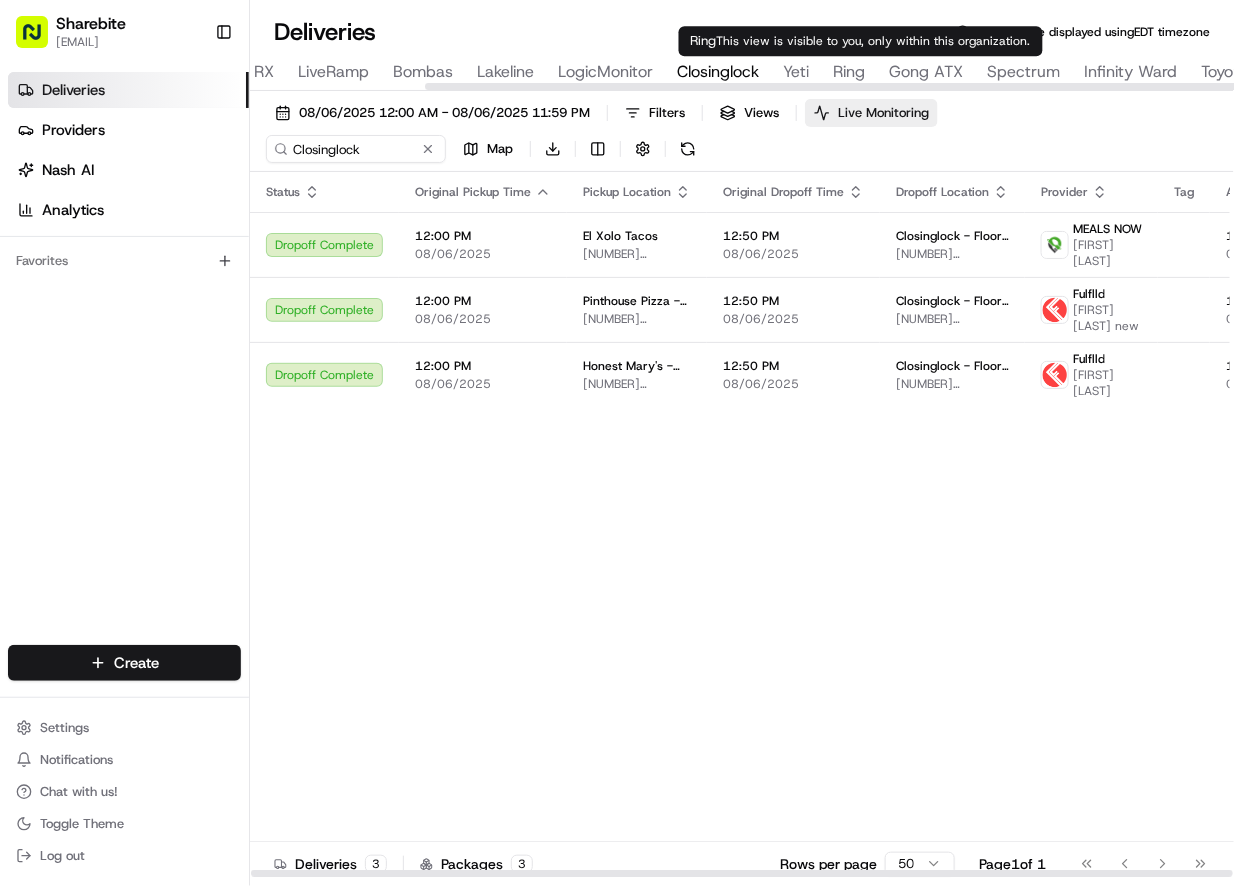 click on "Live Monitoring" at bounding box center (871, 113) 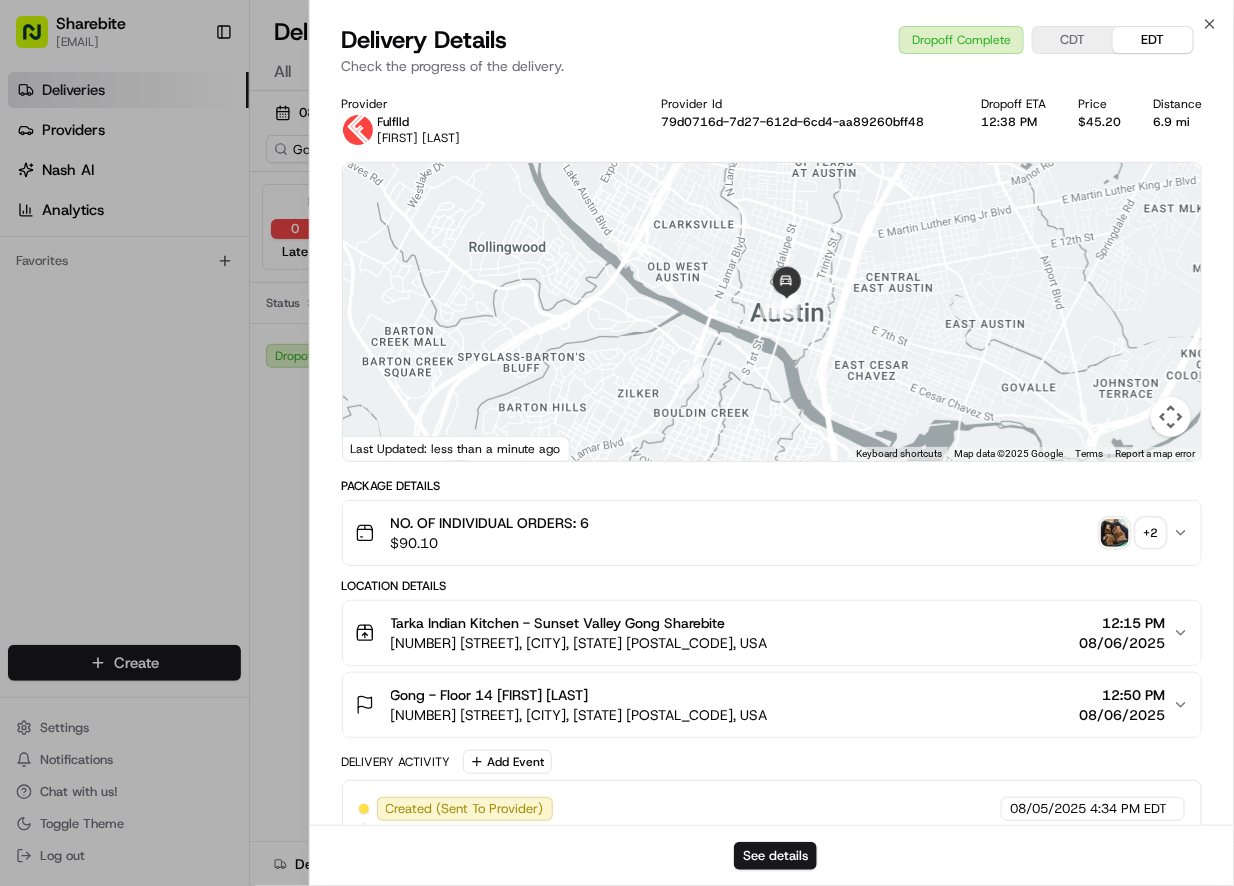 scroll, scrollTop: 0, scrollLeft: 0, axis: both 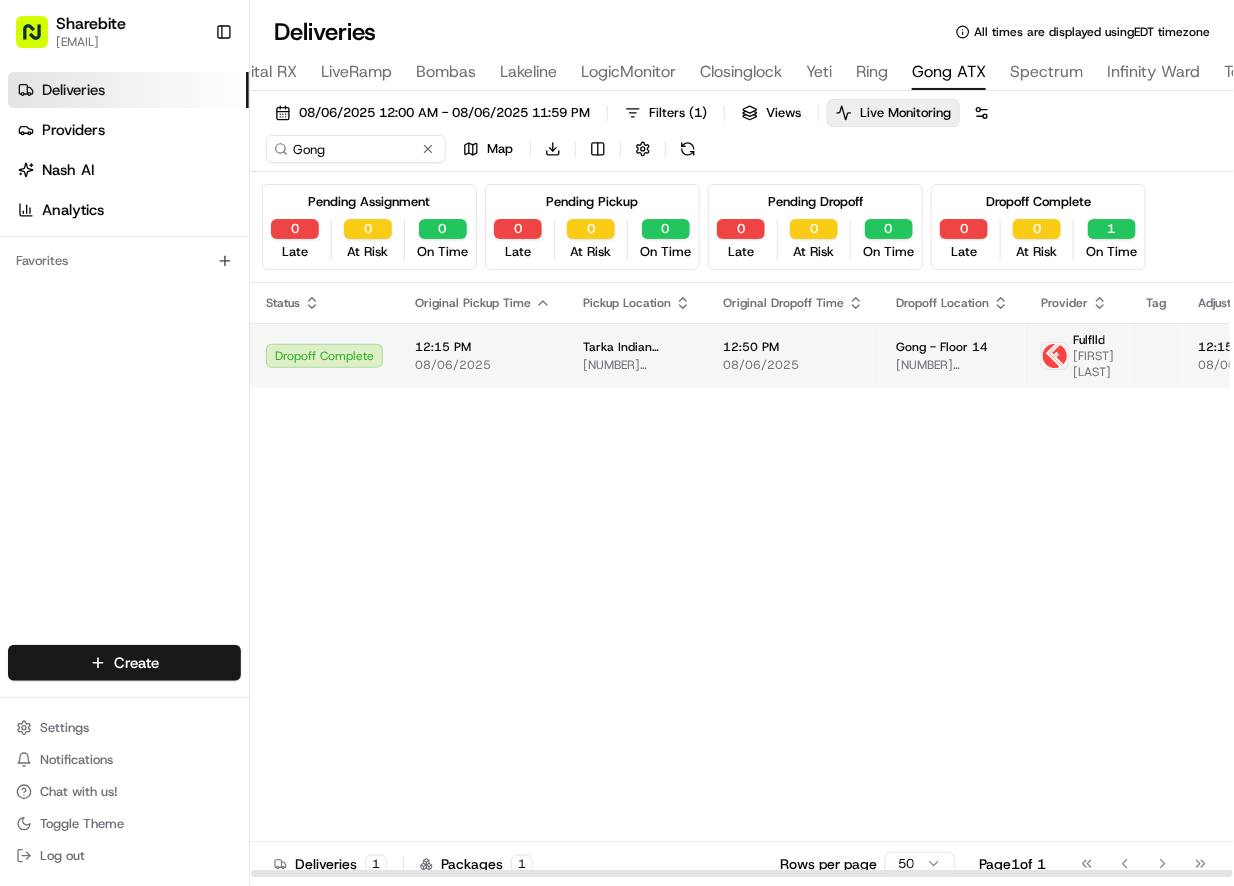 click on "12:50 PM" at bounding box center (793, 347) 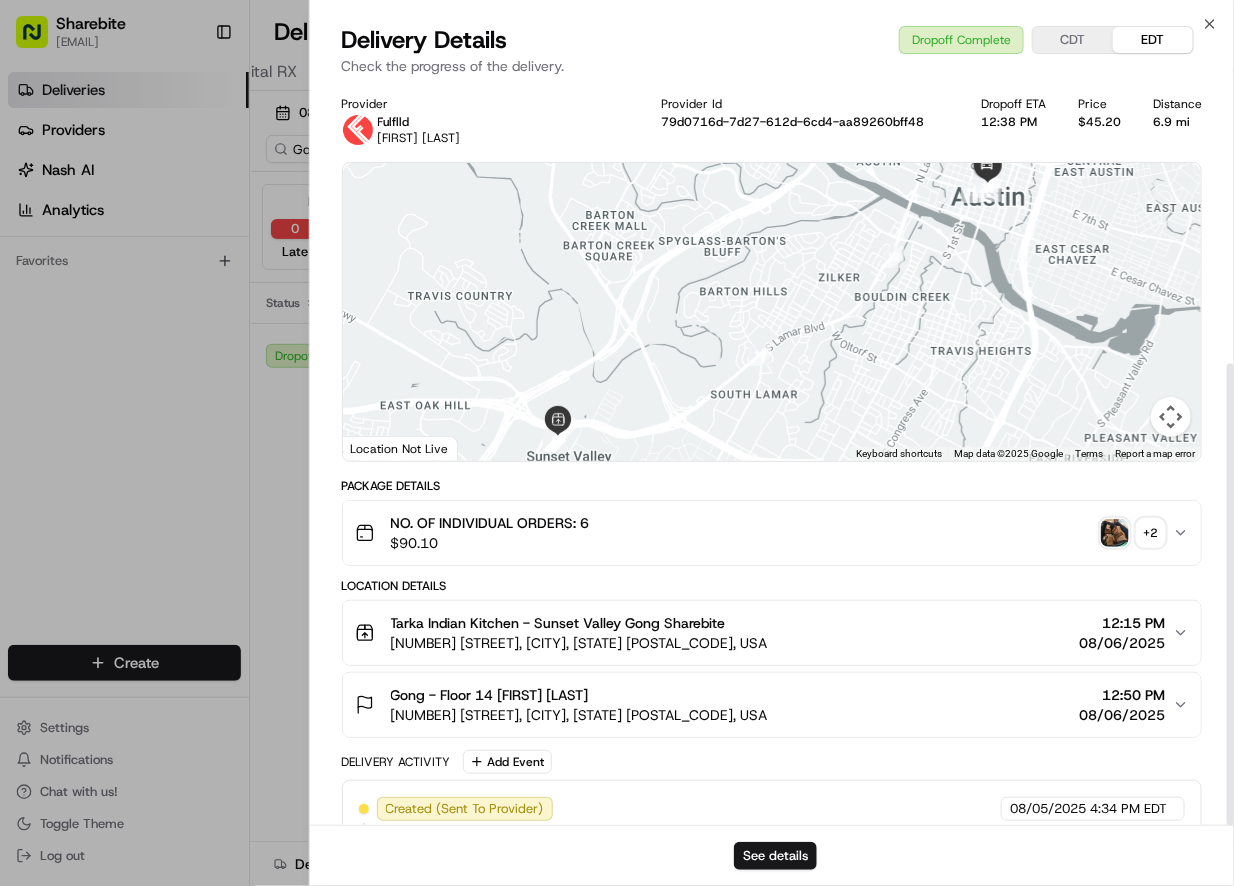 scroll, scrollTop: 448, scrollLeft: 0, axis: vertical 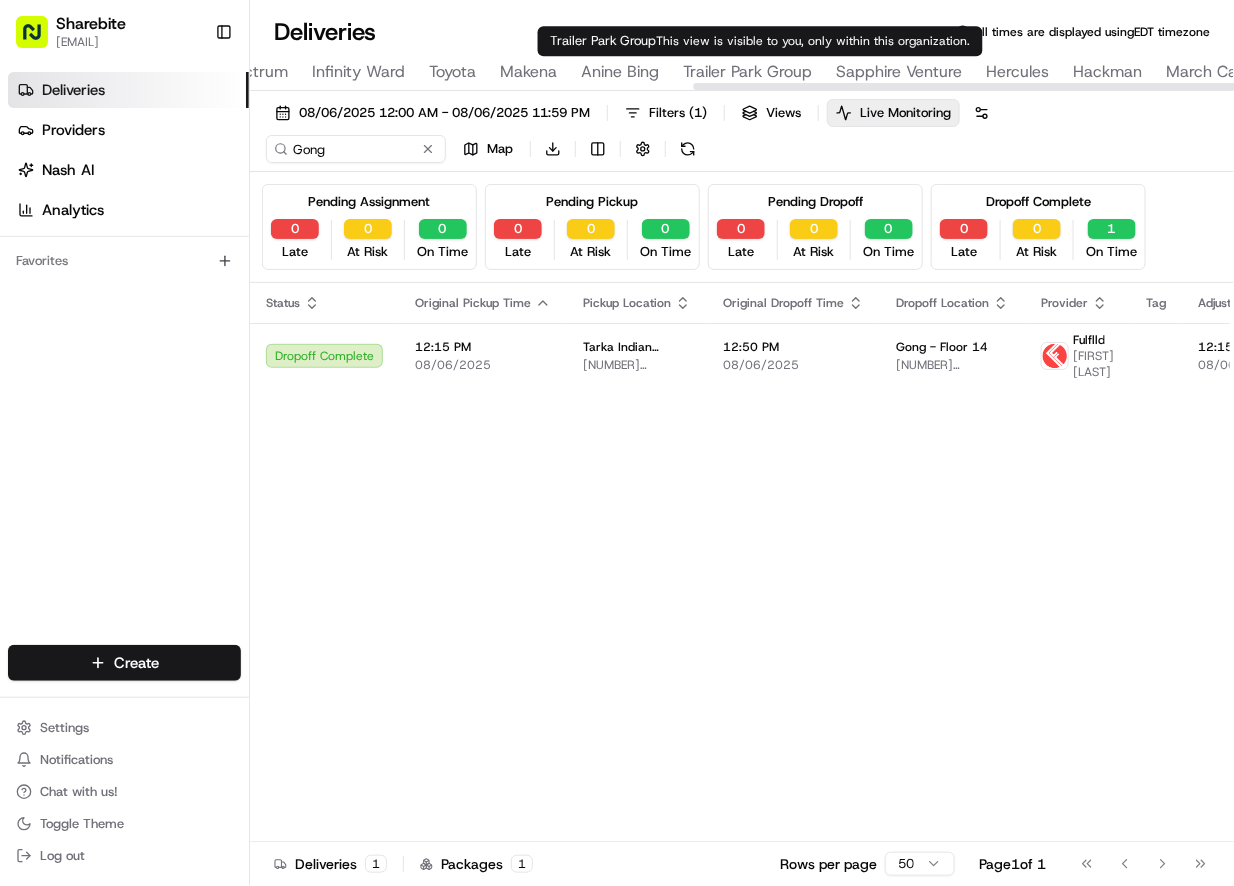 type on "Trailer Park Group" 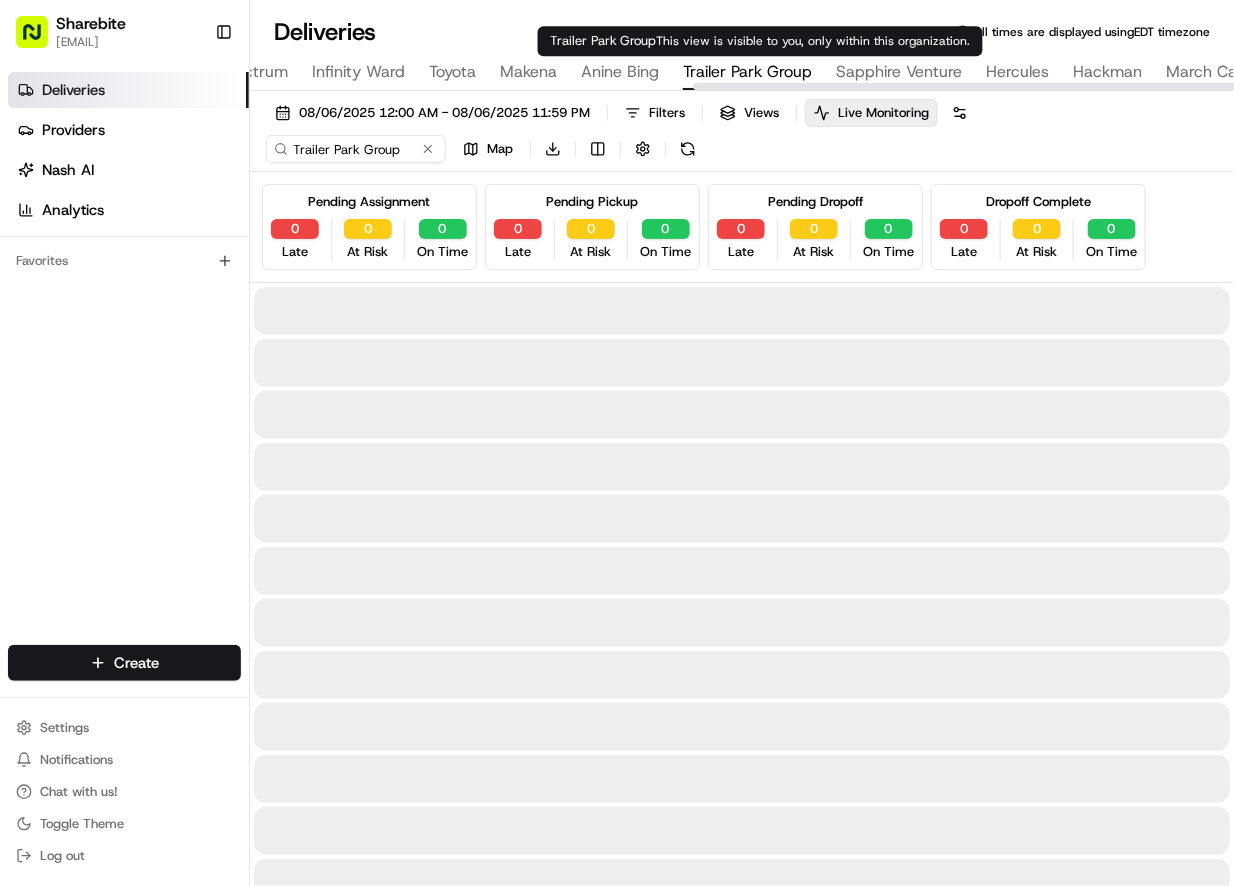 click on "Trailer Park Group" at bounding box center (747, 72) 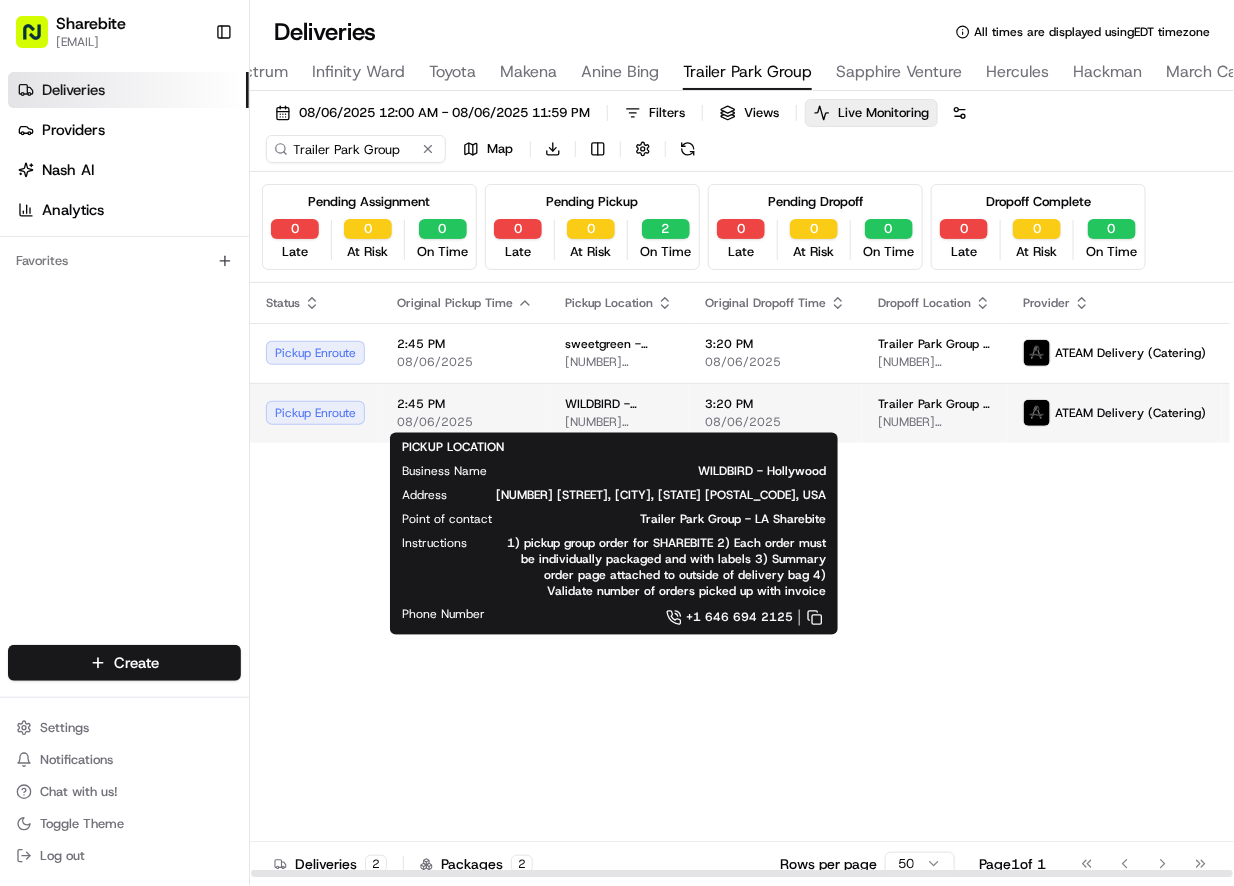 click on "WILDBIRD - Hollywood" at bounding box center (619, 404) 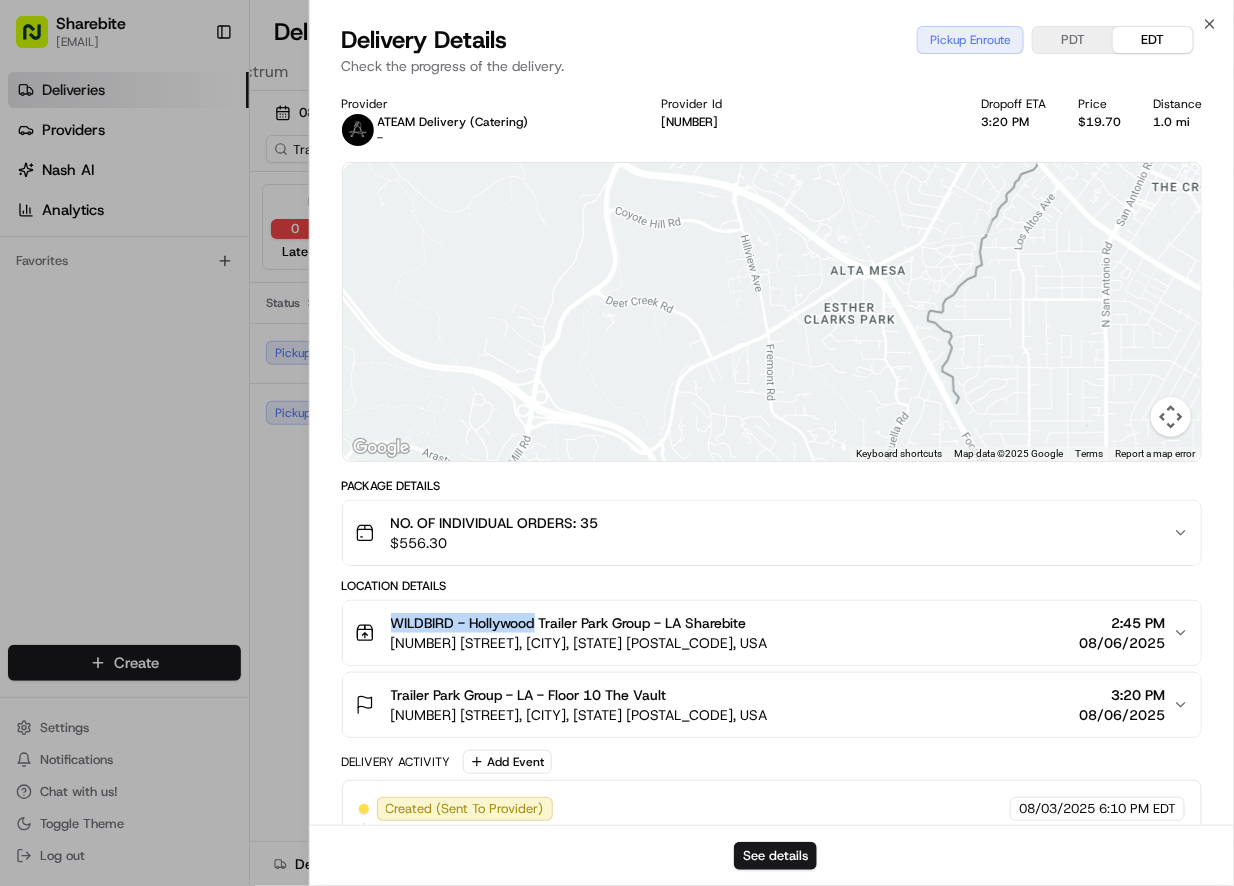 drag, startPoint x: 383, startPoint y: 619, endPoint x: 534, endPoint y: 621, distance: 151.01324 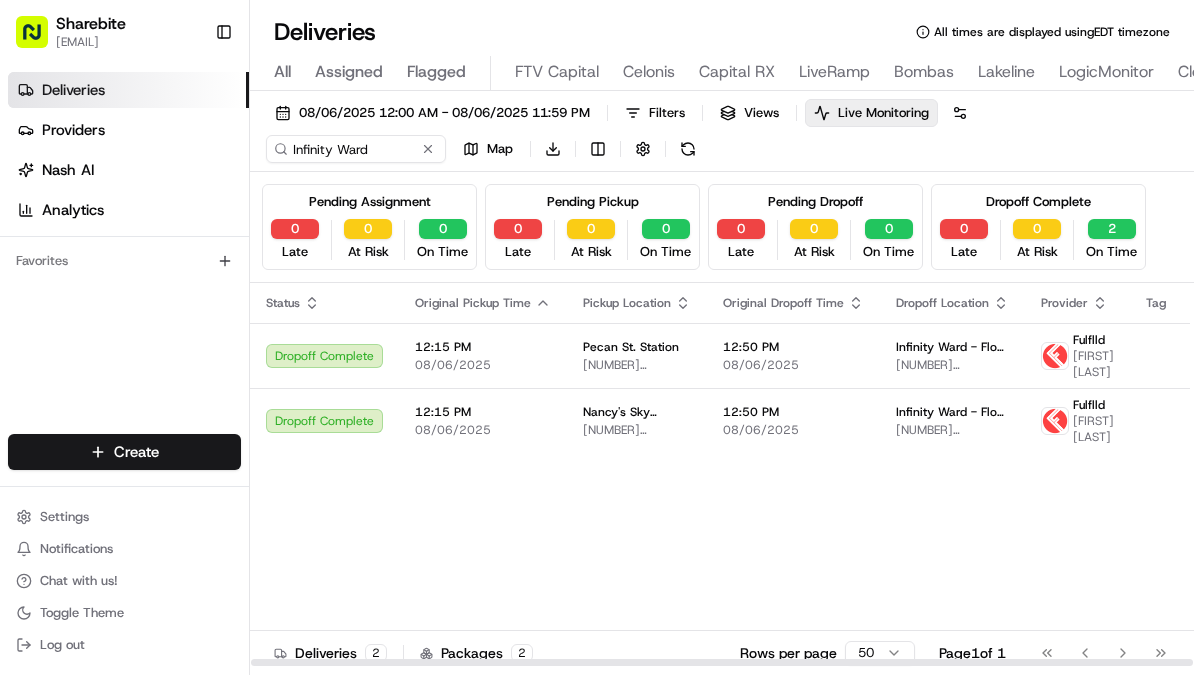 scroll, scrollTop: 0, scrollLeft: 0, axis: both 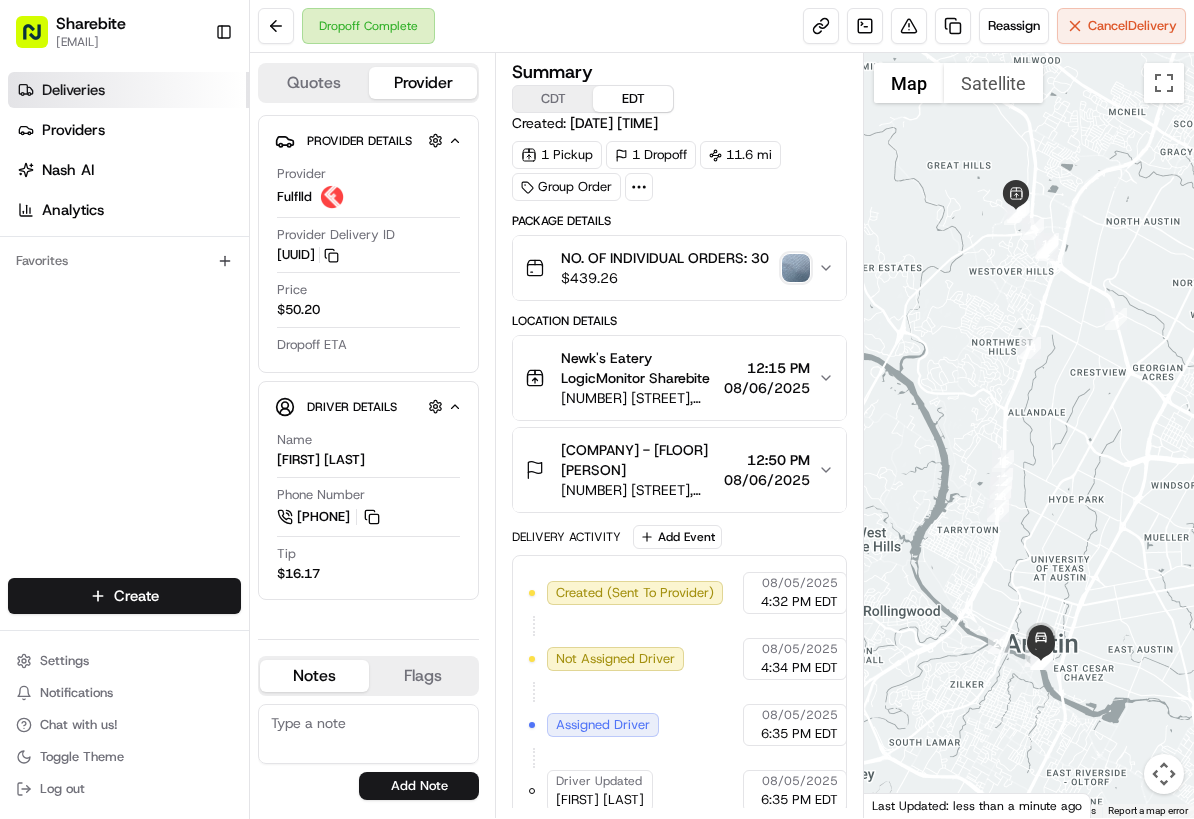 click on "Deliveries" at bounding box center [73, 90] 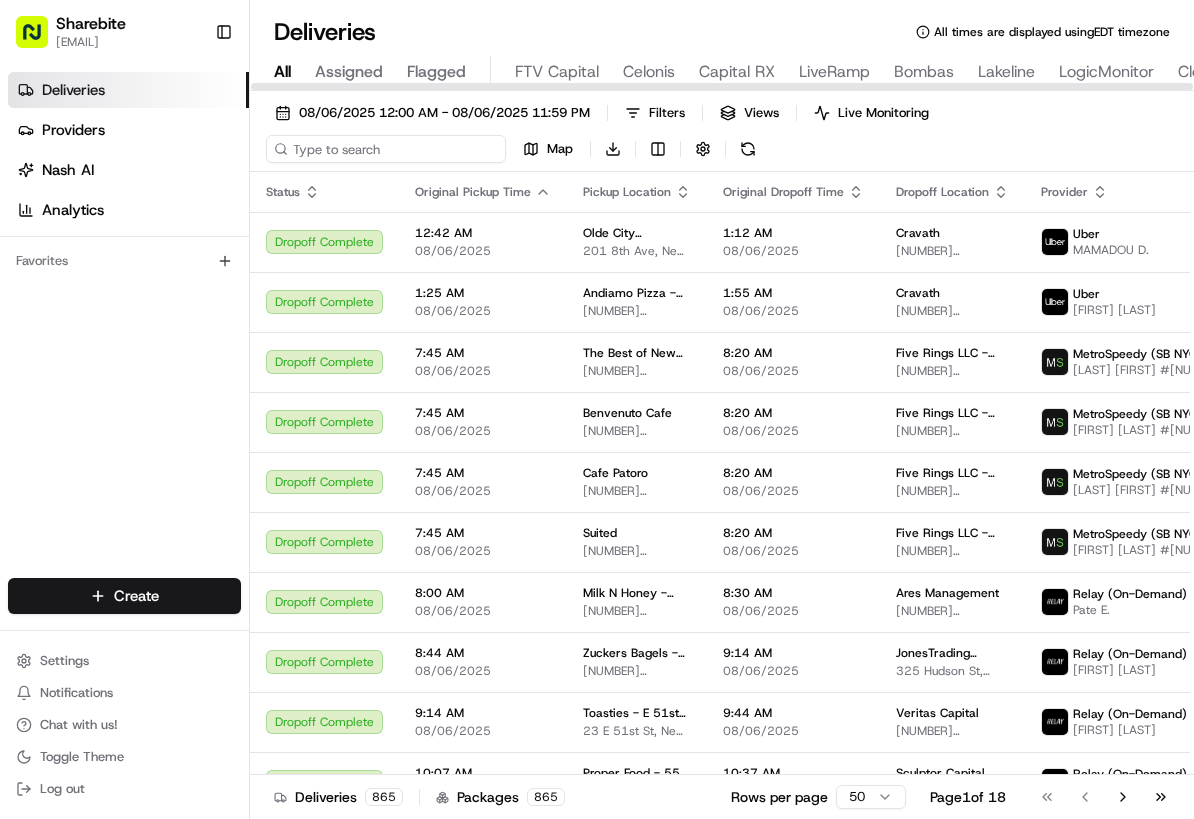 click at bounding box center (386, 149) 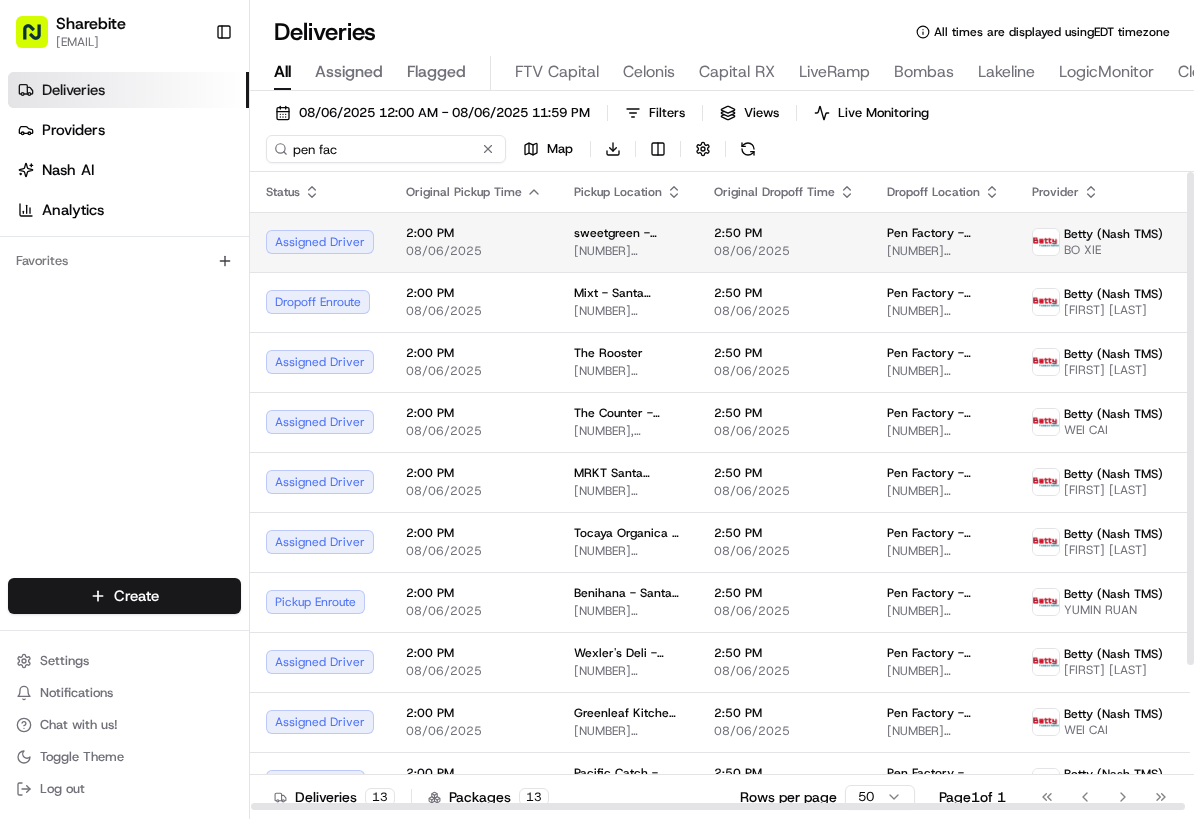 type on "pen fac" 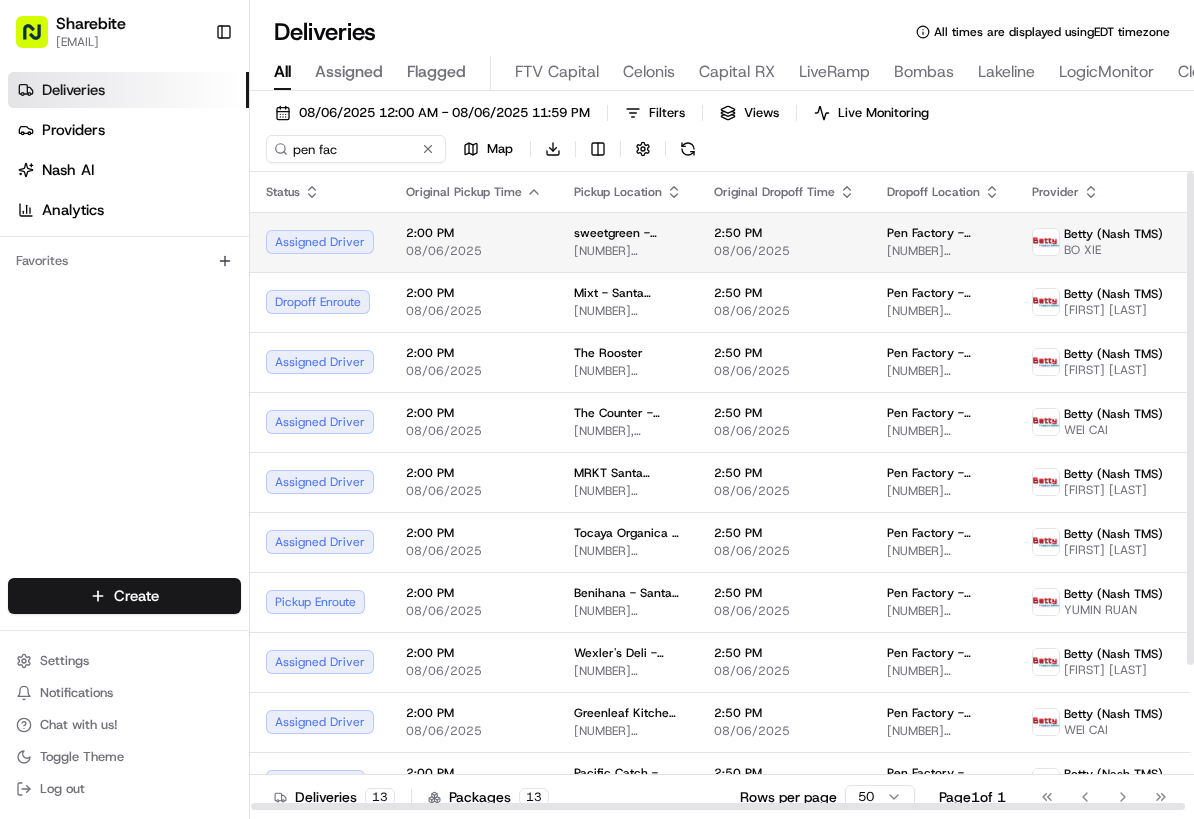 click on "2:50 PM 08/06/2025" at bounding box center [784, 242] 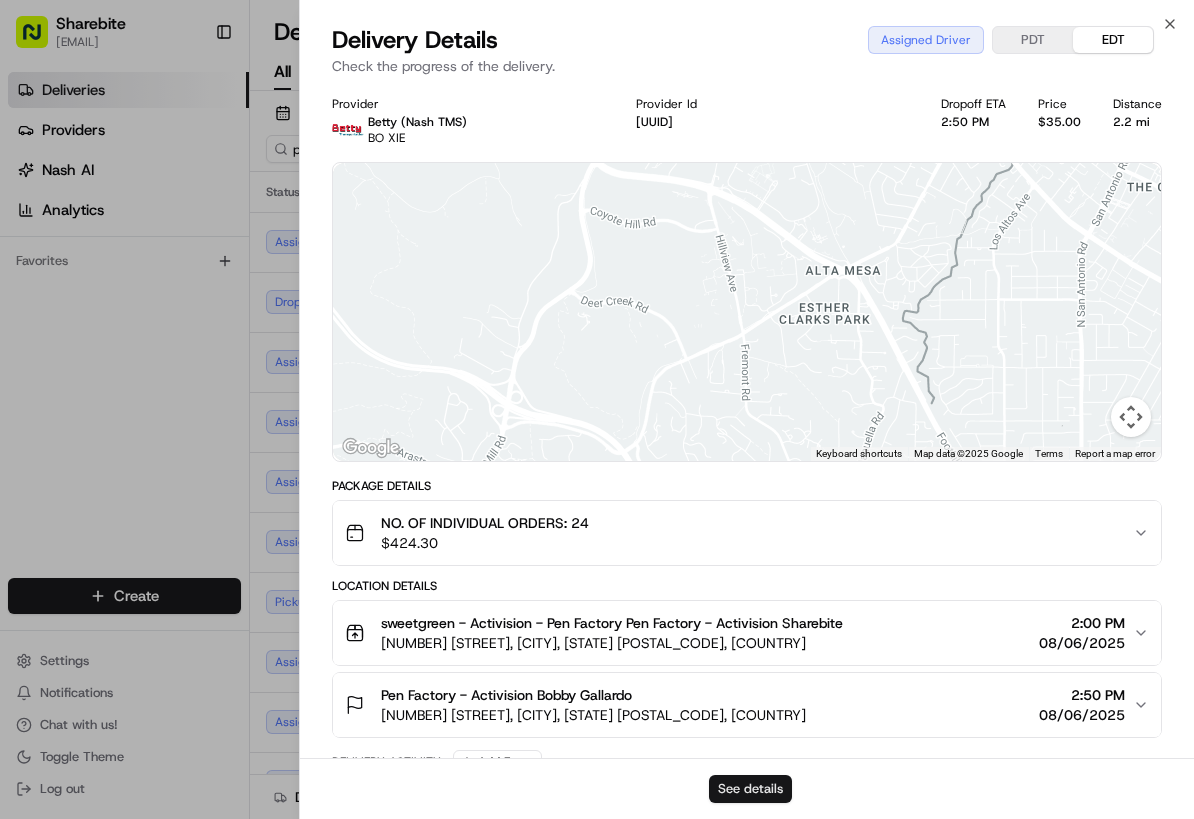 click on "See details" at bounding box center (750, 789) 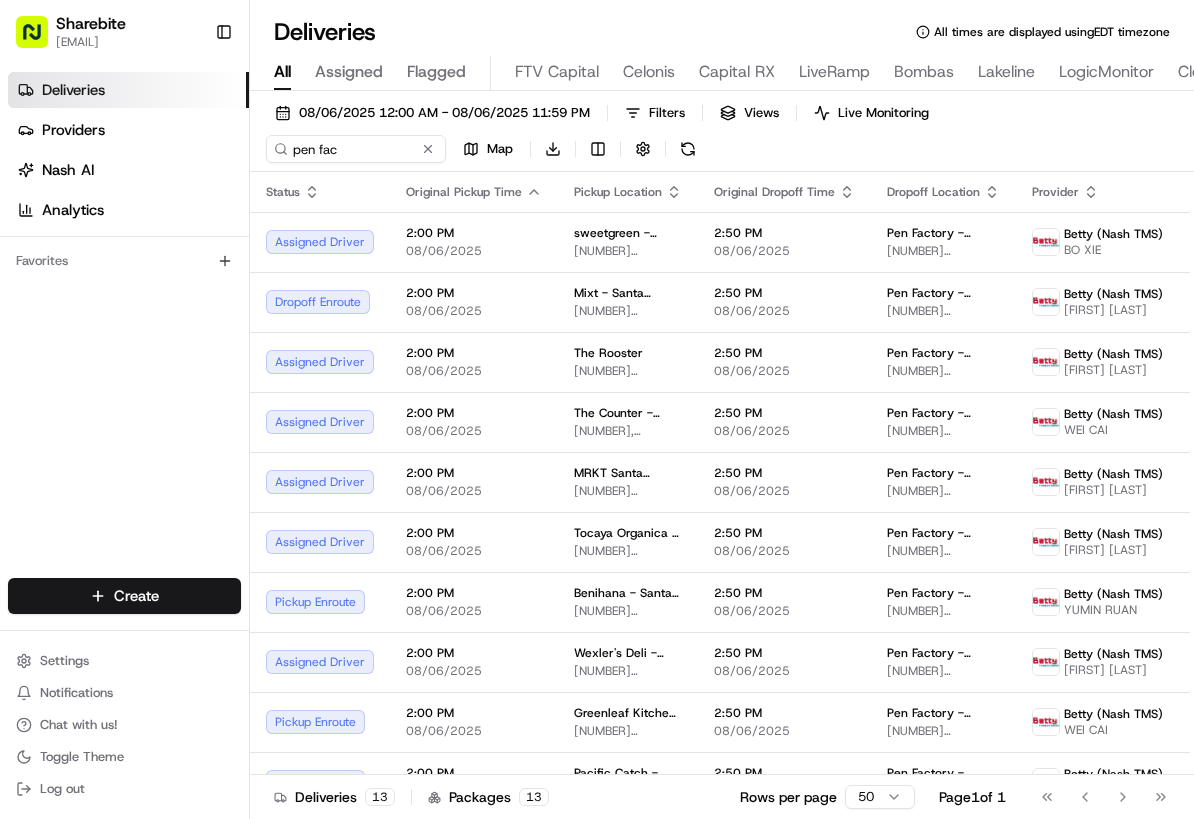 scroll, scrollTop: 189, scrollLeft: 0, axis: vertical 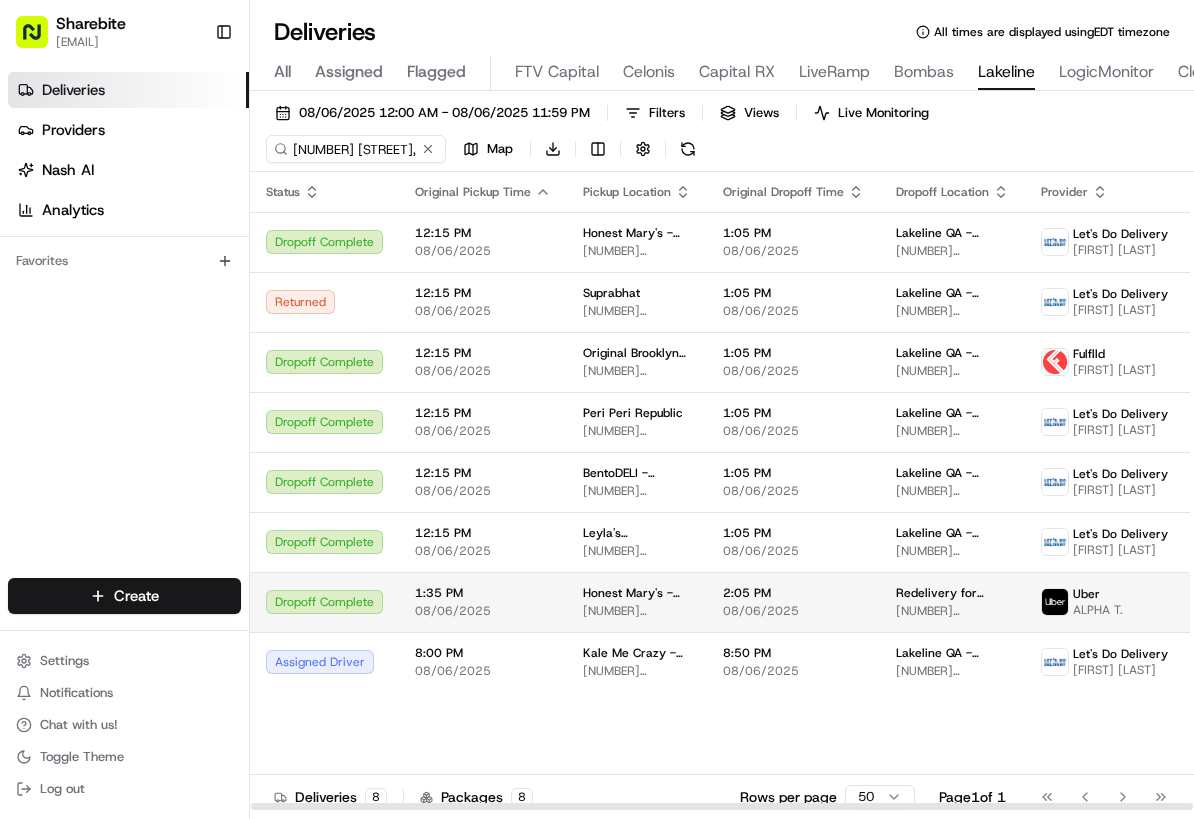 click on "[NUMBER] [STREET], [CITY], [STATE] [POSTAL_CODE], [COUNTRY]" at bounding box center (637, 611) 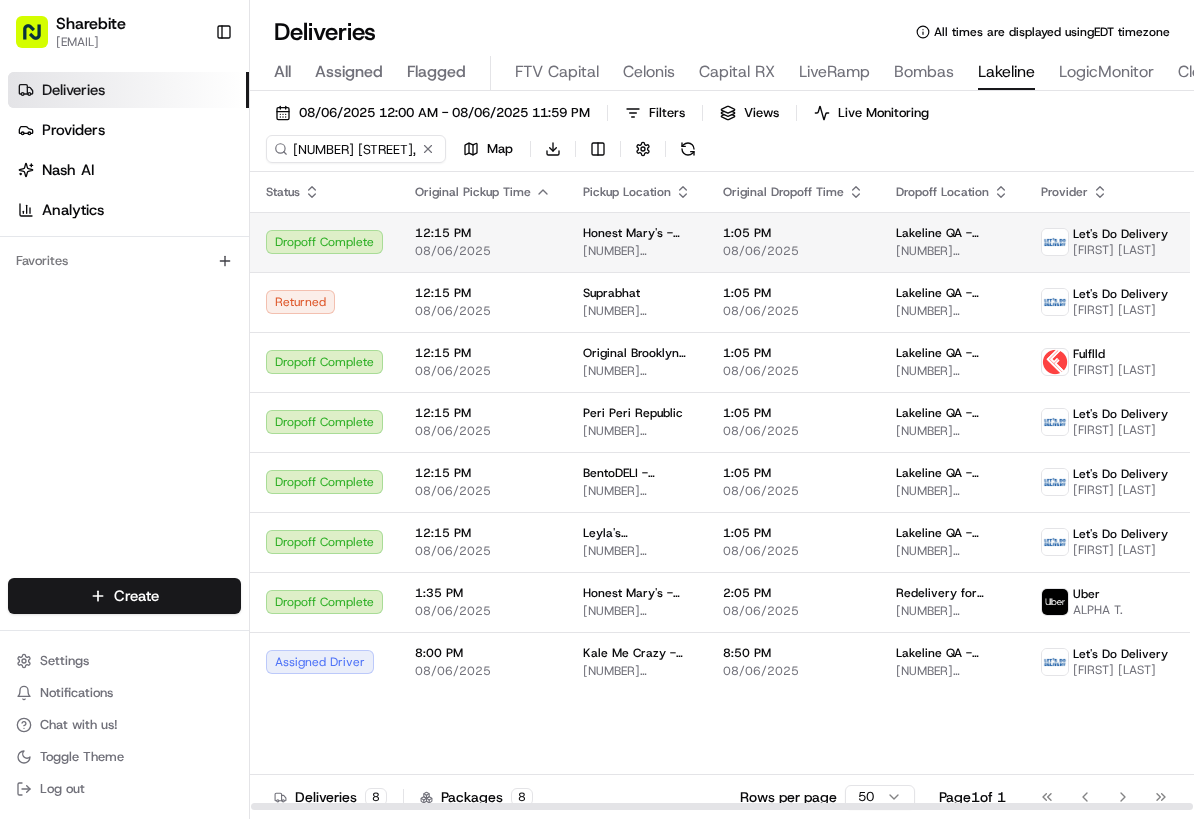 click on "12:15 PM" at bounding box center [483, 233] 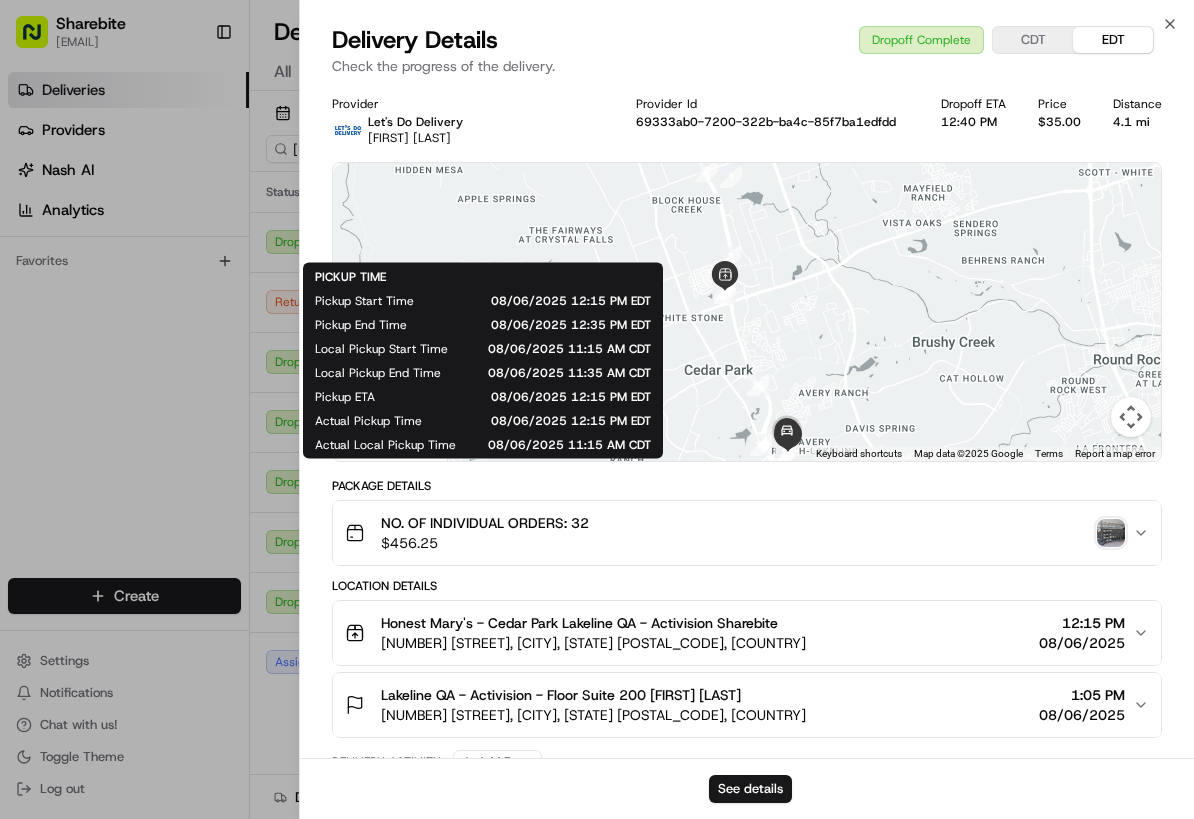 click on "Honest Mary's - Cedar Park Lakeline QA - Activision Sharebite" at bounding box center (579, 623) 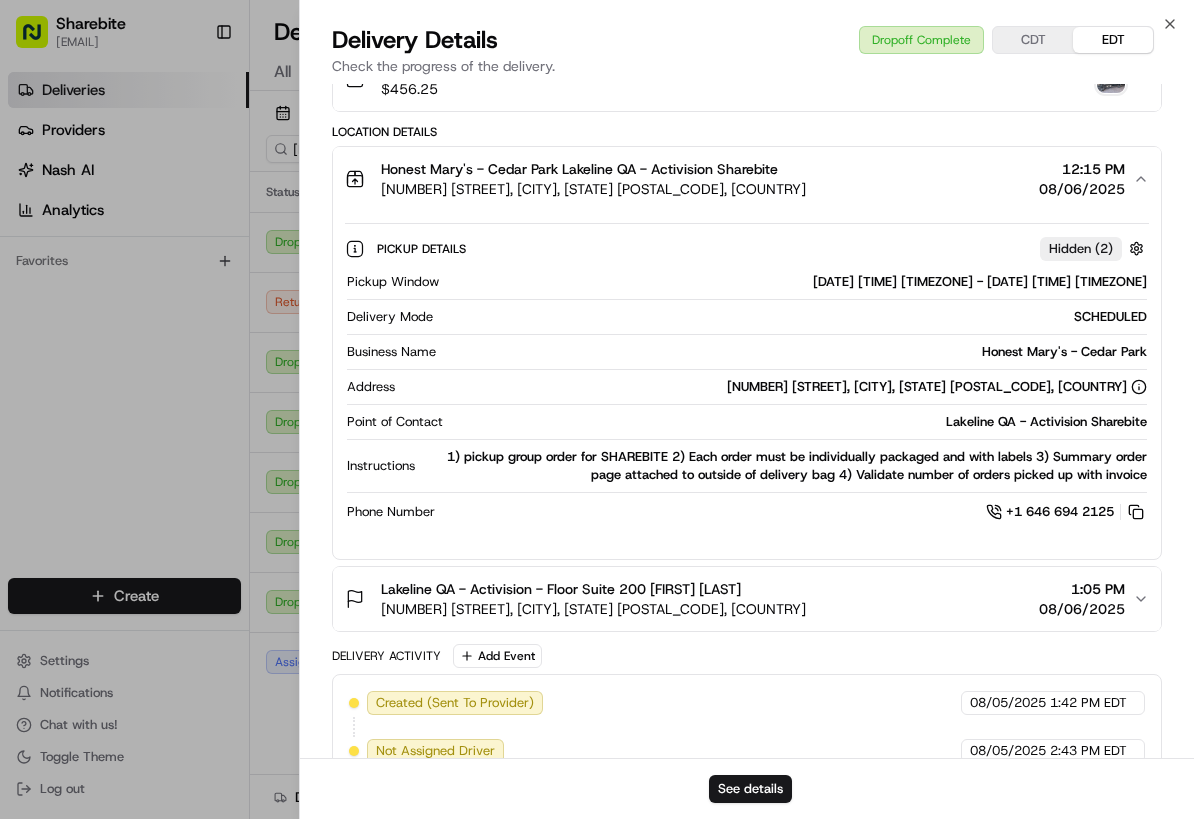 scroll, scrollTop: 465, scrollLeft: 0, axis: vertical 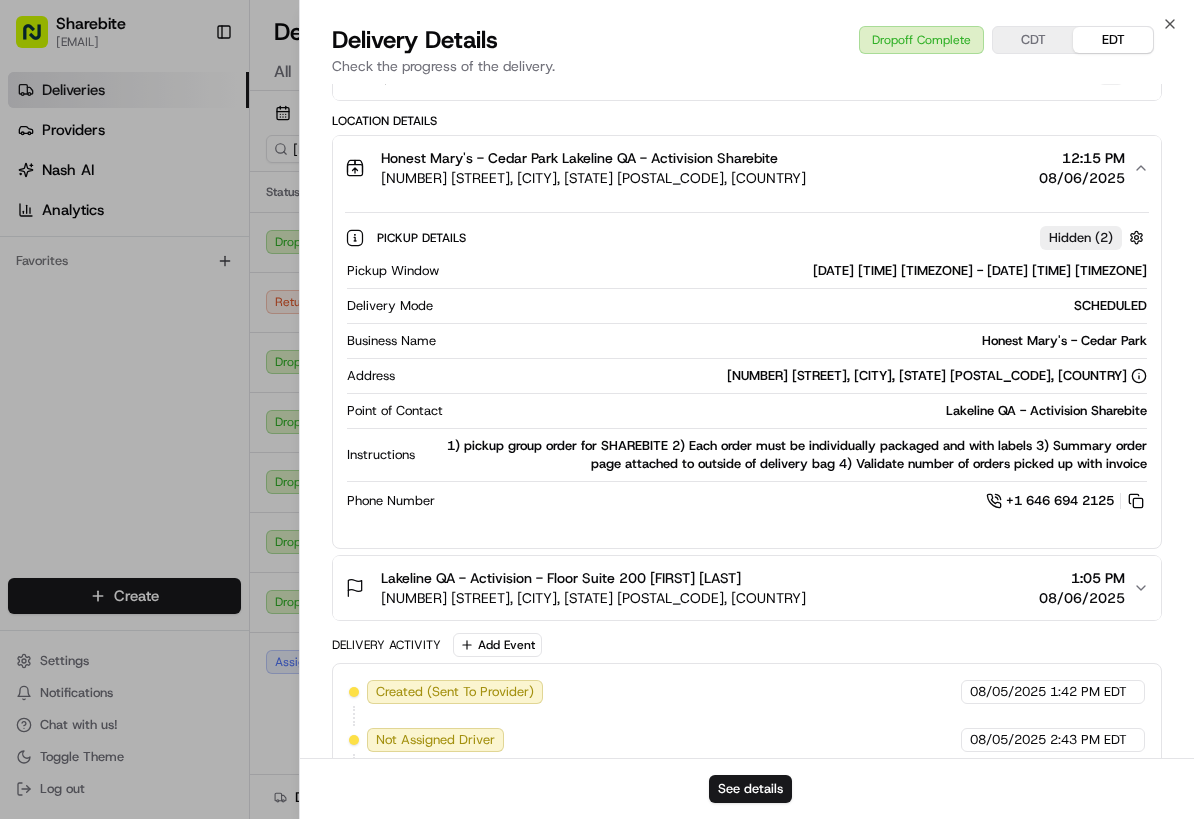 type 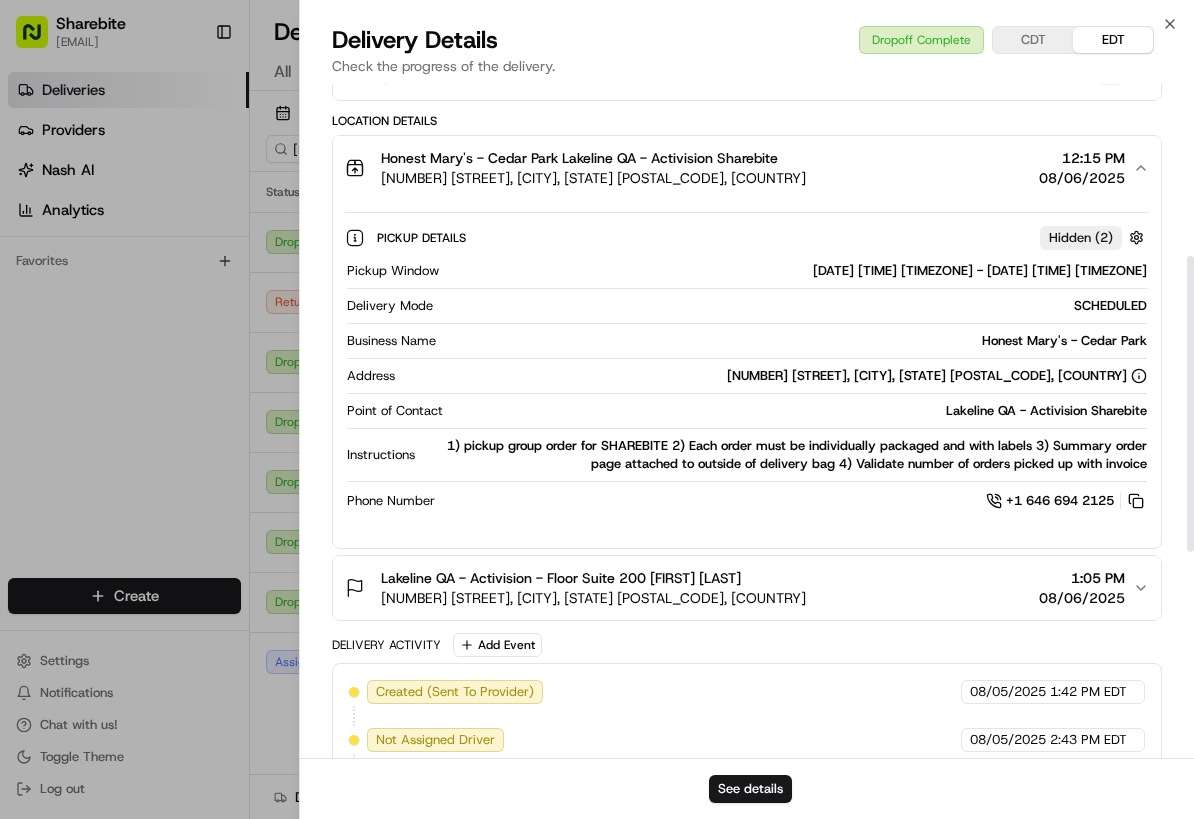 scroll, scrollTop: 0, scrollLeft: 0, axis: both 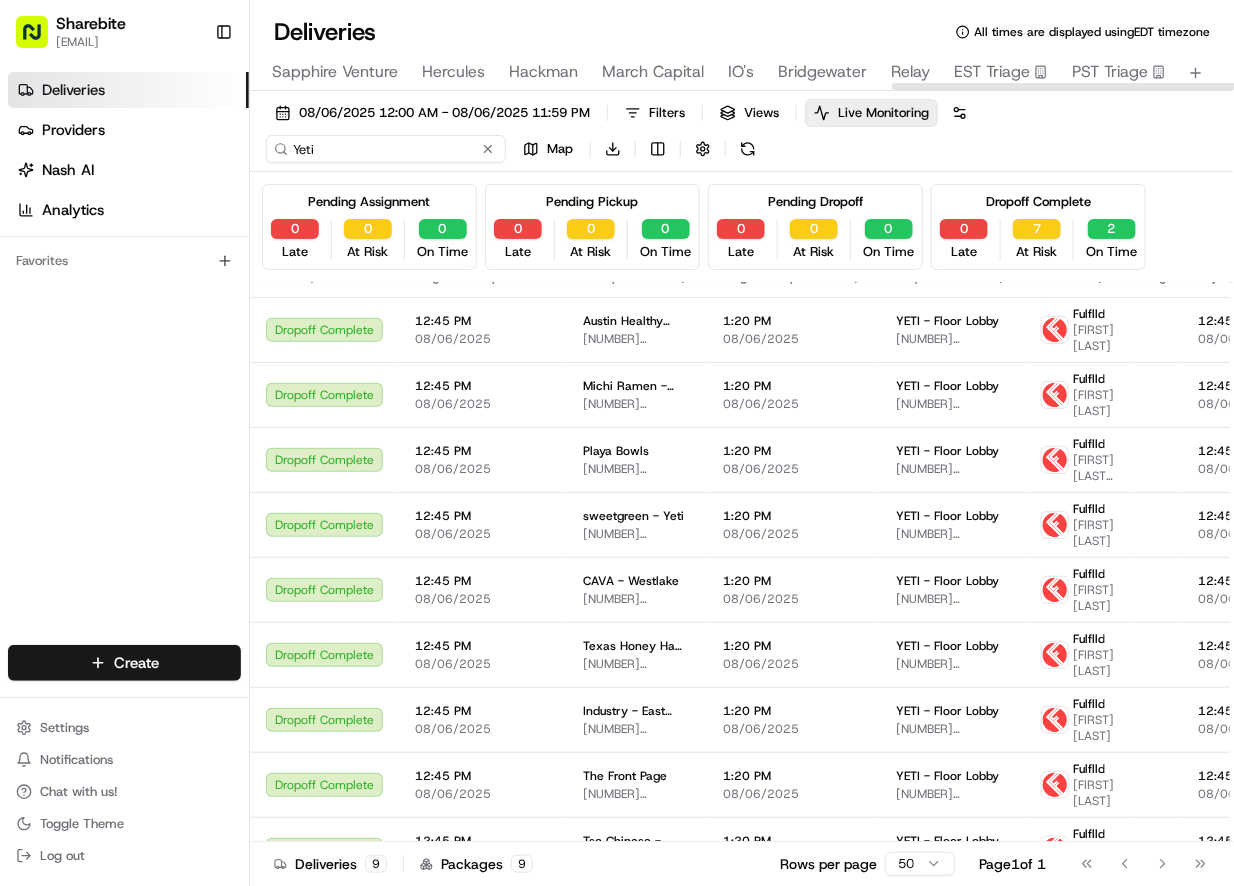 click on "Yeti" at bounding box center [386, 149] 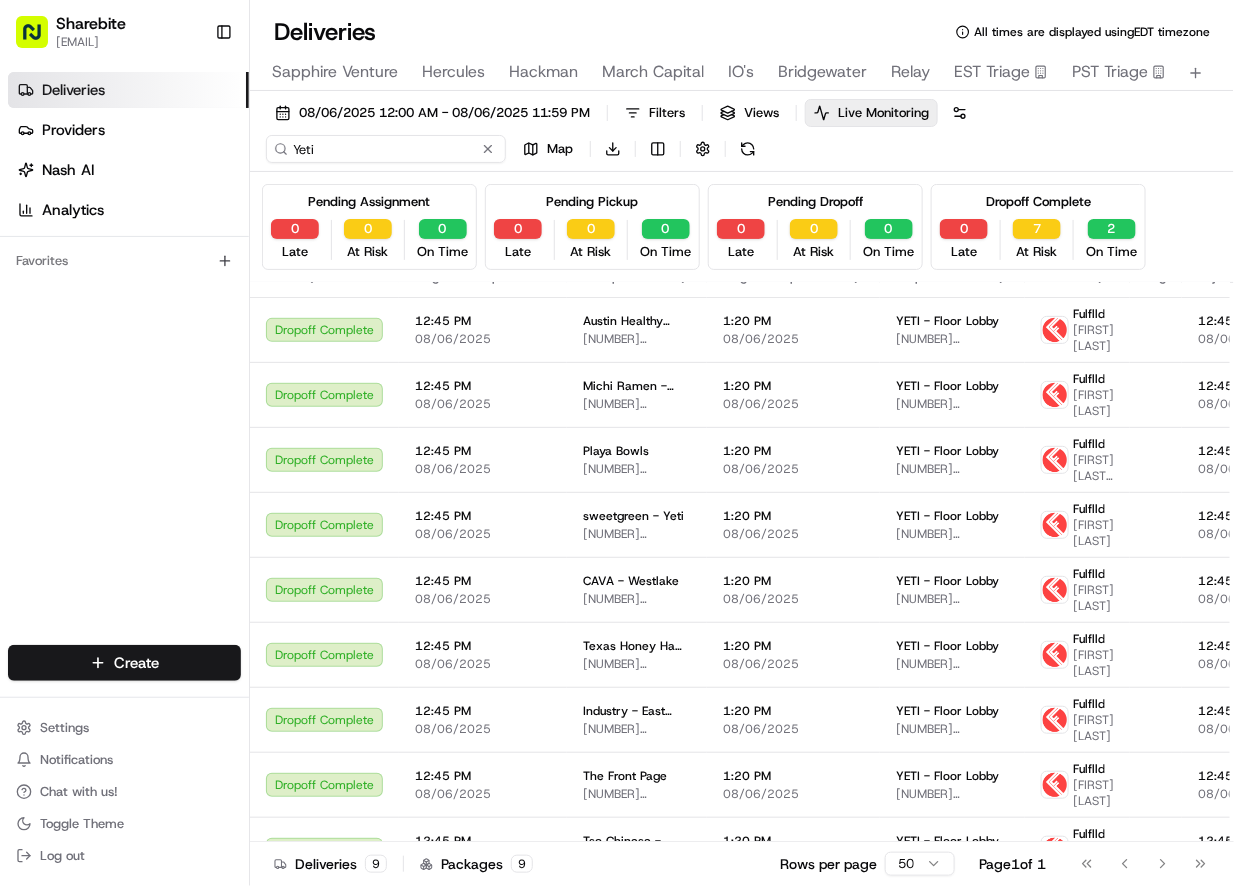 click on "Yeti" at bounding box center [386, 149] 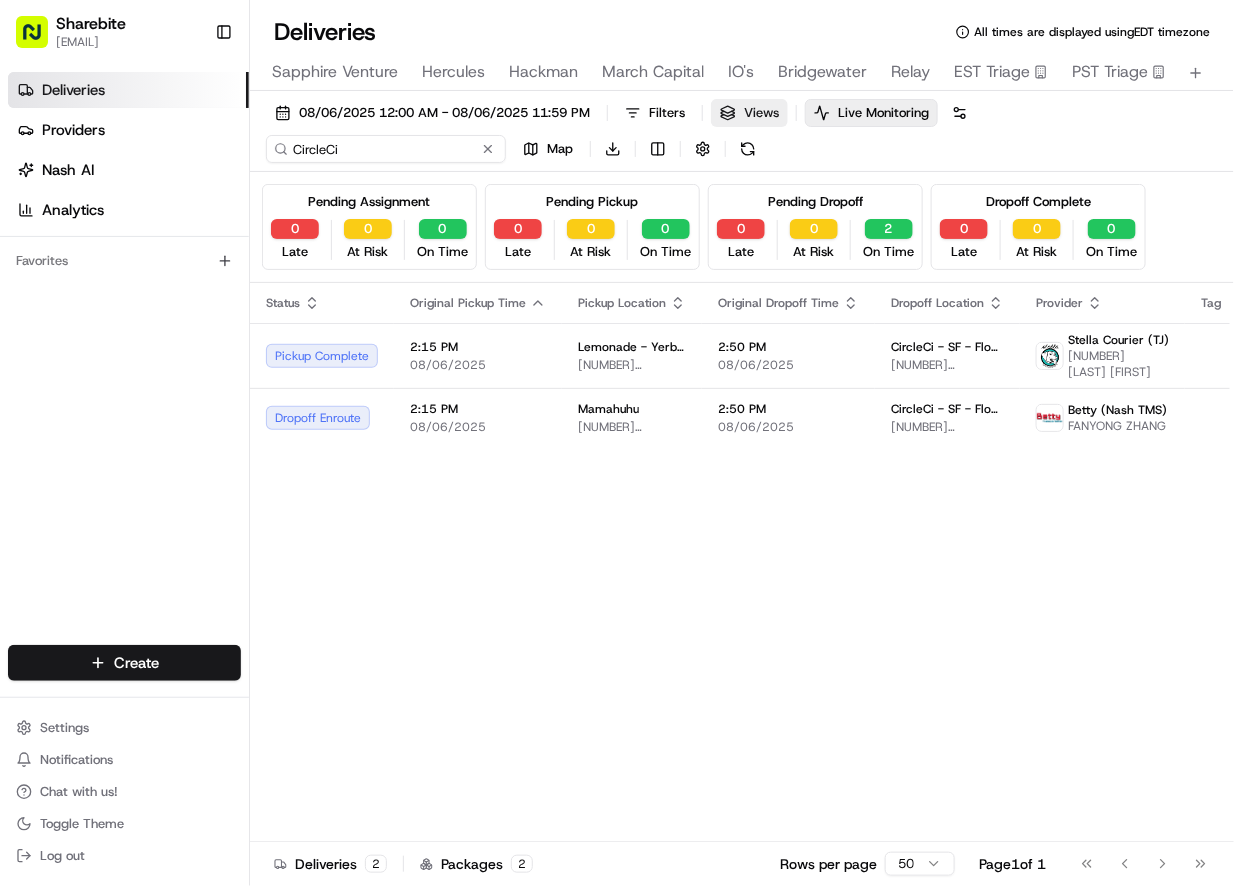 type on "CircleCi" 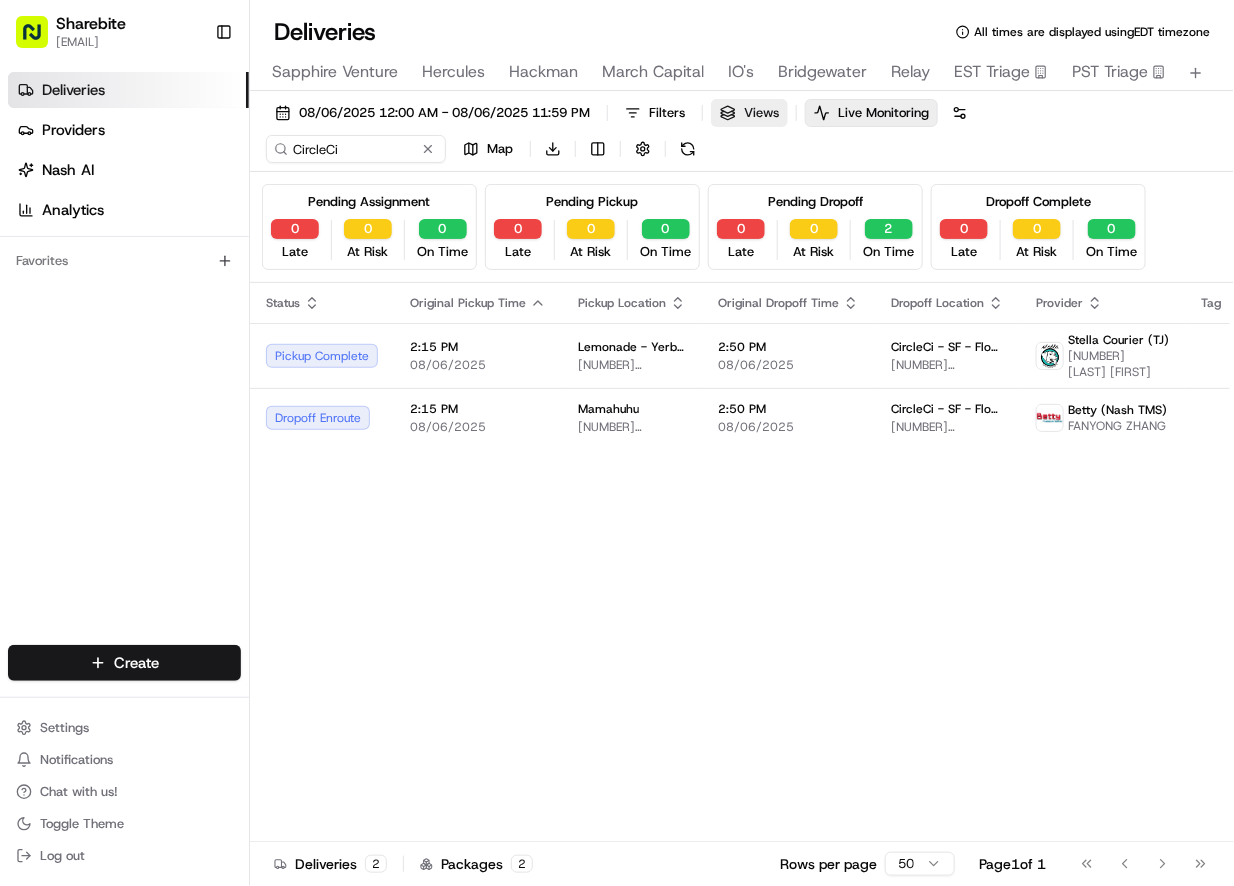 click on "Views" at bounding box center (749, 113) 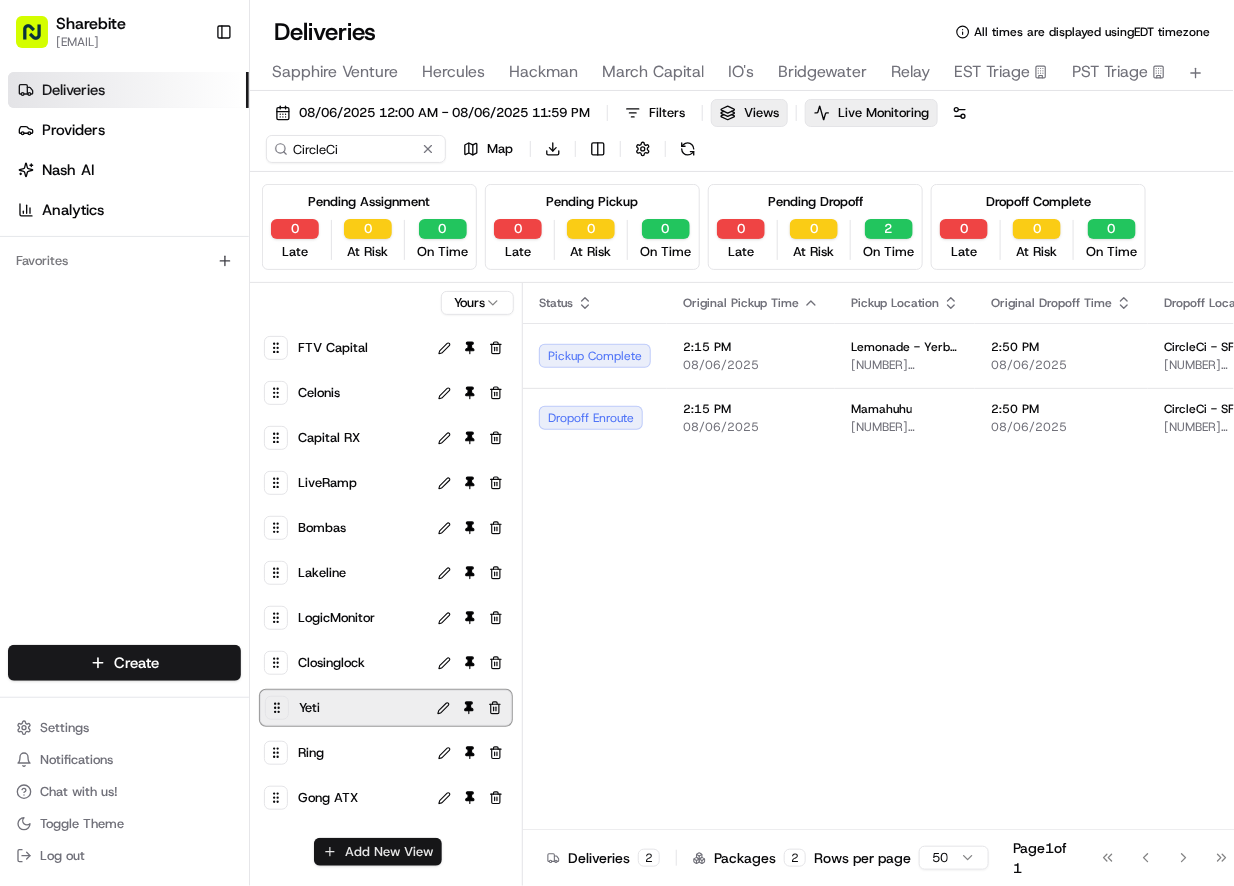 click on "Add New View" at bounding box center (378, 852) 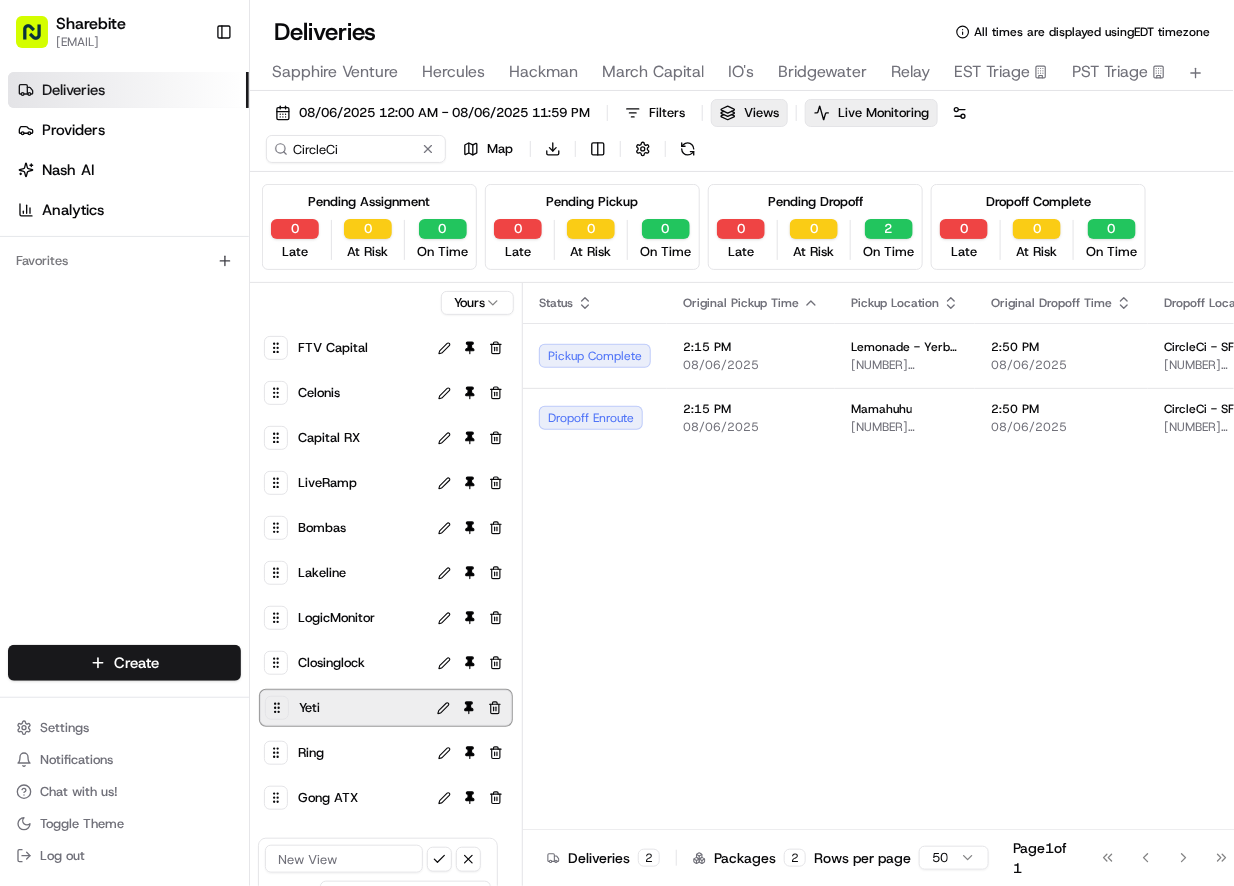 click at bounding box center [344, 859] 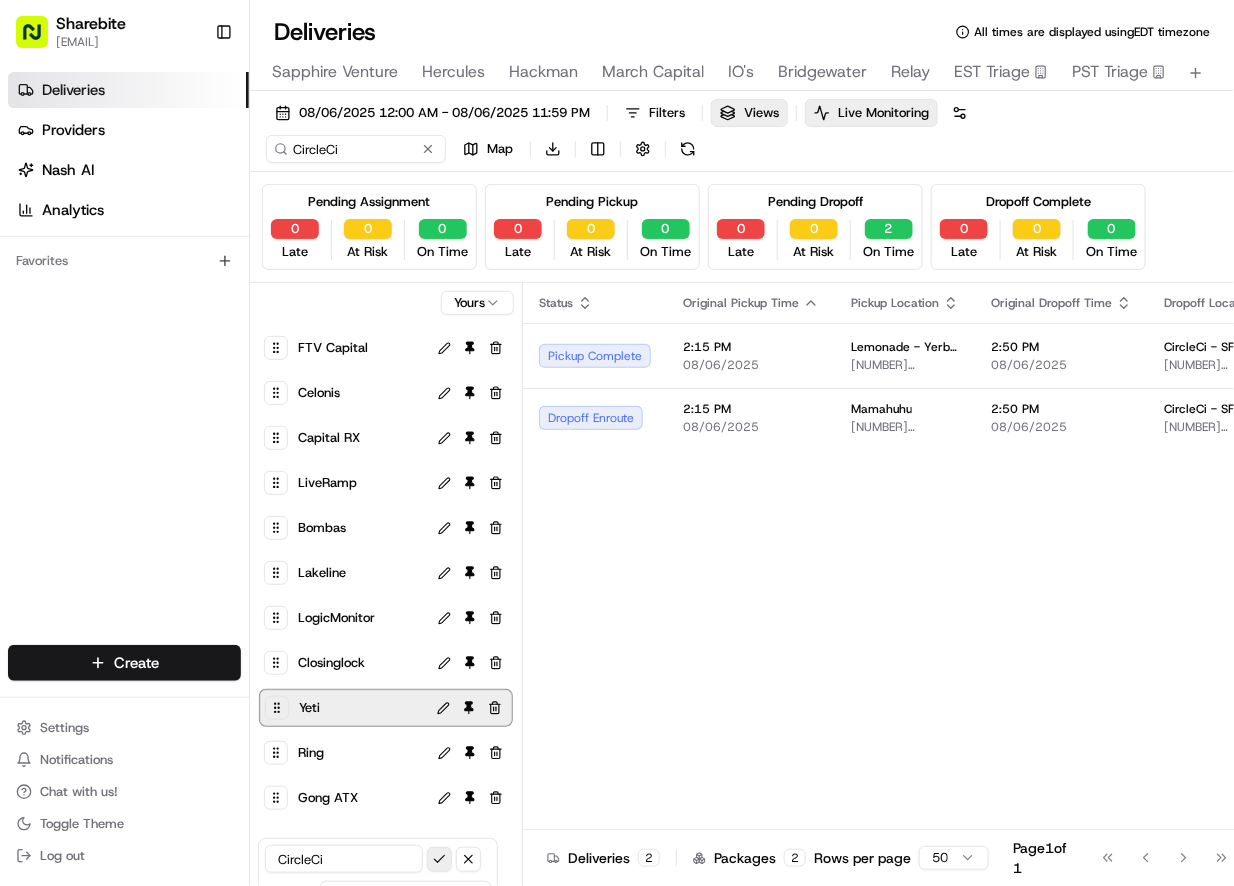 type on "CircleCi" 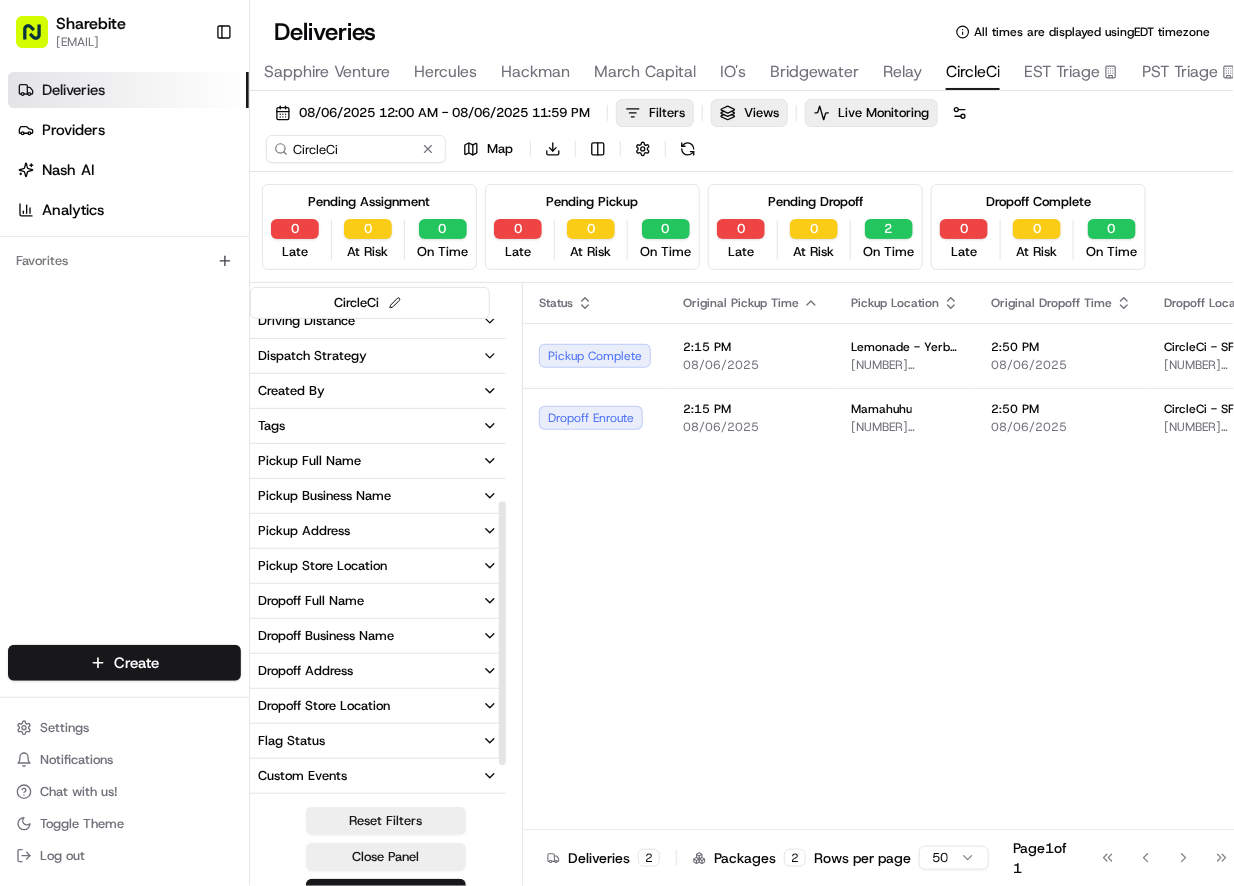 scroll, scrollTop: 391, scrollLeft: 0, axis: vertical 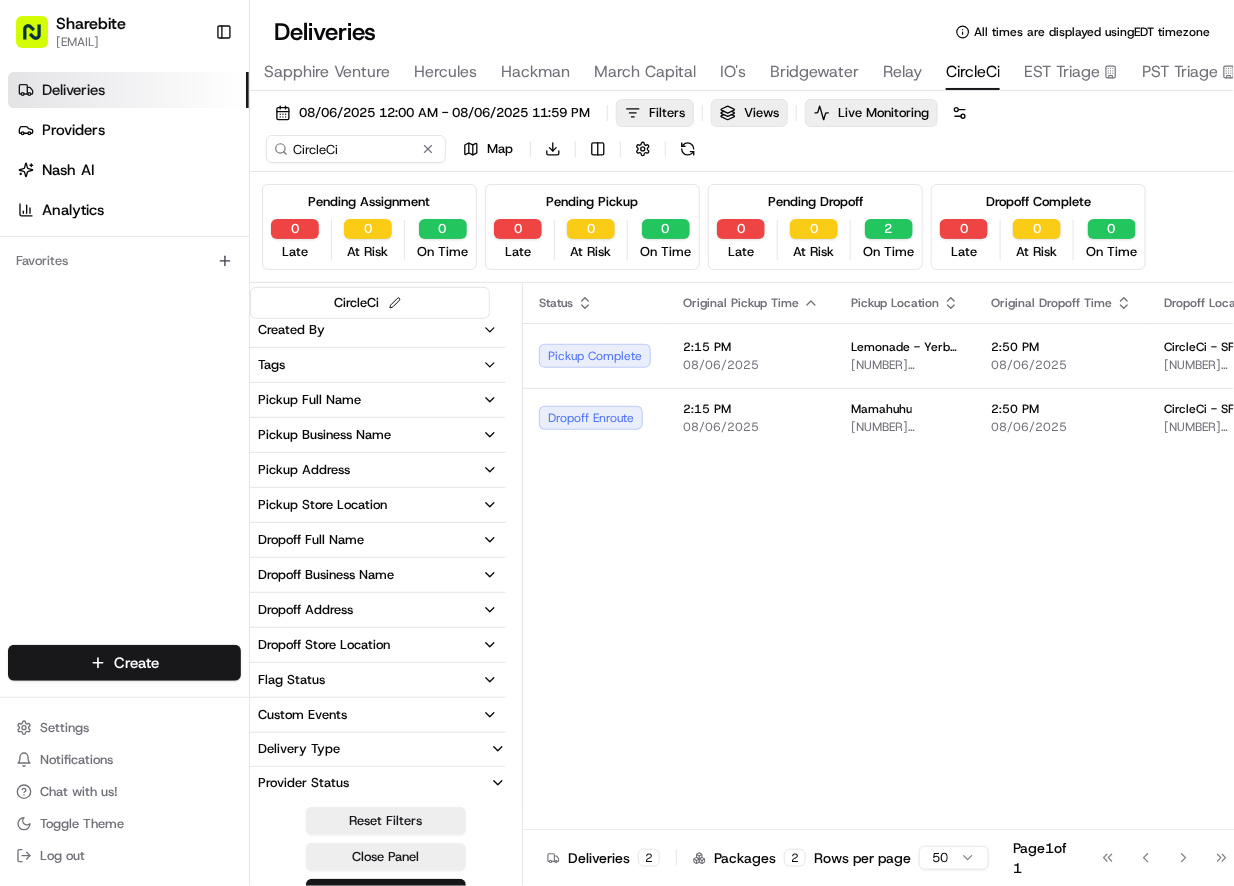 click on "Save changes" at bounding box center (386, 893) 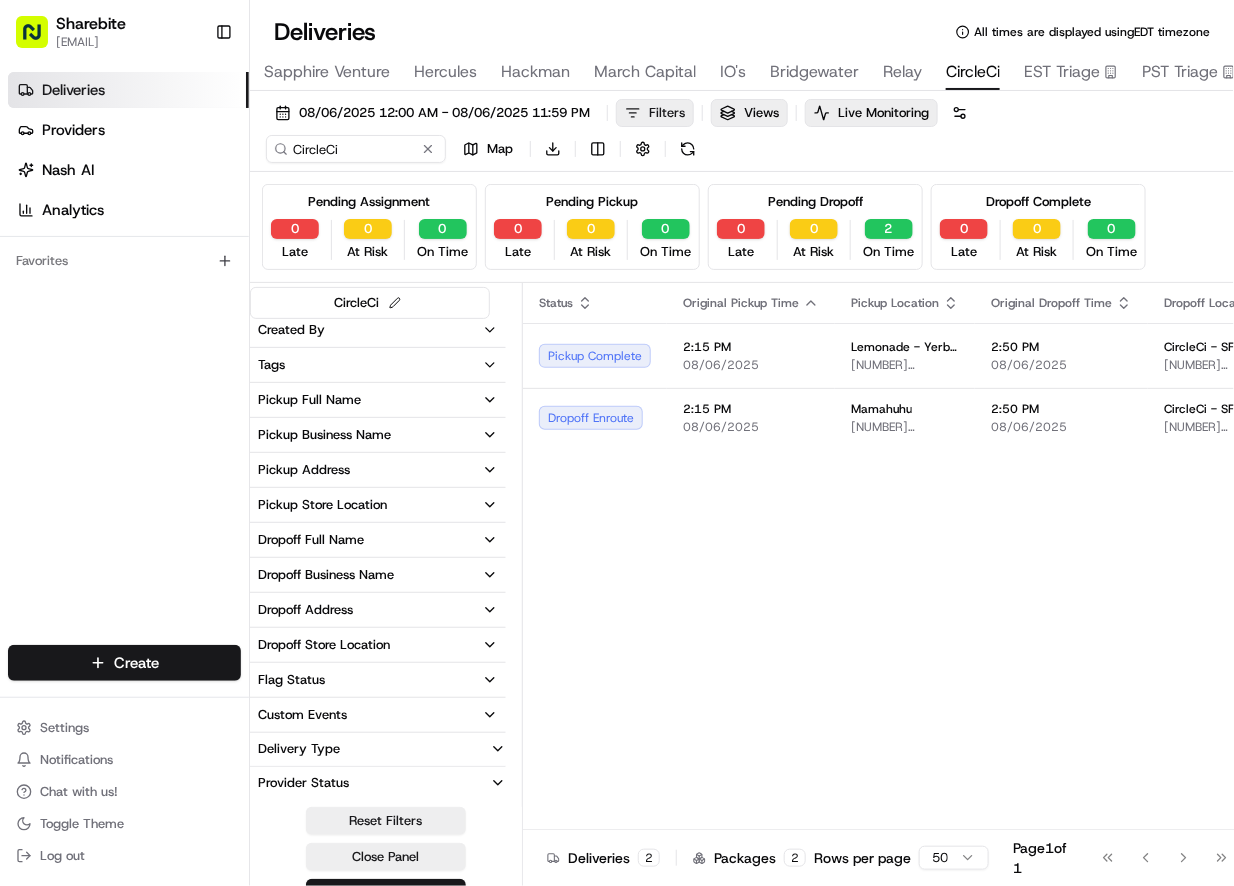 click on "Filters" at bounding box center [667, 113] 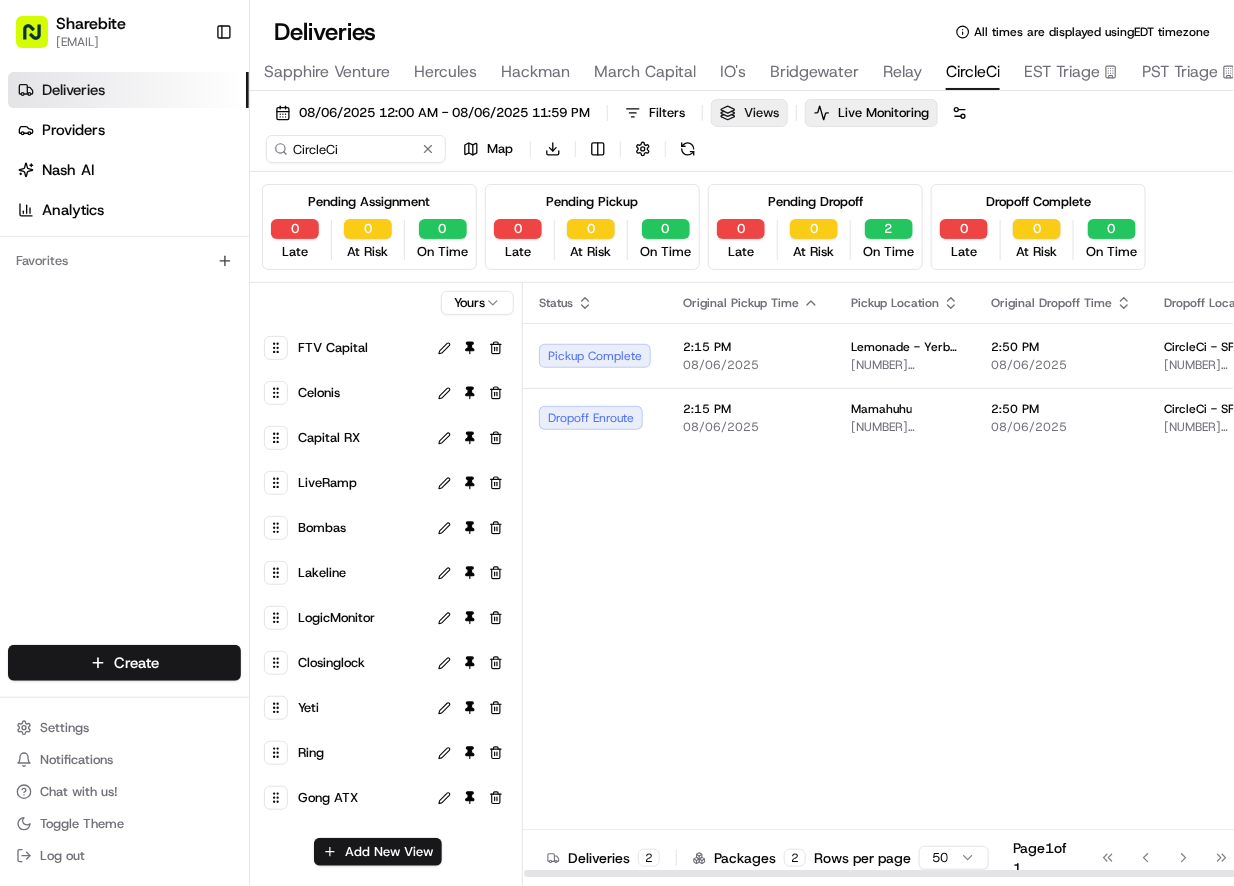 click on "Views" at bounding box center [749, 113] 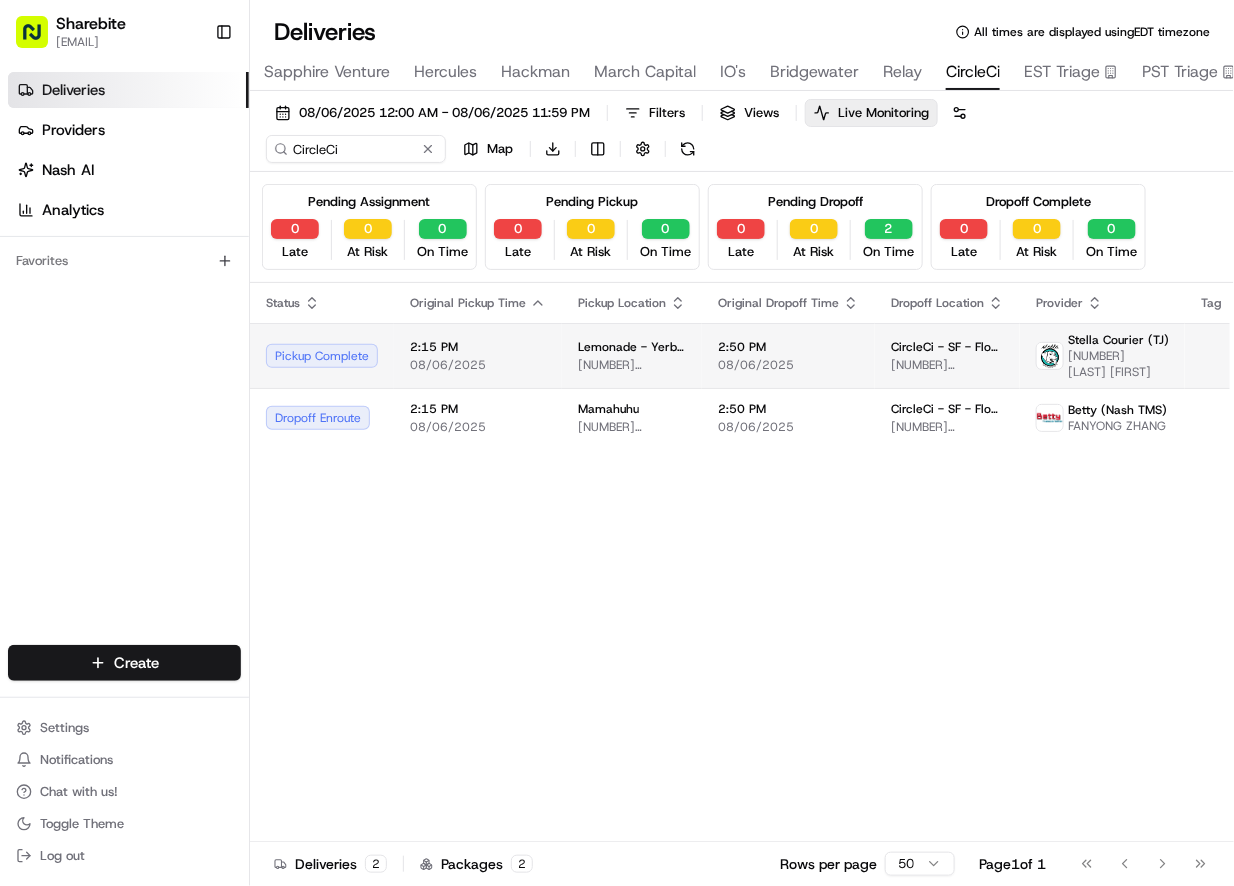 click on "08/06/2025" at bounding box center [478, 365] 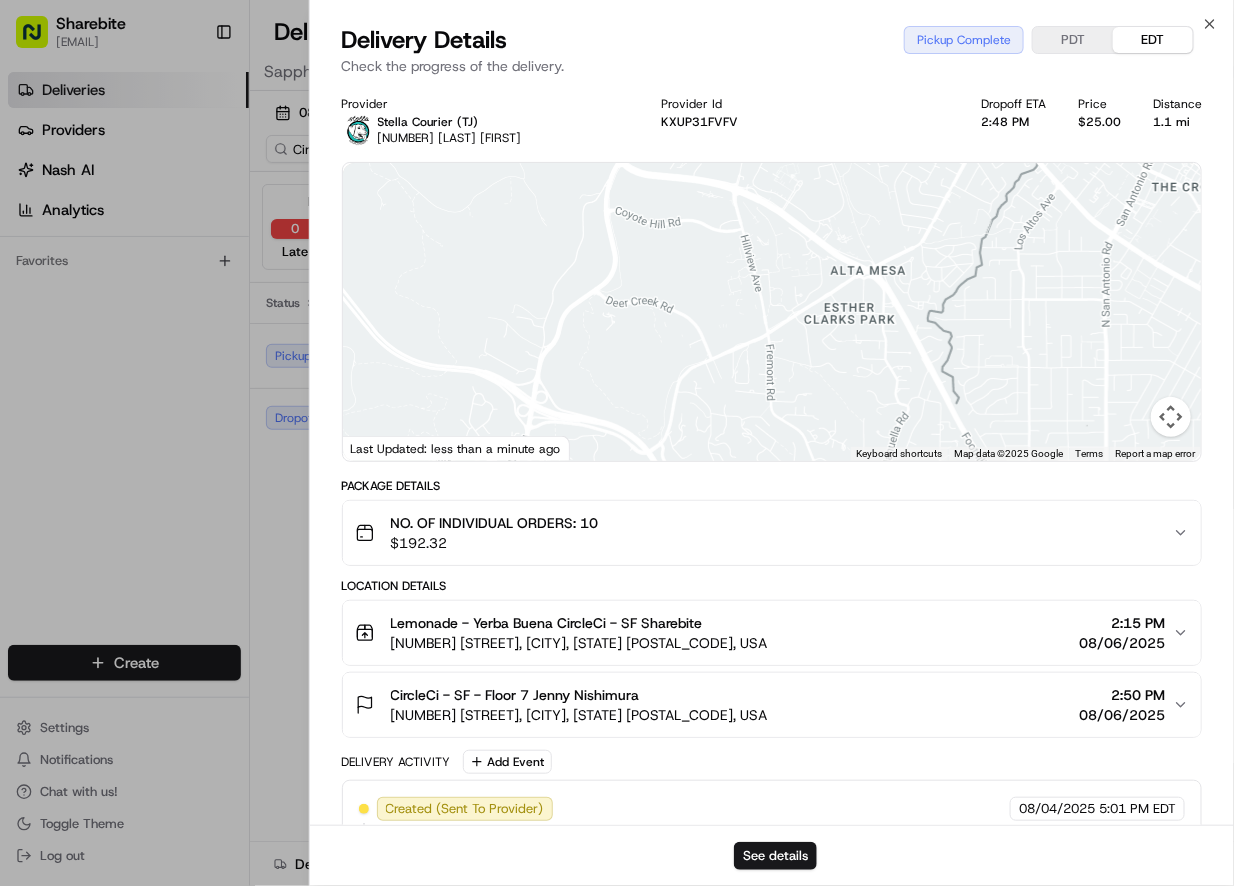 scroll, scrollTop: 354, scrollLeft: 0, axis: vertical 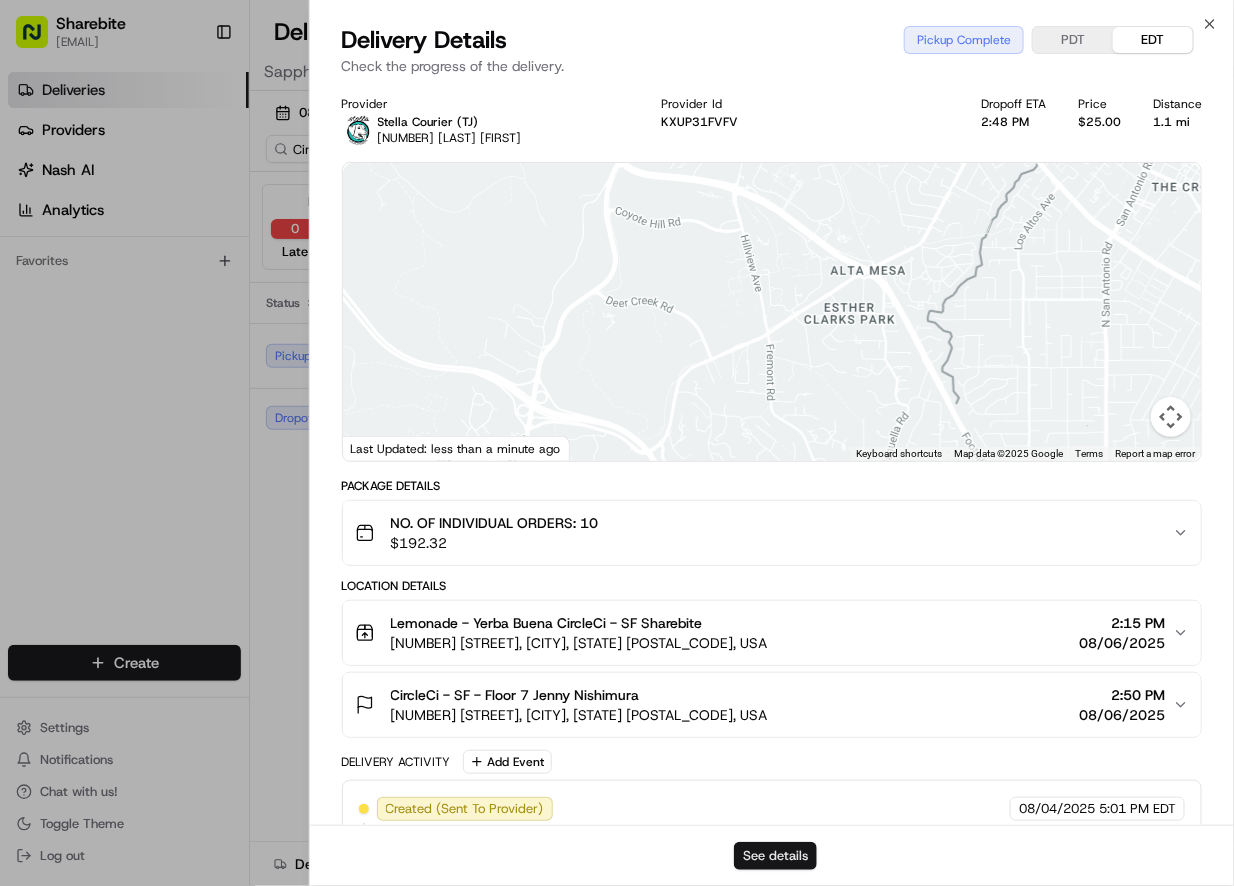 click on "See details" at bounding box center [775, 856] 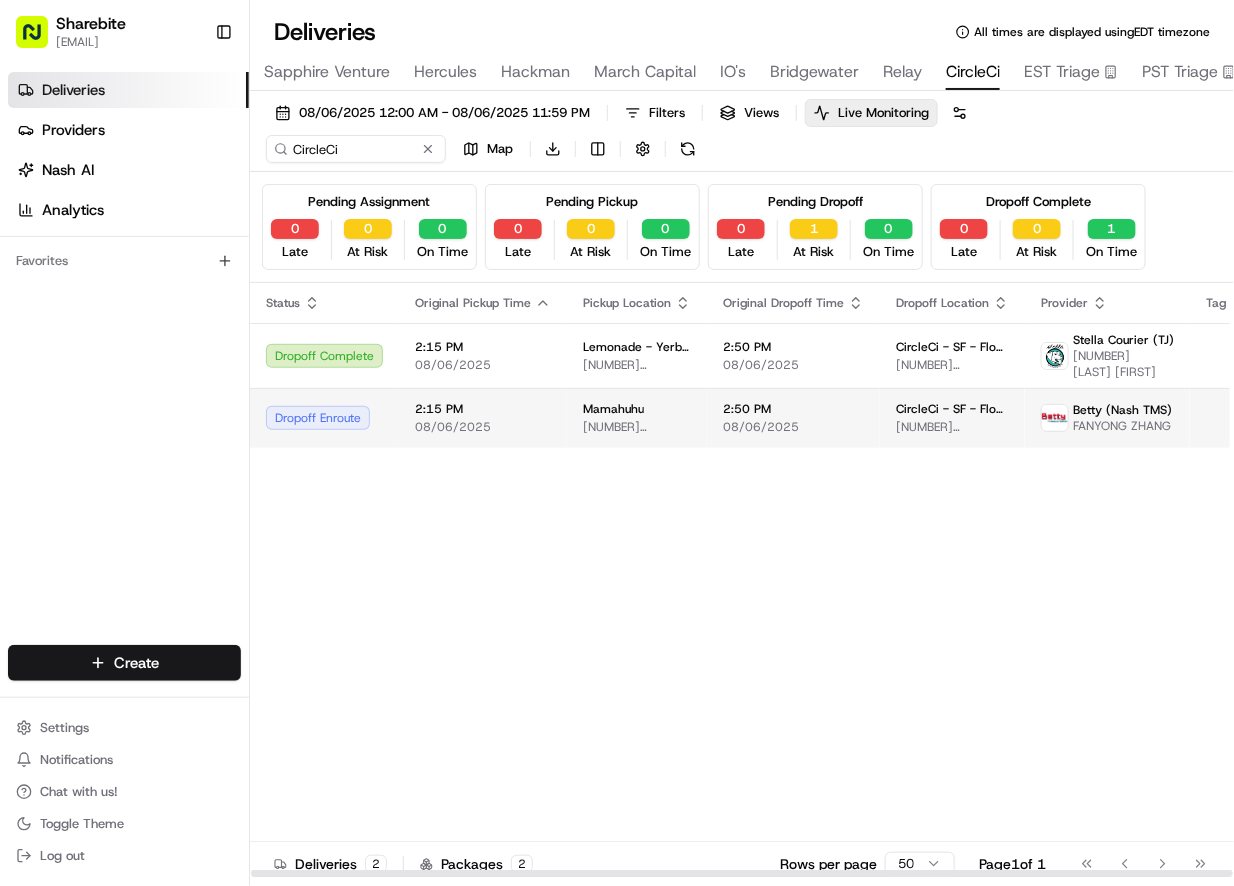 click on "08/06/2025" at bounding box center [483, 427] 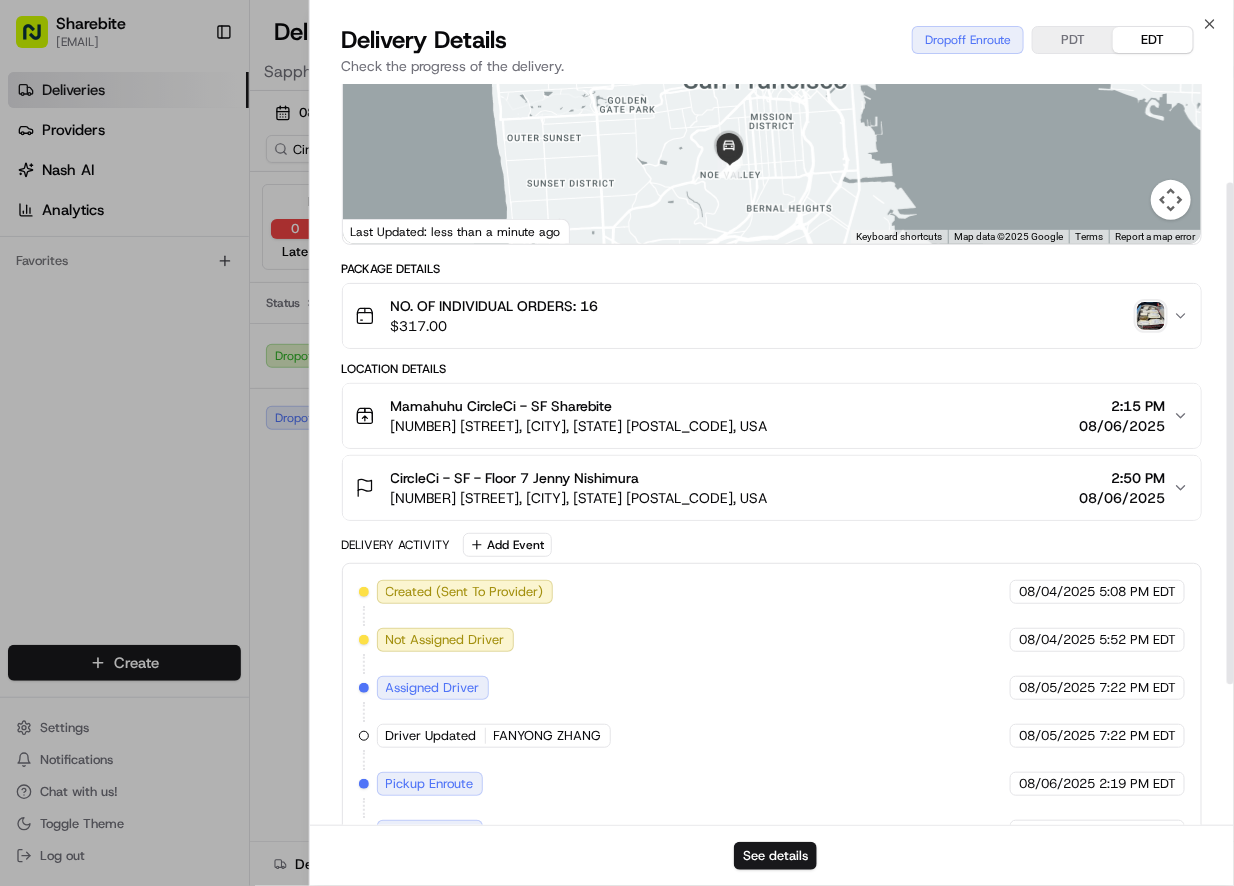 scroll, scrollTop: 354, scrollLeft: 0, axis: vertical 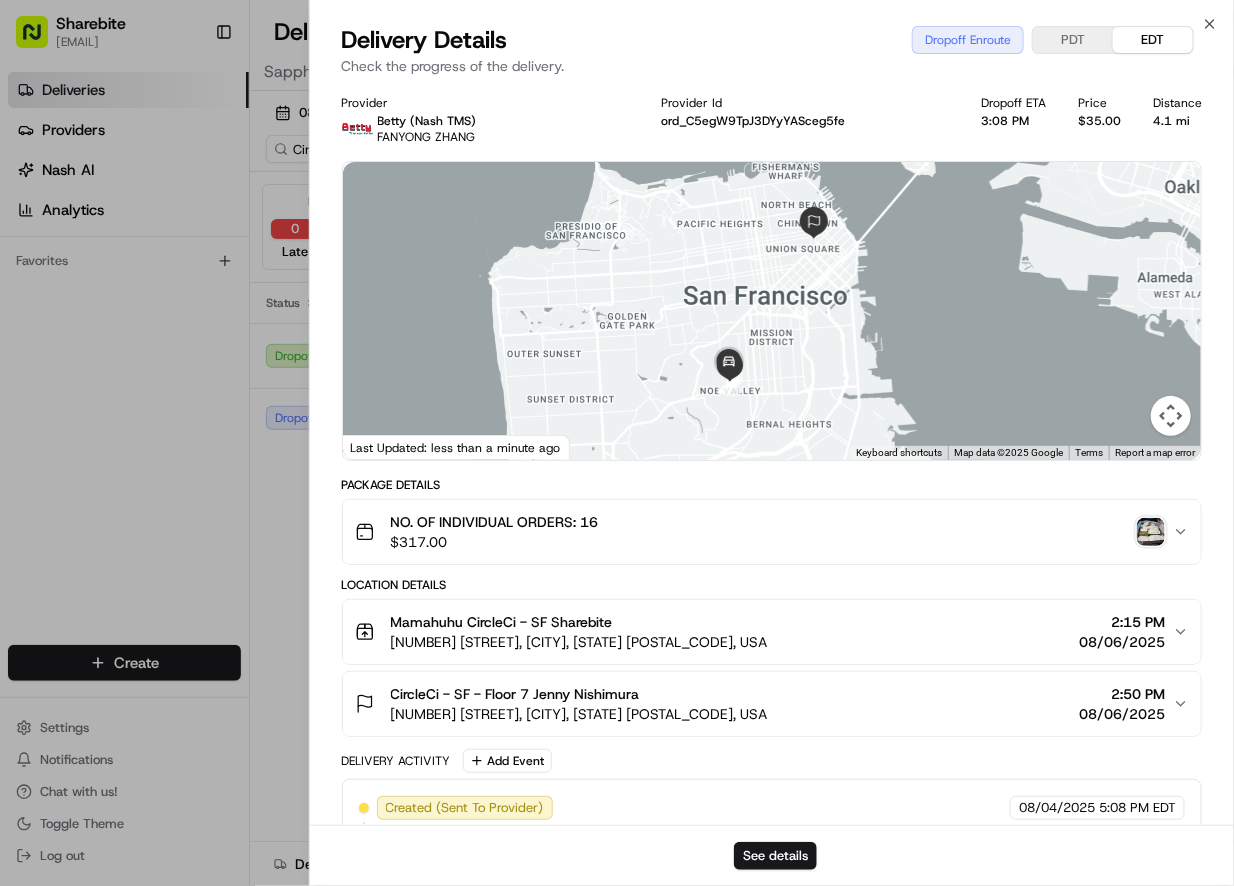 click on "NO. OF INDIVIDUAL ORDERS: 16 $ 317.00" at bounding box center (772, 532) 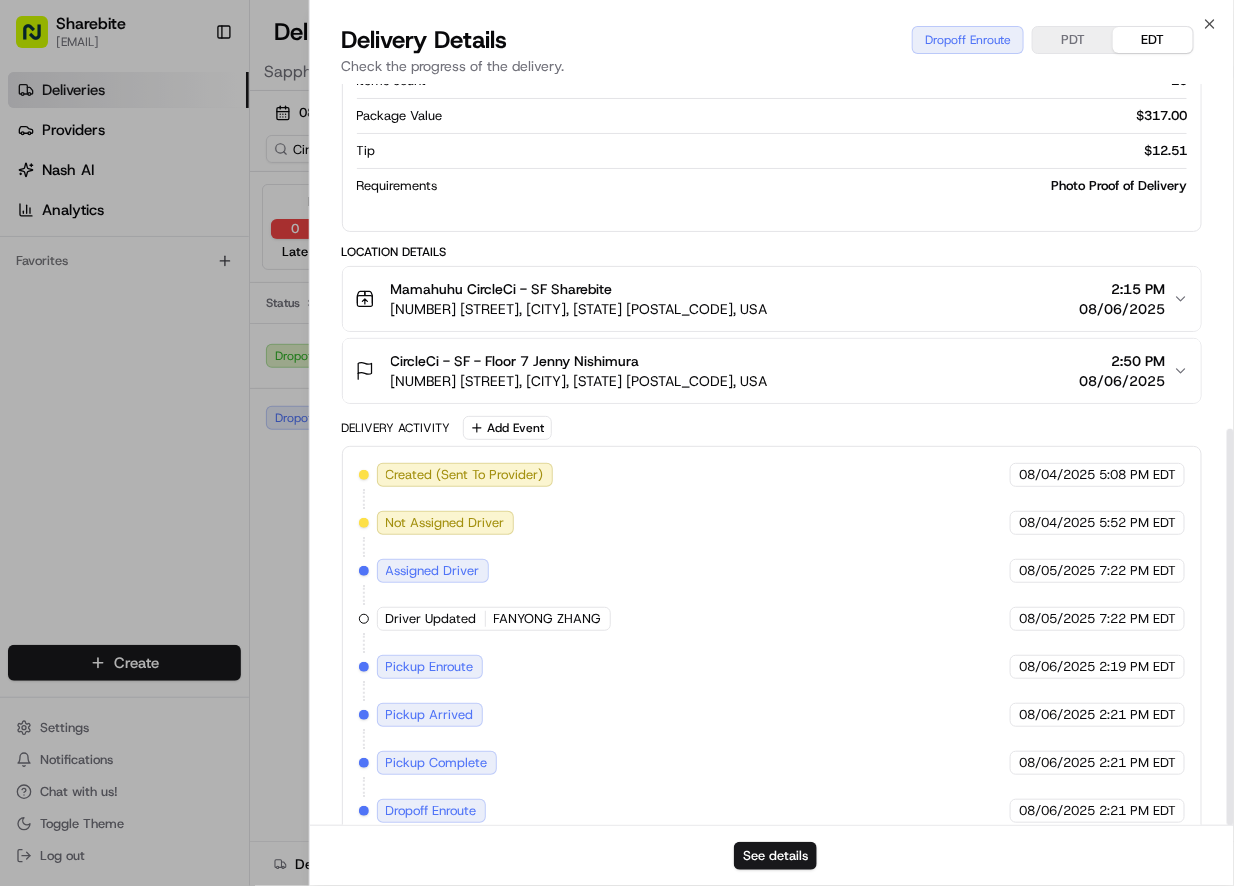 scroll, scrollTop: 644, scrollLeft: 0, axis: vertical 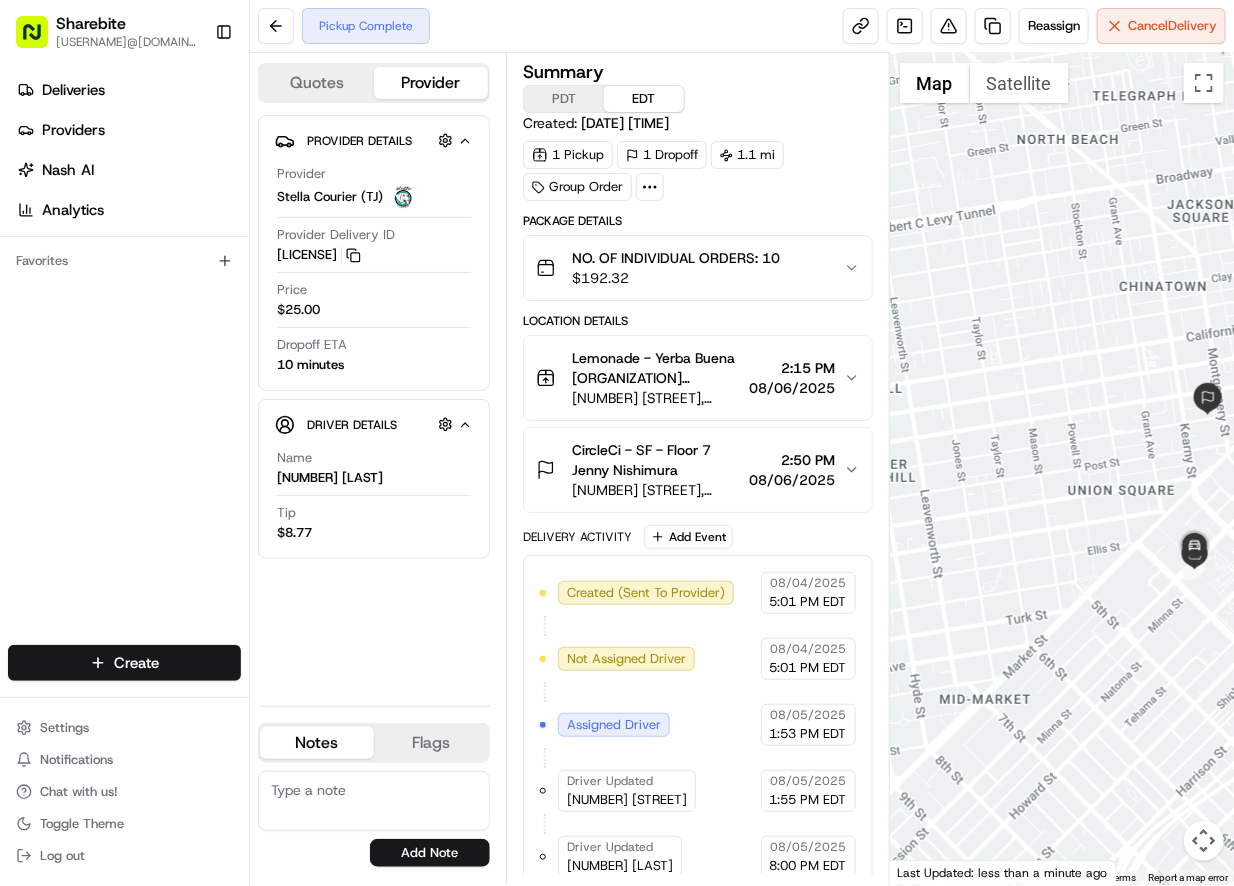 drag, startPoint x: 1054, startPoint y: 313, endPoint x: 1029, endPoint y: 632, distance: 319.97812 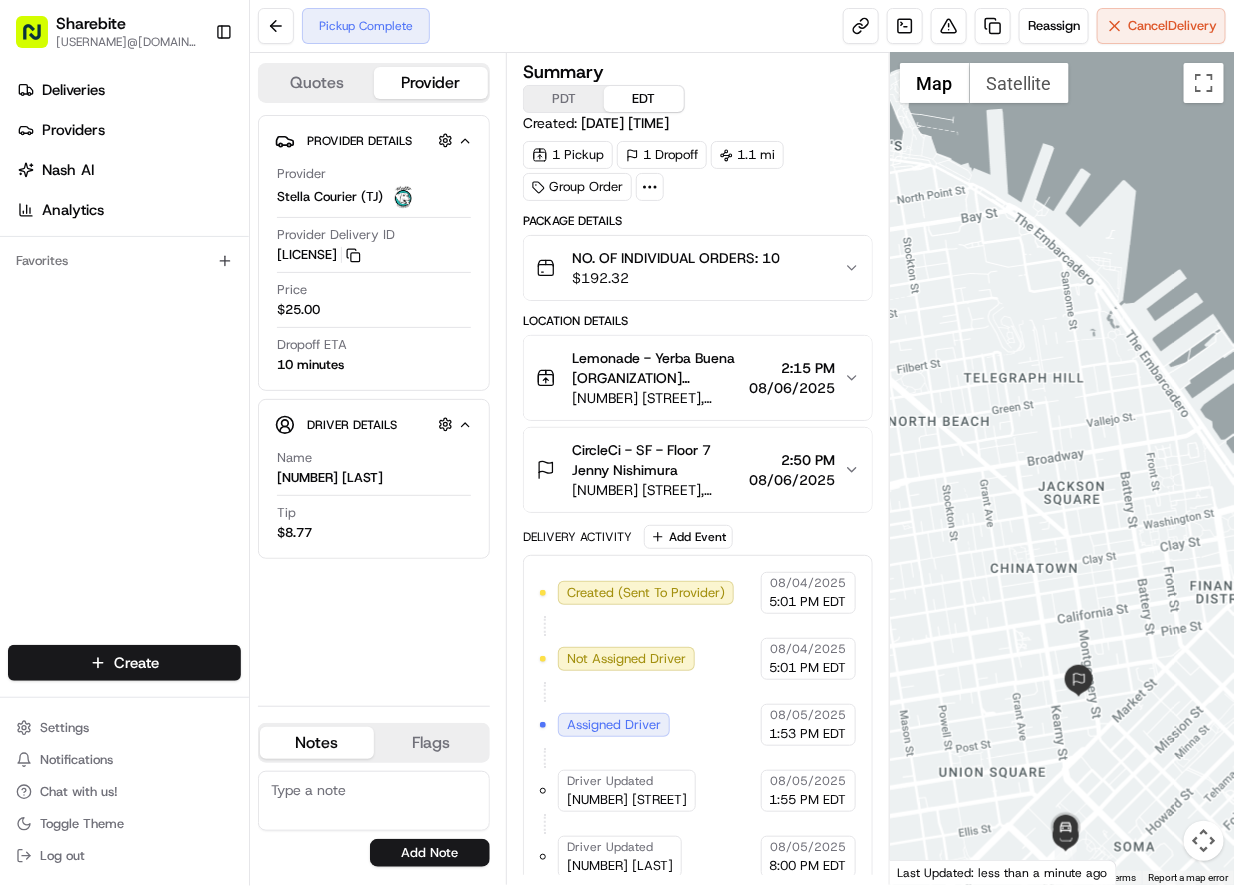 scroll, scrollTop: 210, scrollLeft: 0, axis: vertical 